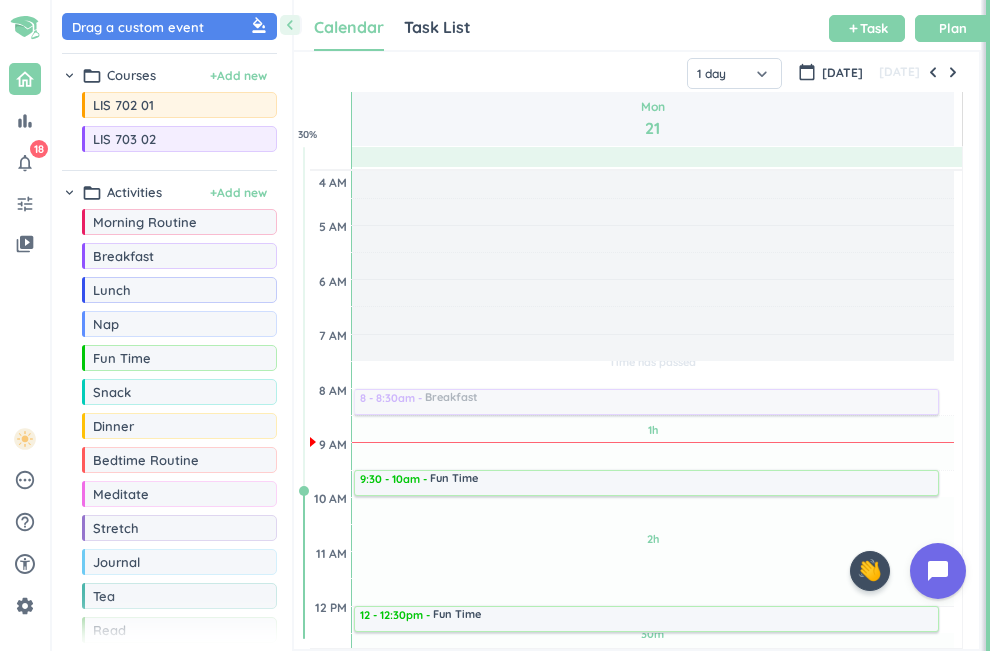 scroll, scrollTop: 0, scrollLeft: 0, axis: both 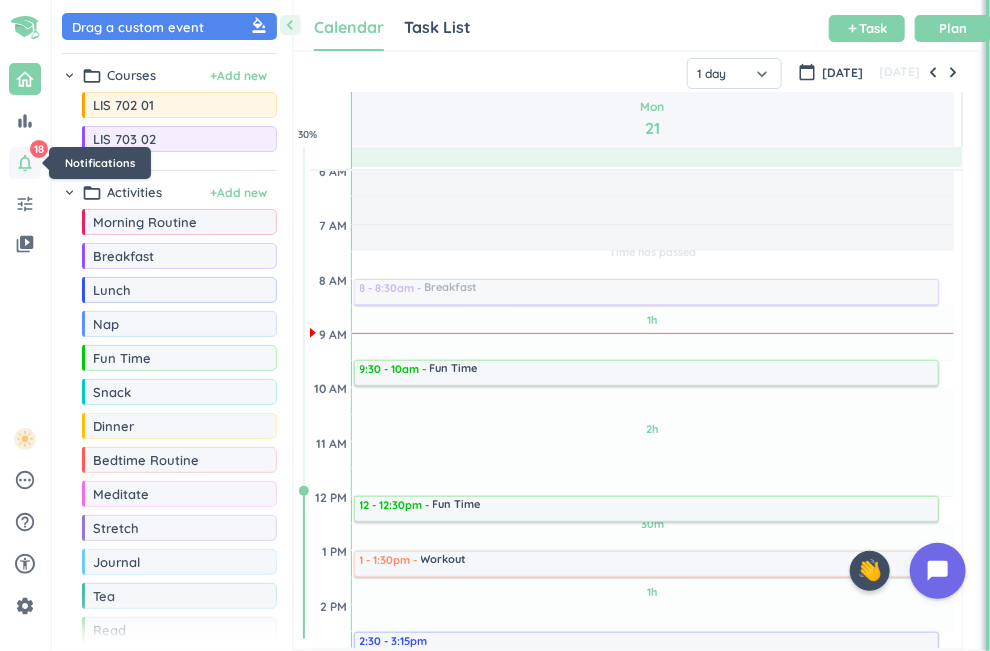 click on "notifications_none" at bounding box center (25, 163) 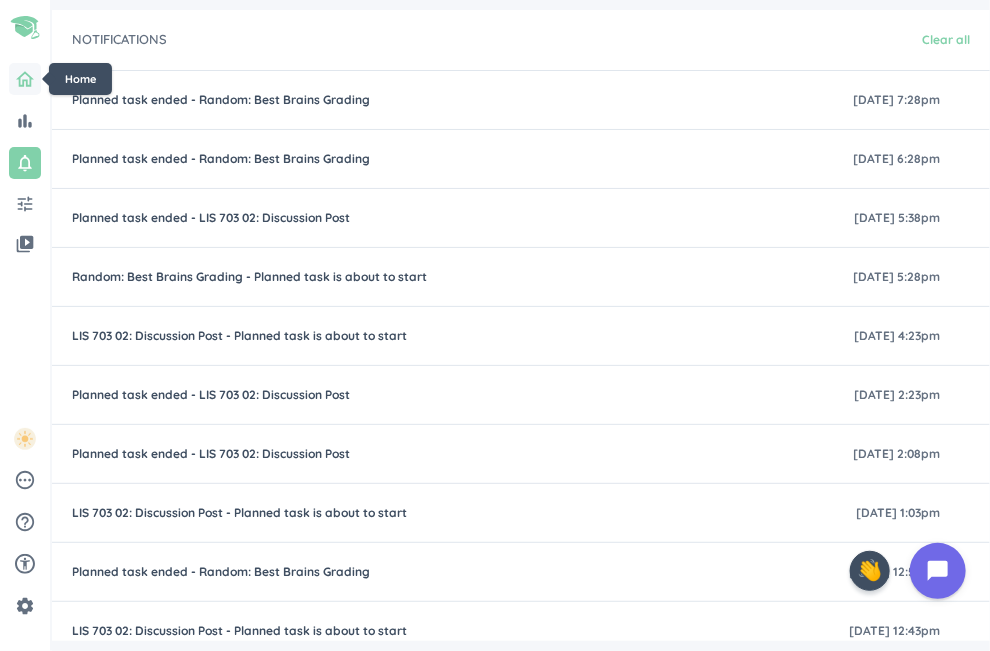 click 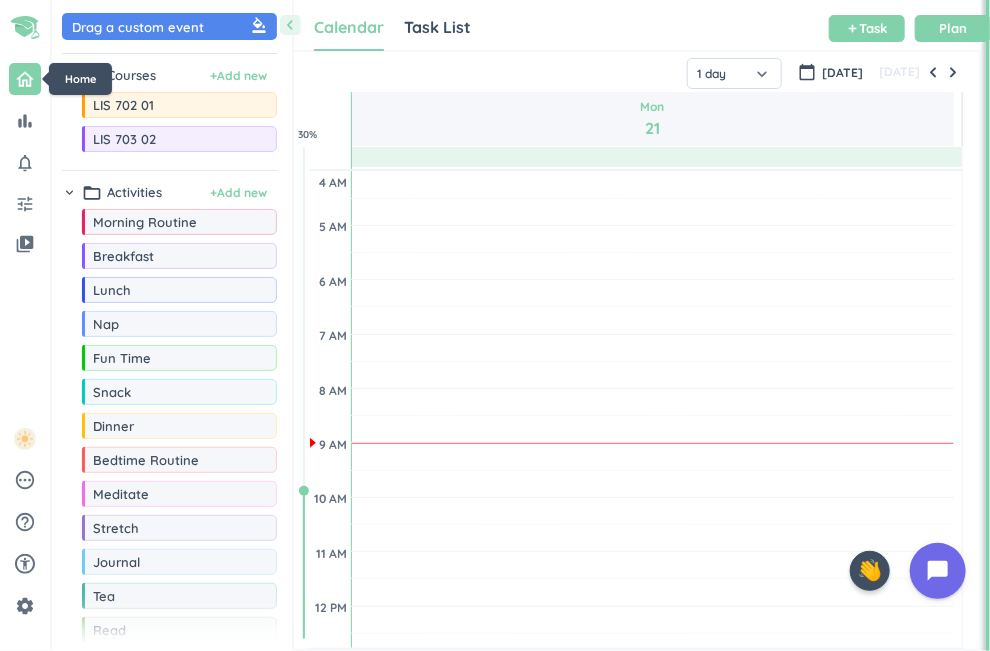 scroll, scrollTop: 9, scrollLeft: 8, axis: both 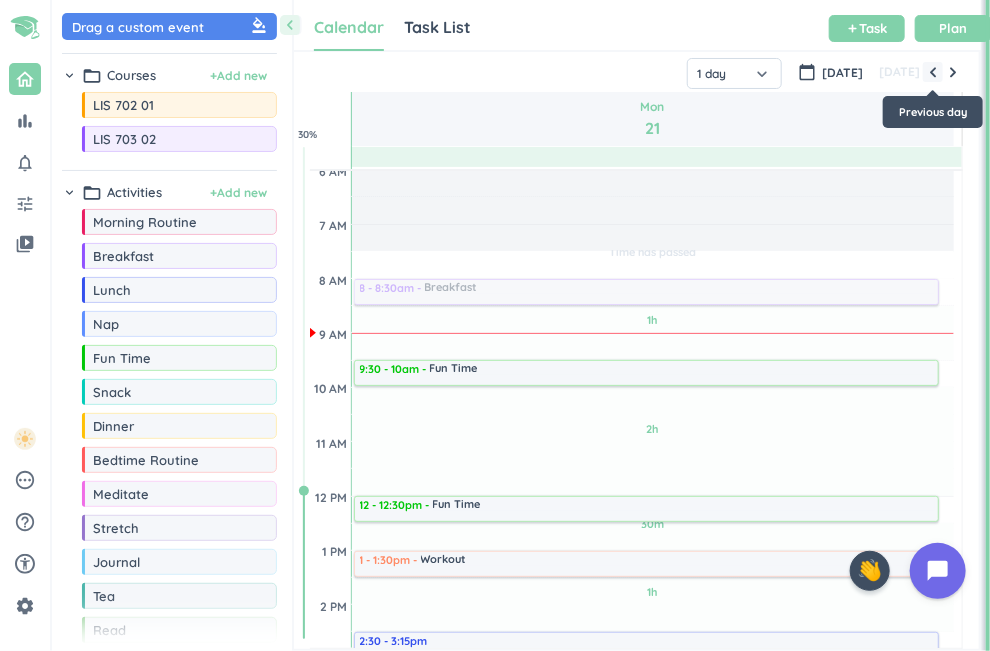 click at bounding box center [933, 72] 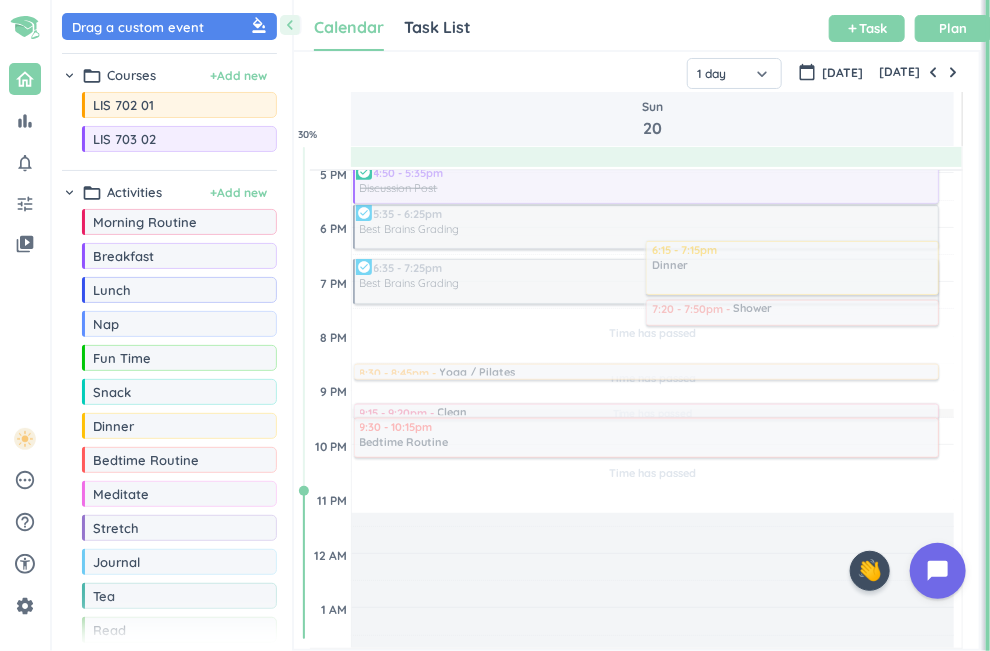 scroll, scrollTop: 707, scrollLeft: 0, axis: vertical 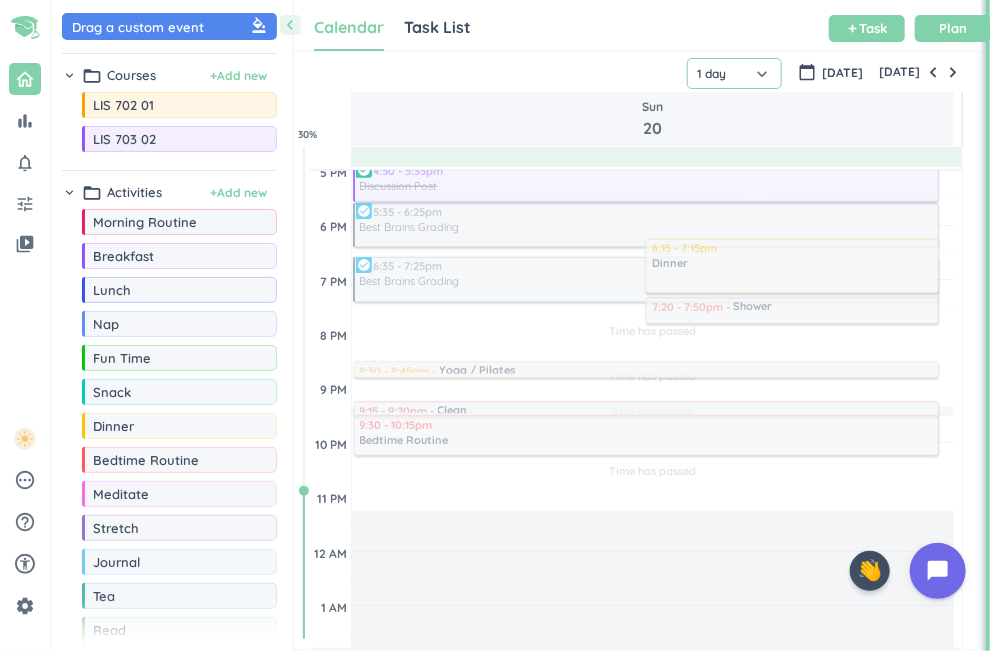 click on "1 day" 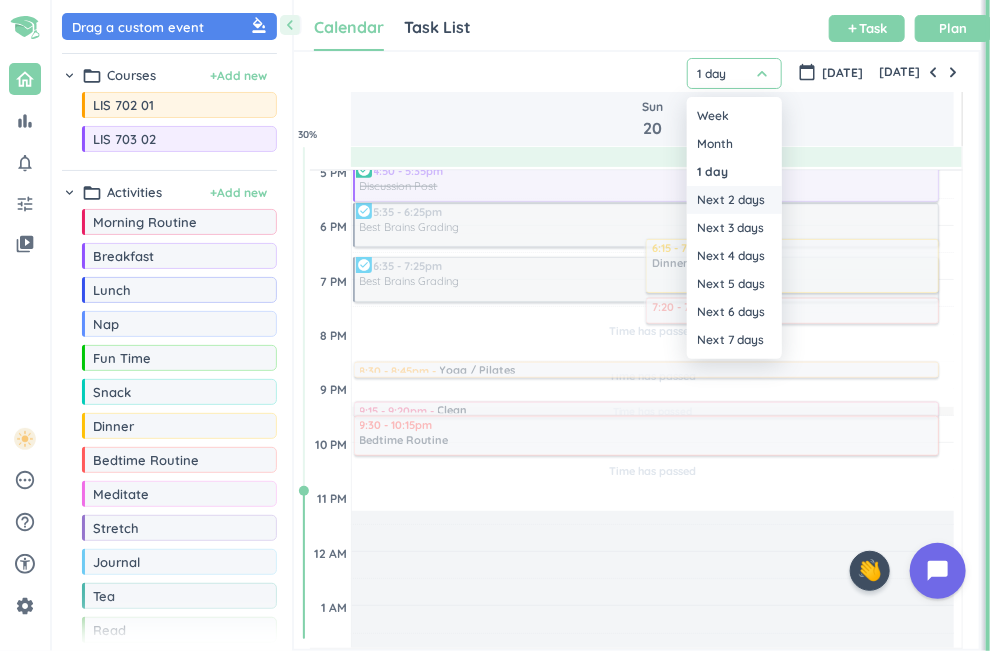 click on "Next 2 days" at bounding box center [734, 200] 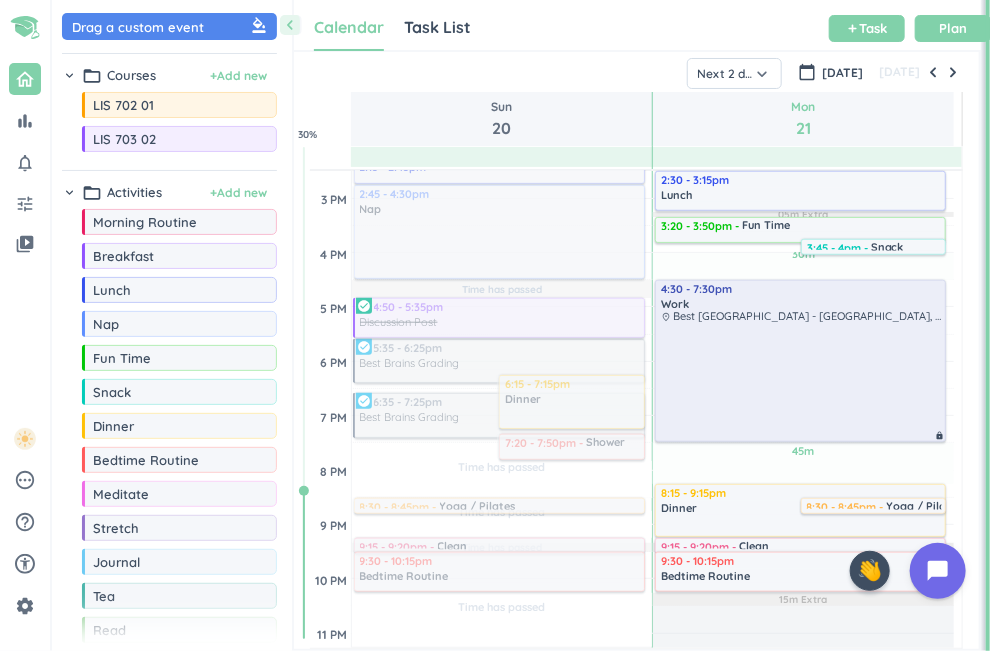 scroll, scrollTop: 574, scrollLeft: 0, axis: vertical 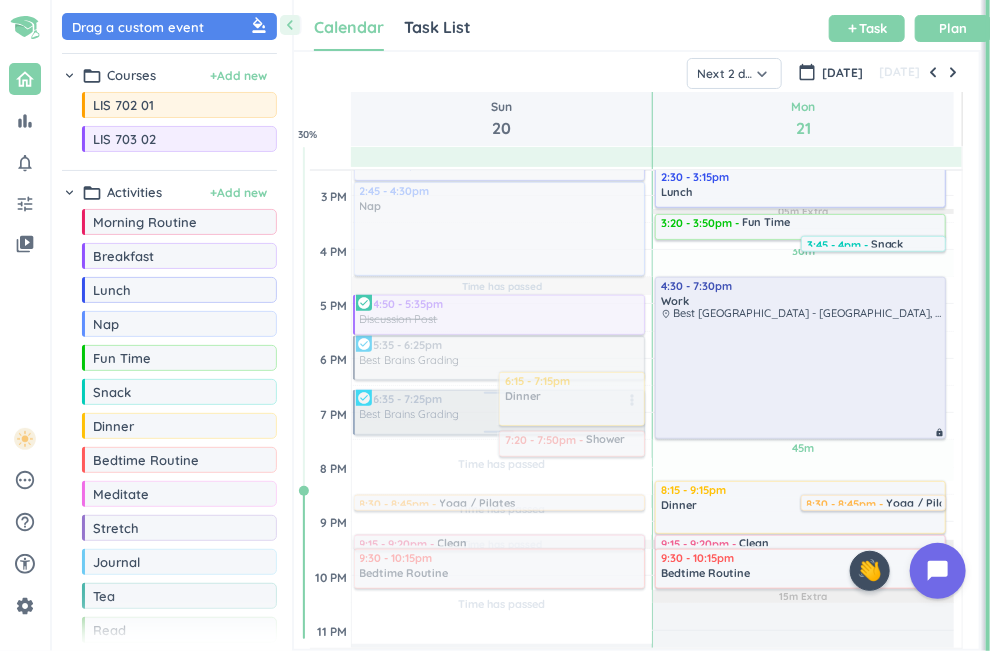 click at bounding box center [498, 412] 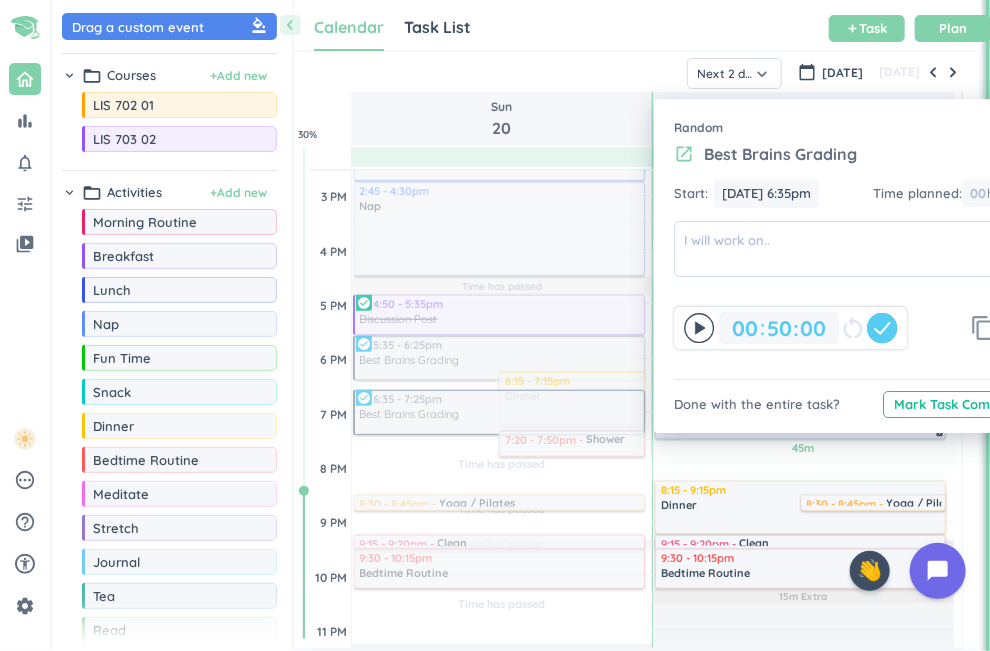 click on "content_copy" at bounding box center (983, 328) 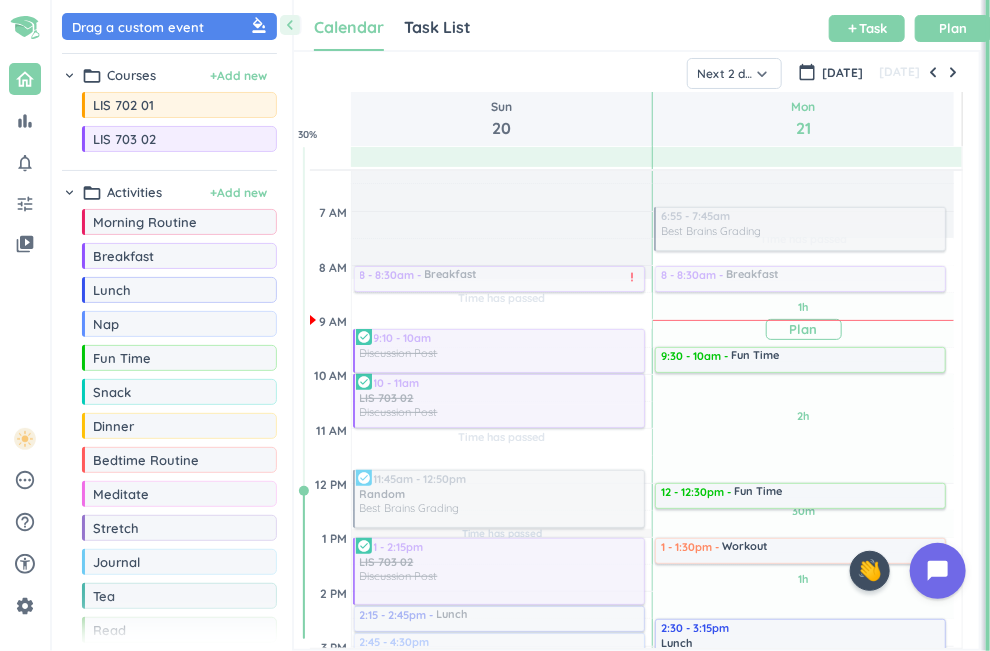 drag, startPoint x: 594, startPoint y: 408, endPoint x: 832, endPoint y: 314, distance: 255.8906 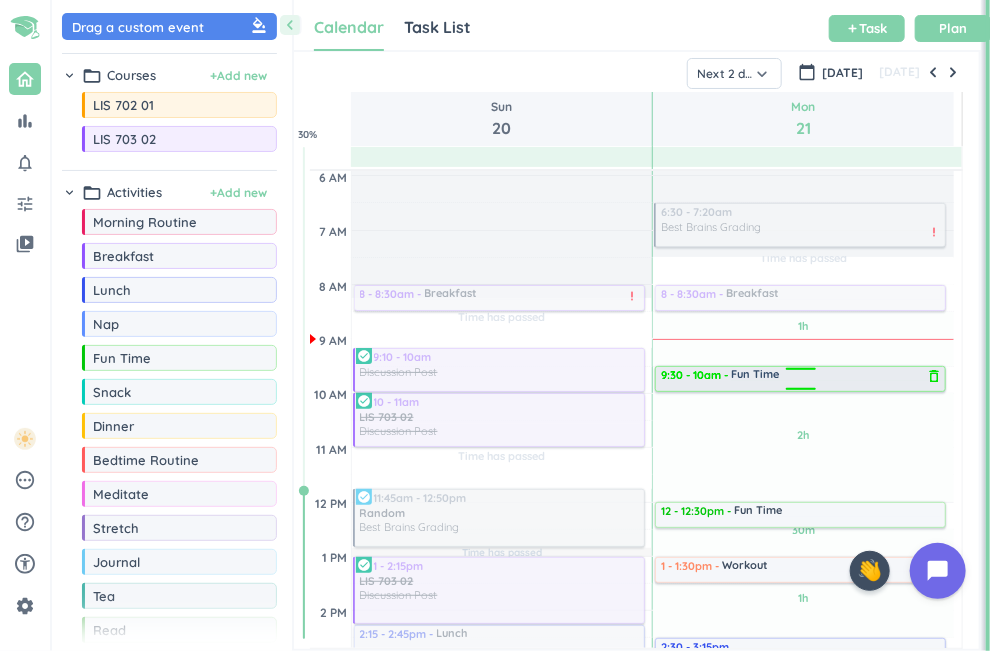 drag, startPoint x: 832, startPoint y: 314, endPoint x: 836, endPoint y: 386, distance: 72.11102 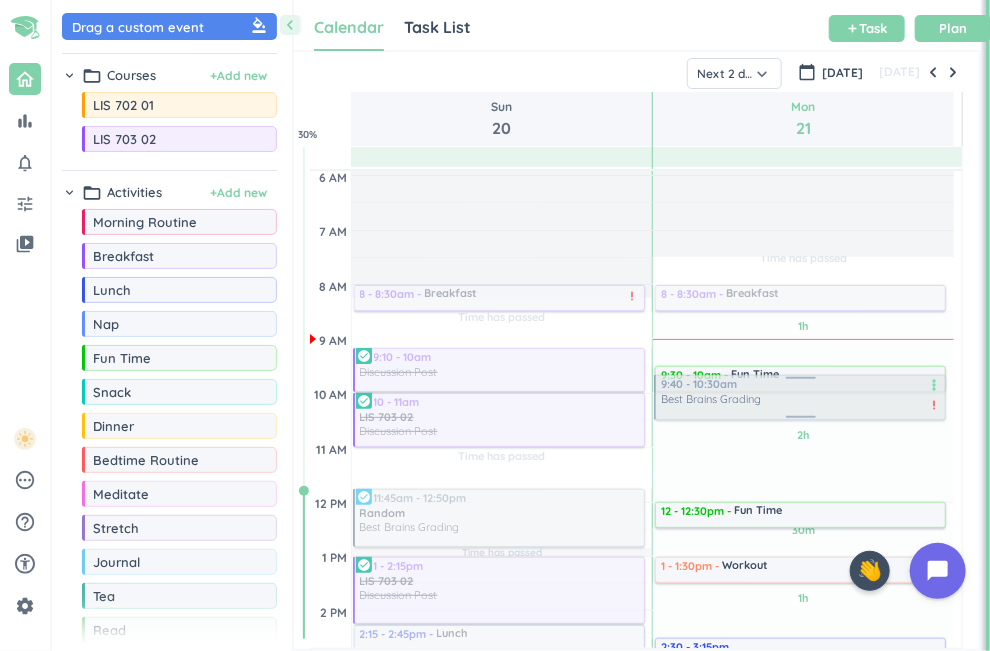 drag, startPoint x: 777, startPoint y: 232, endPoint x: 803, endPoint y: 401, distance: 170.9883 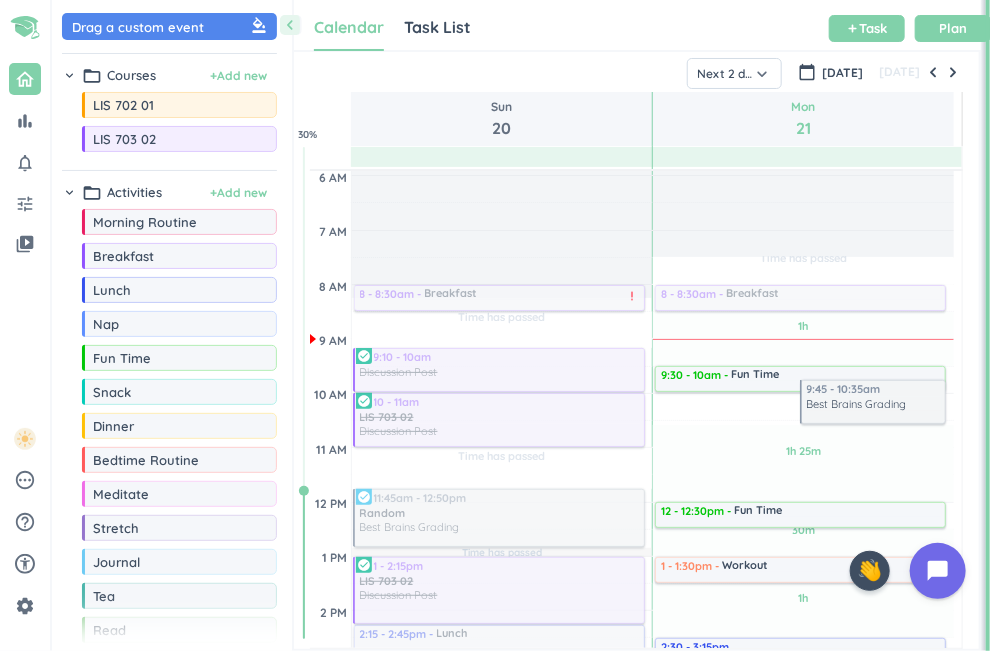 scroll, scrollTop: 0, scrollLeft: 0, axis: both 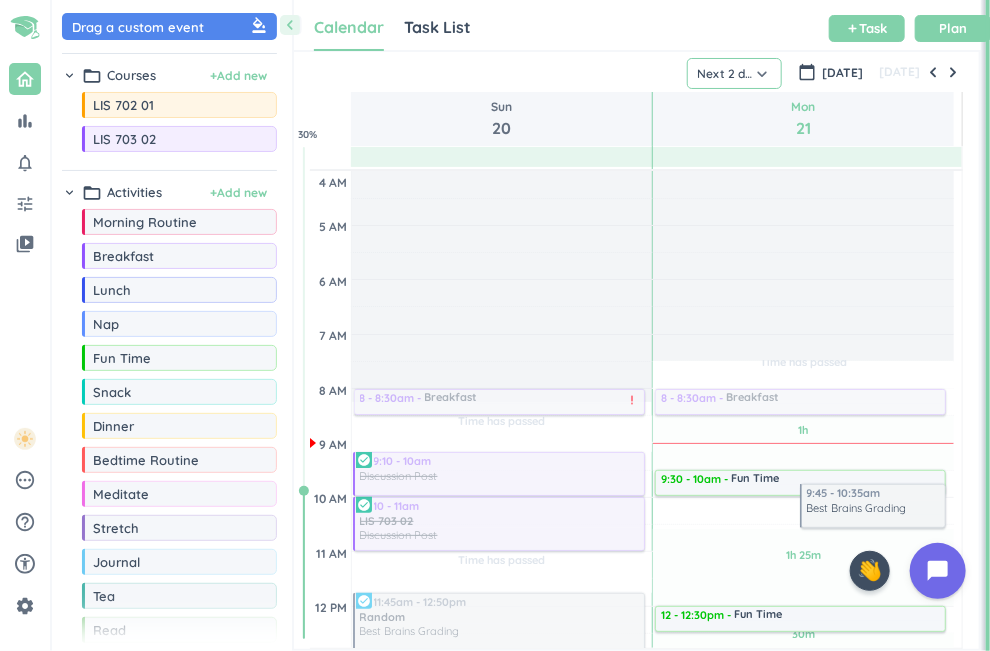 click on "Next 2 days" 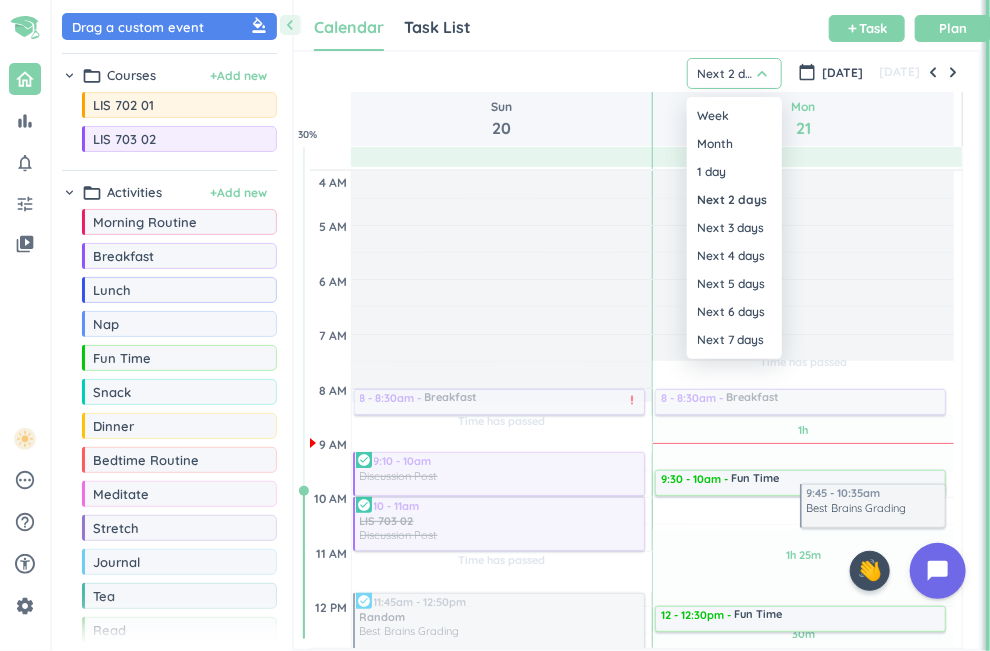 click on "1 day" at bounding box center [734, 172] 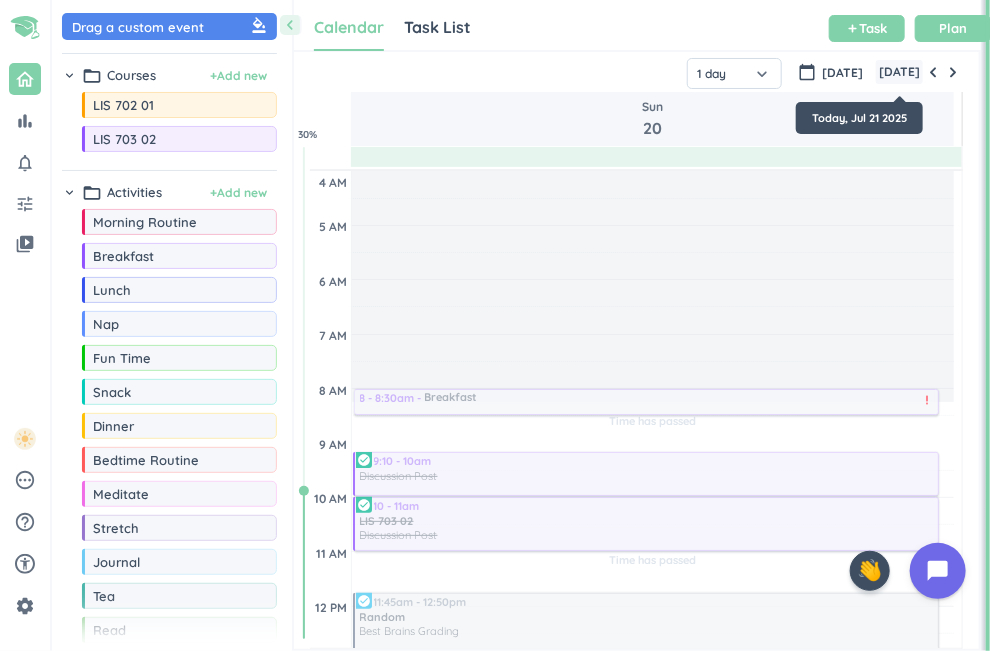 scroll, scrollTop: 110, scrollLeft: 0, axis: vertical 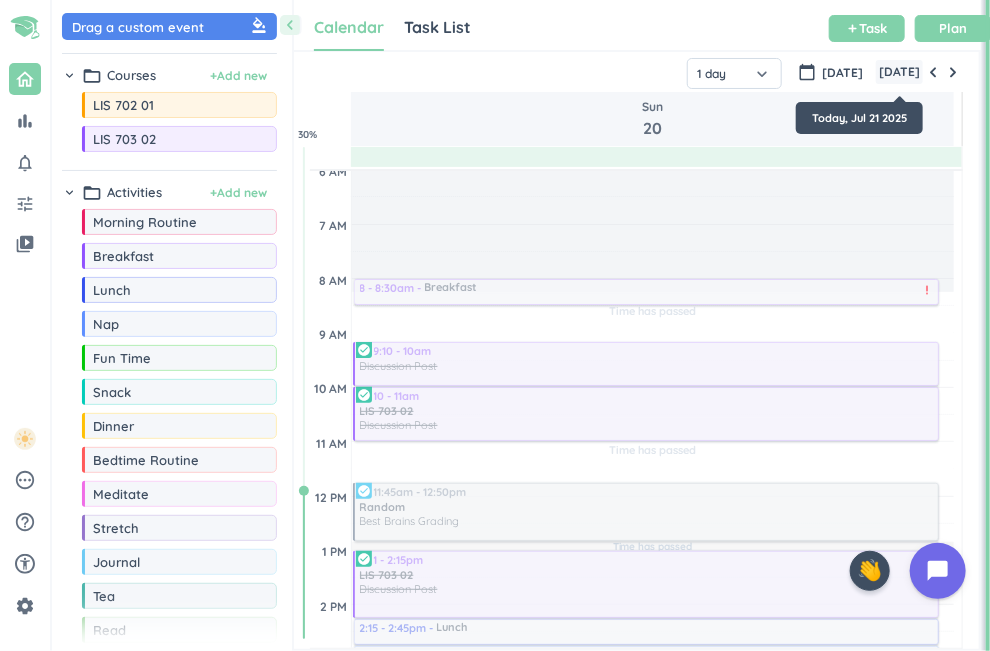 click on "[DATE]" at bounding box center (899, 72) 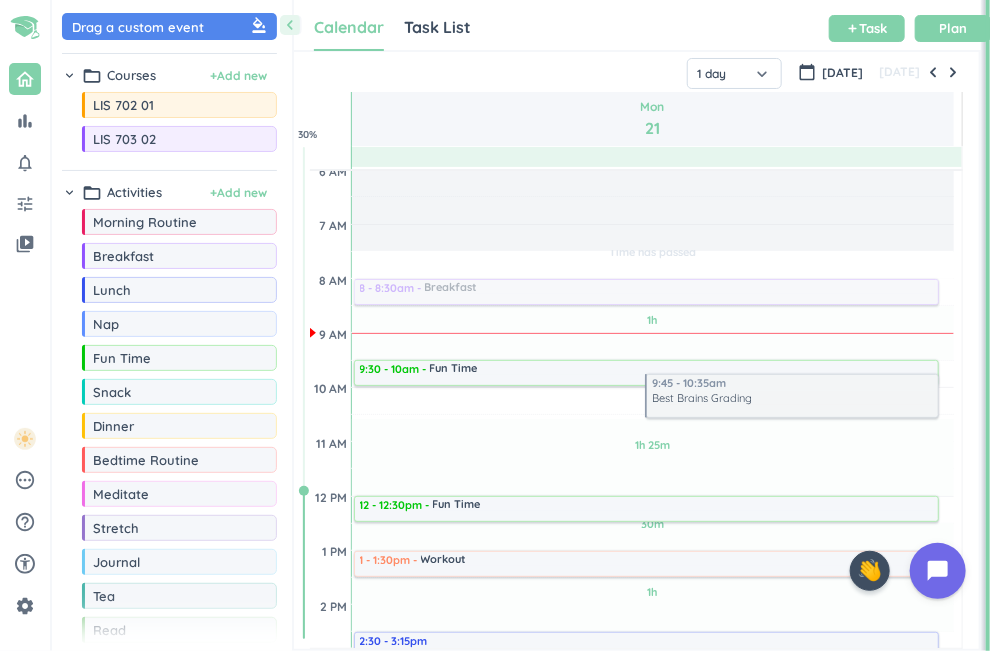 scroll, scrollTop: 0, scrollLeft: 0, axis: both 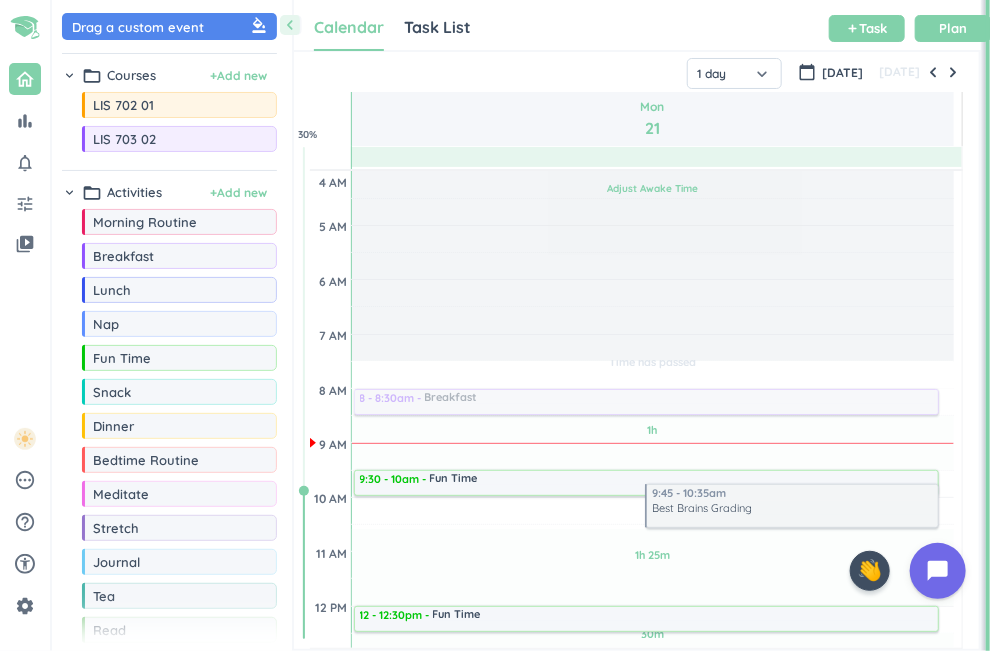 click on "Adjust Awake Time" at bounding box center (652, 188) 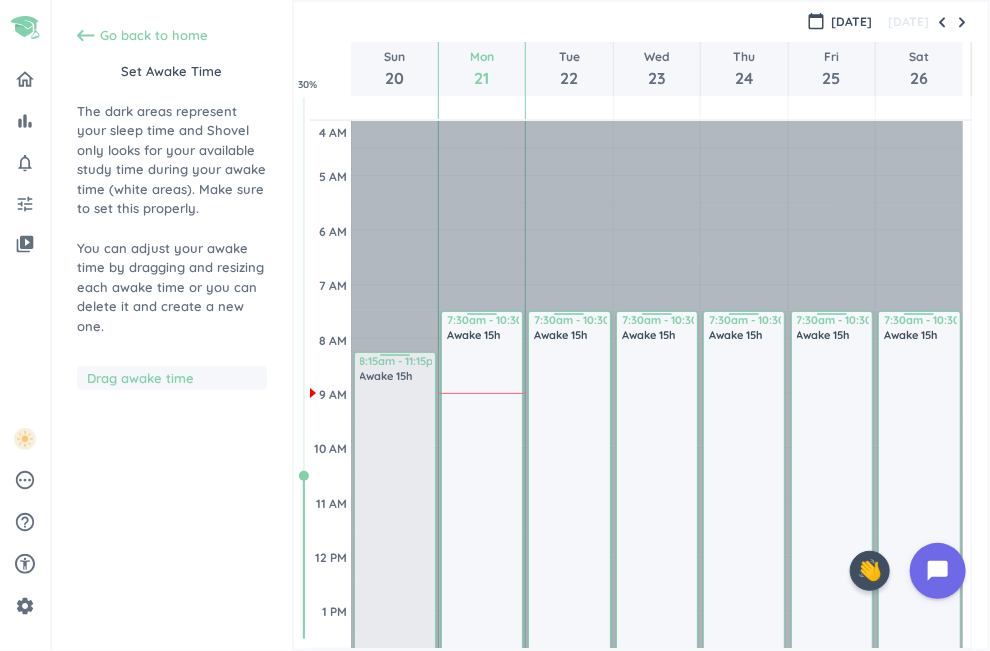 scroll, scrollTop: 8, scrollLeft: 8, axis: both 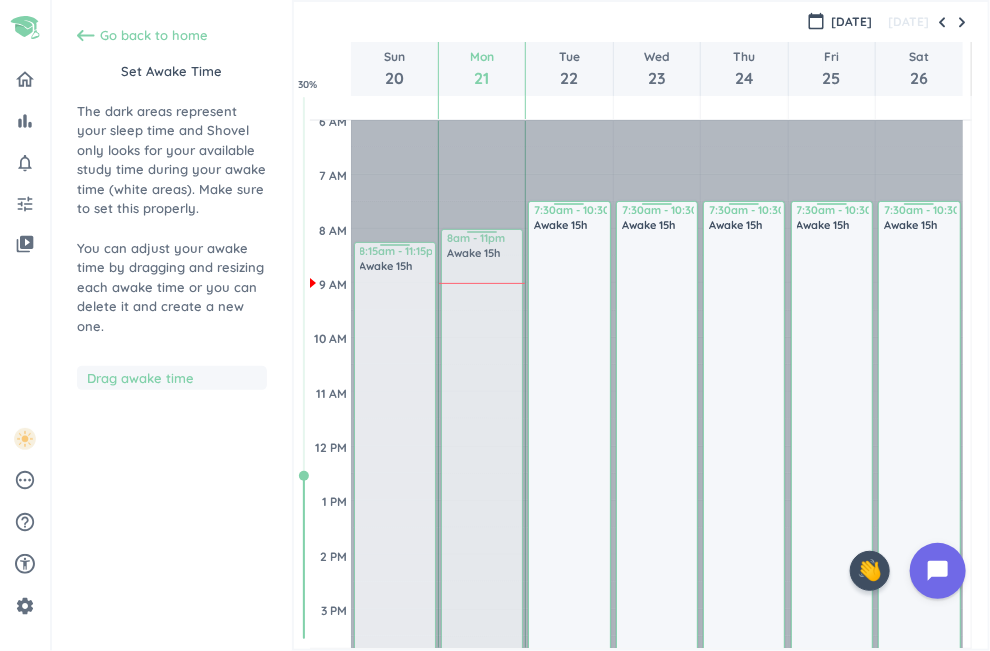 drag, startPoint x: 478, startPoint y: 253, endPoint x: 479, endPoint y: 292, distance: 39.012817 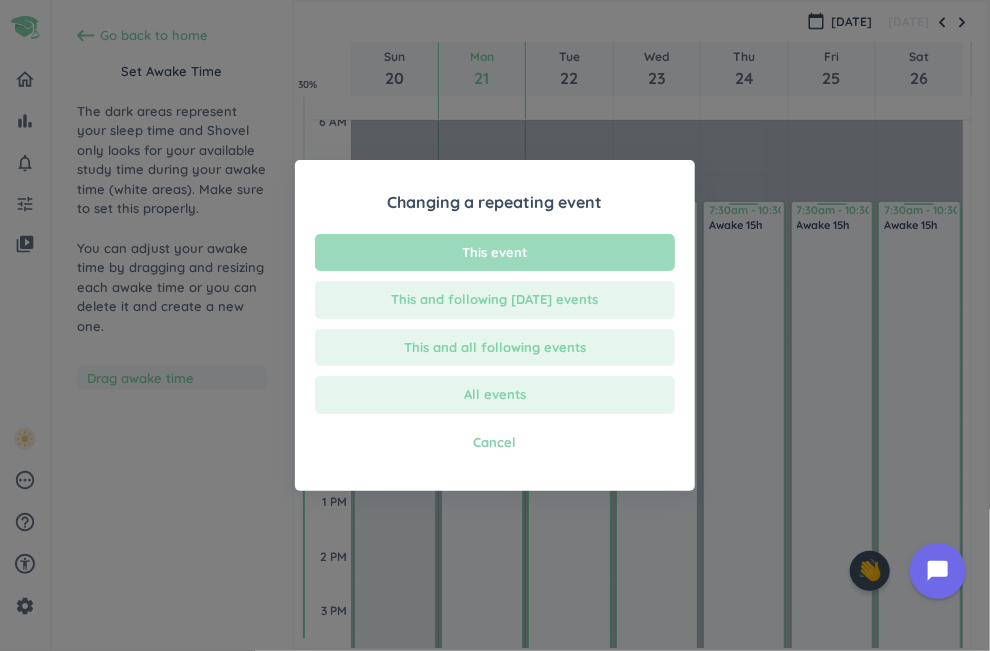 click on "This event" at bounding box center (495, 253) 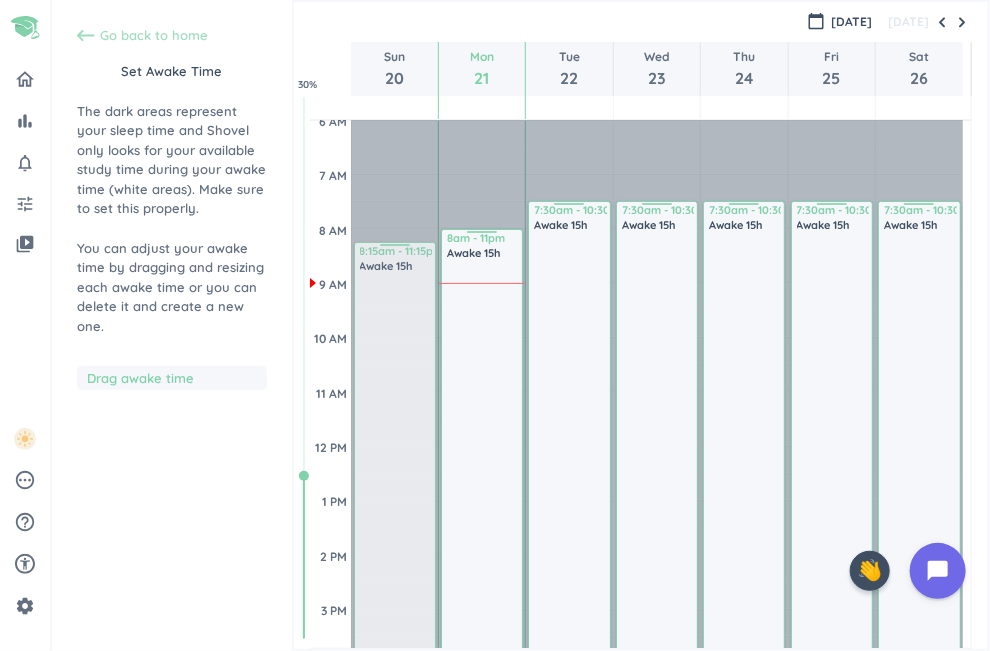 click on "Go back to home" at bounding box center (154, 36) 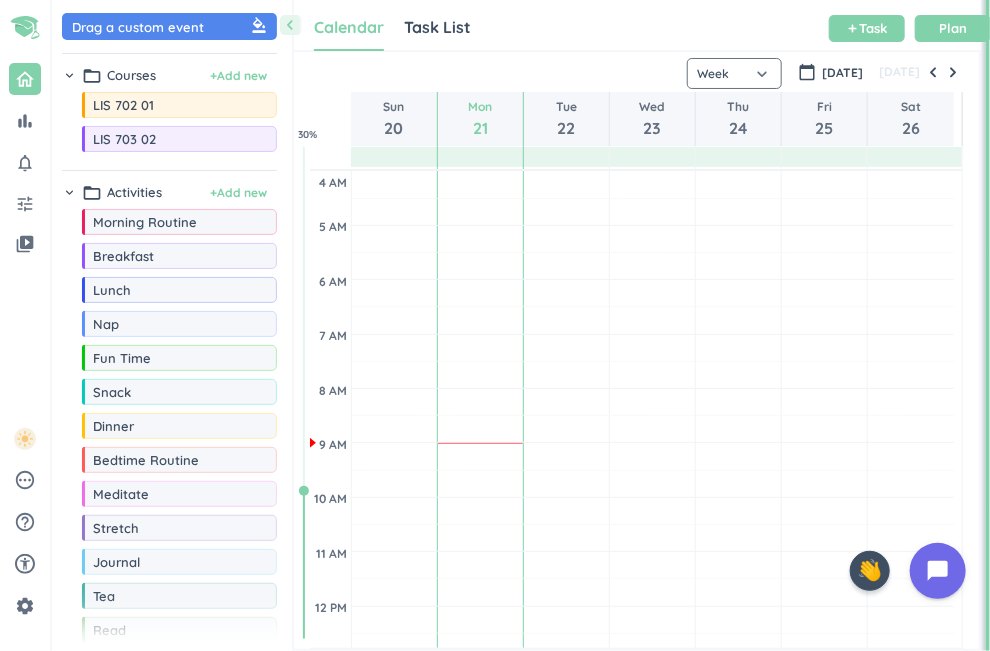 scroll, scrollTop: 9, scrollLeft: 8, axis: both 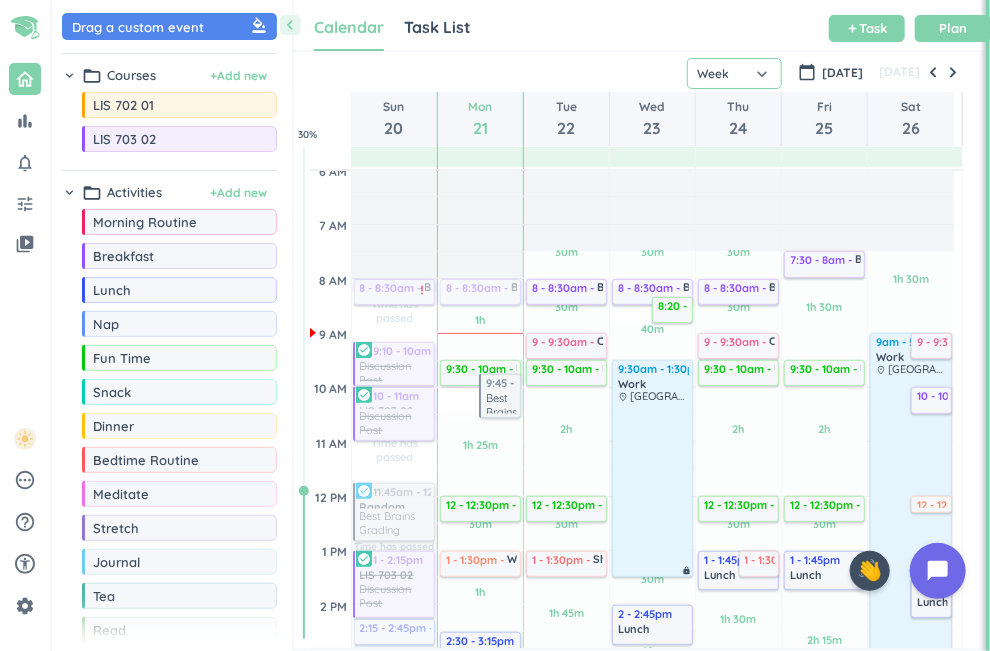 click on "Week" 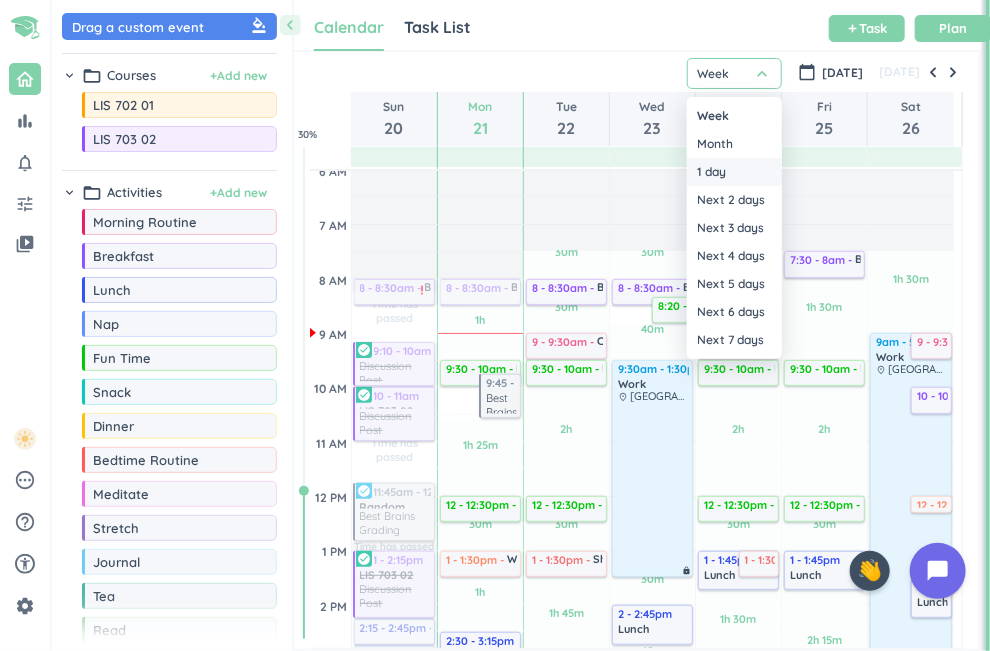 click on "1 day" at bounding box center [734, 172] 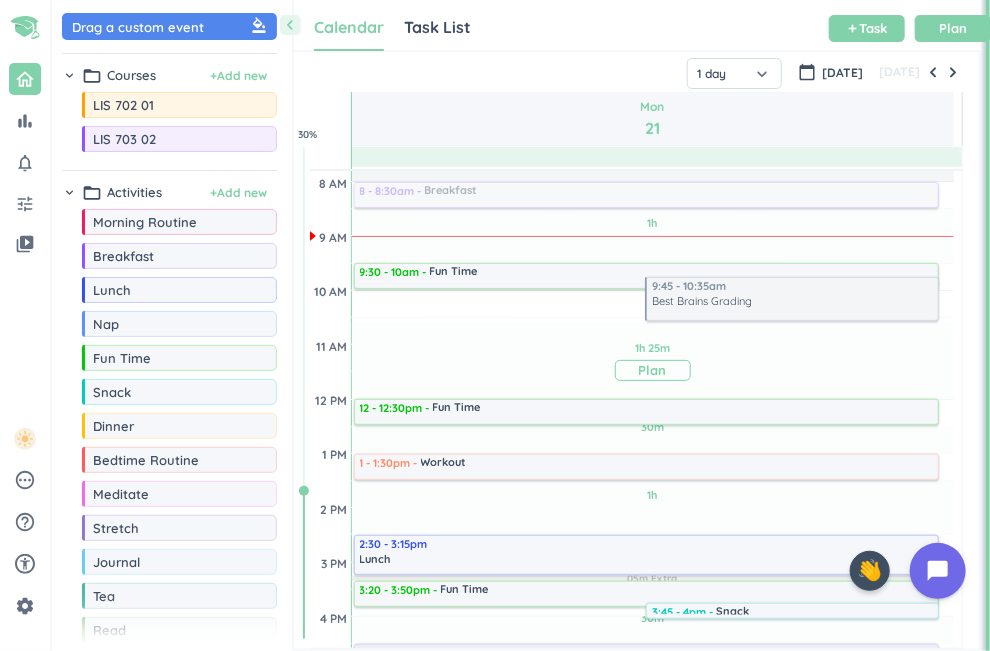 scroll, scrollTop: 209, scrollLeft: 0, axis: vertical 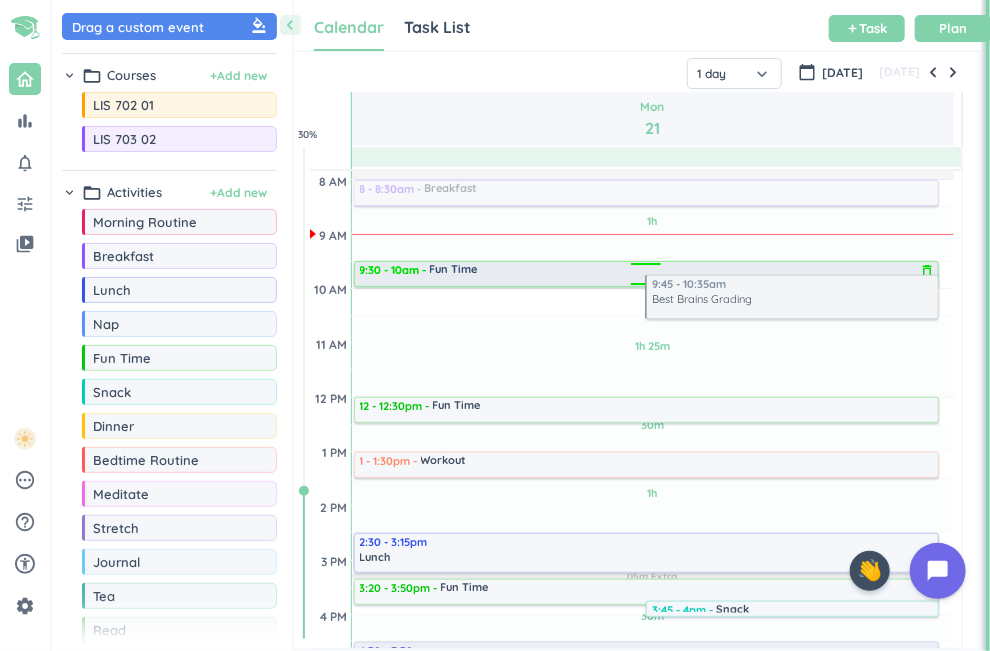 click on "Fun Time delete_outline" at bounding box center [682, 273] 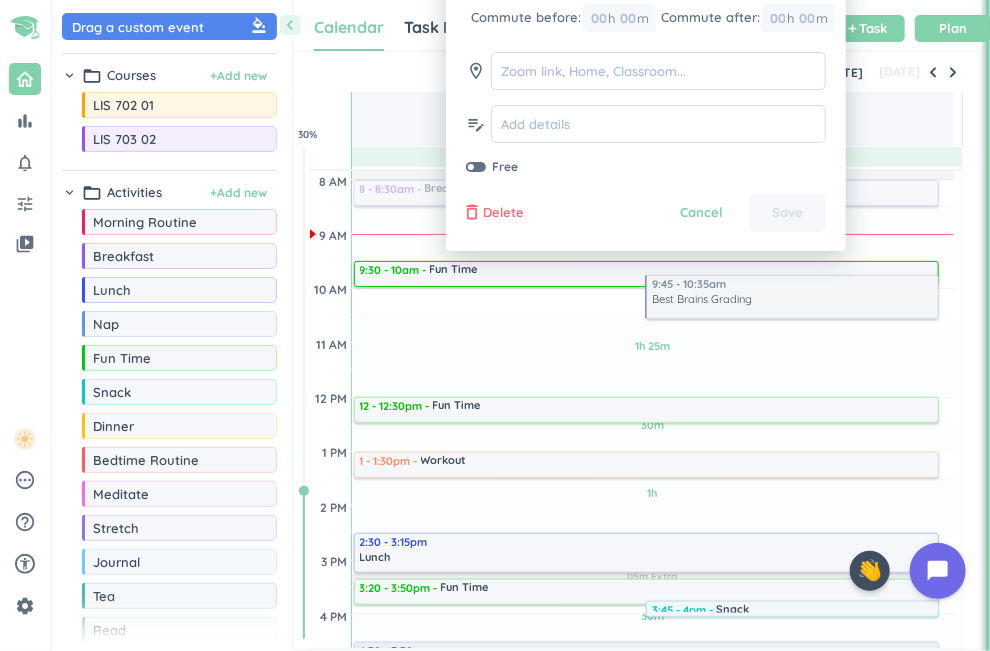 click on "Delete" at bounding box center [503, 213] 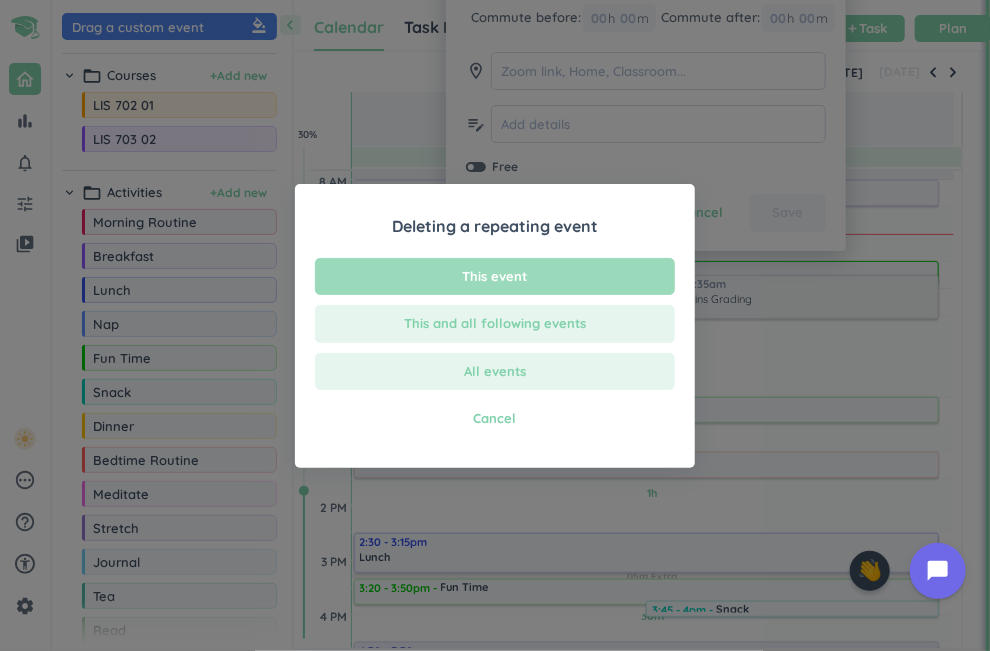 click on "This event" at bounding box center [495, 277] 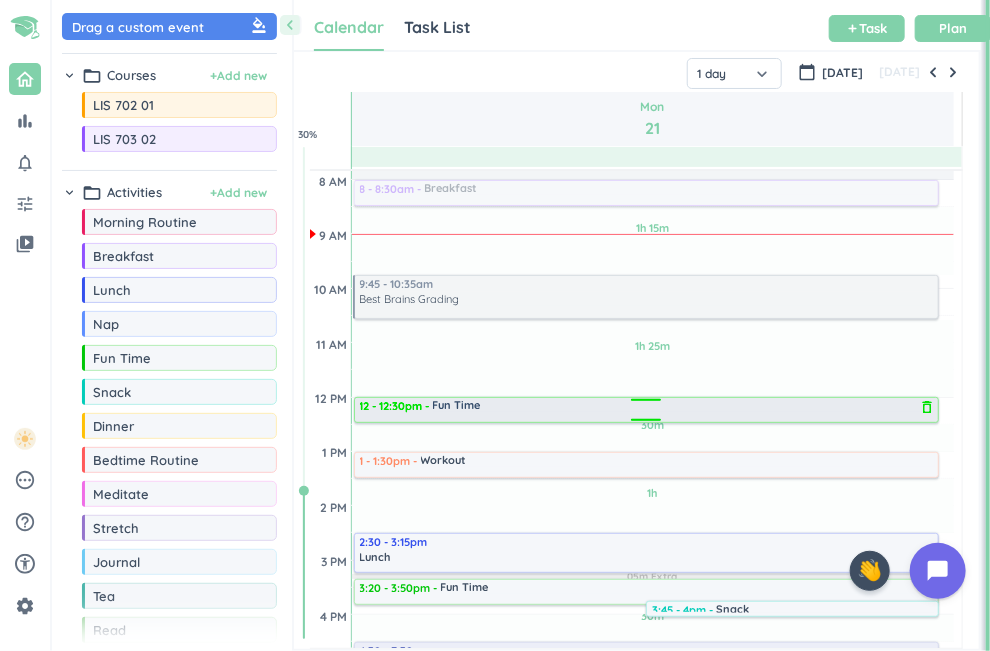 click on "Fun Time" at bounding box center (457, 405) 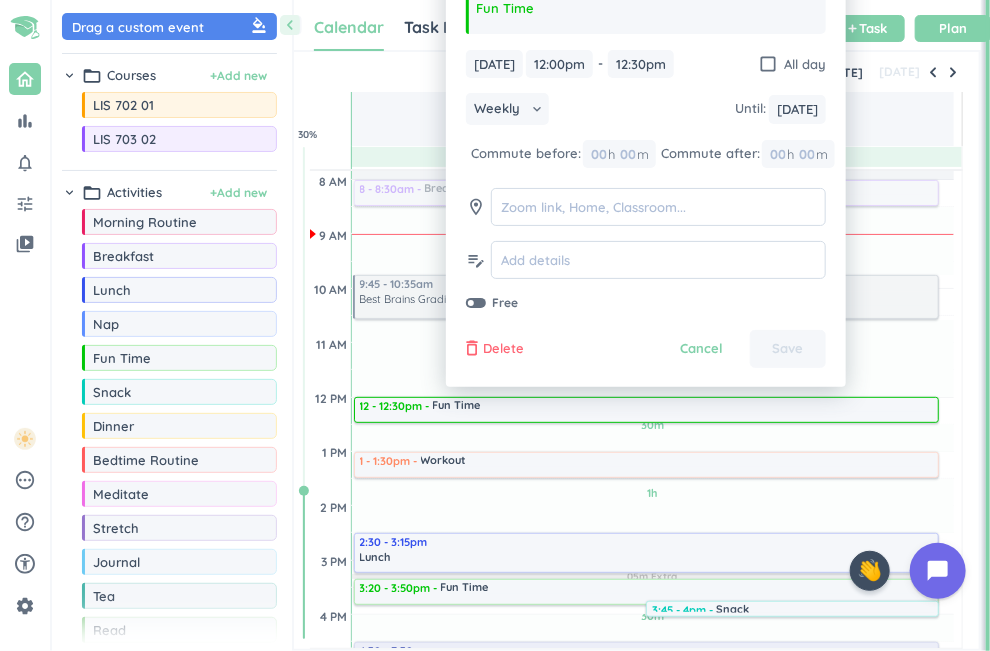 click on "delete_outline" at bounding box center [472, 349] 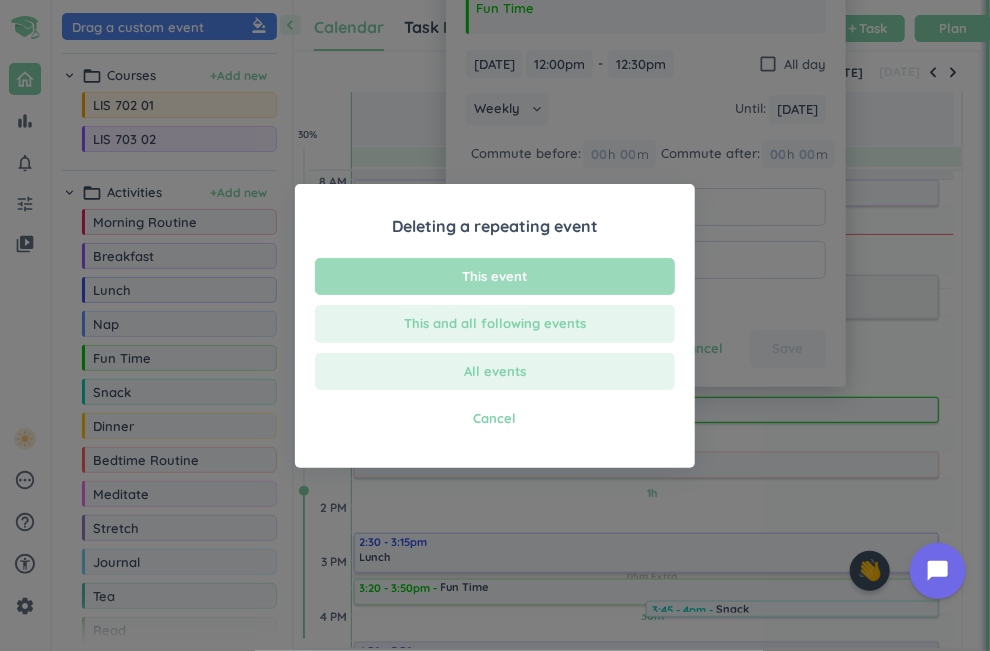 click on "This event" at bounding box center [495, 277] 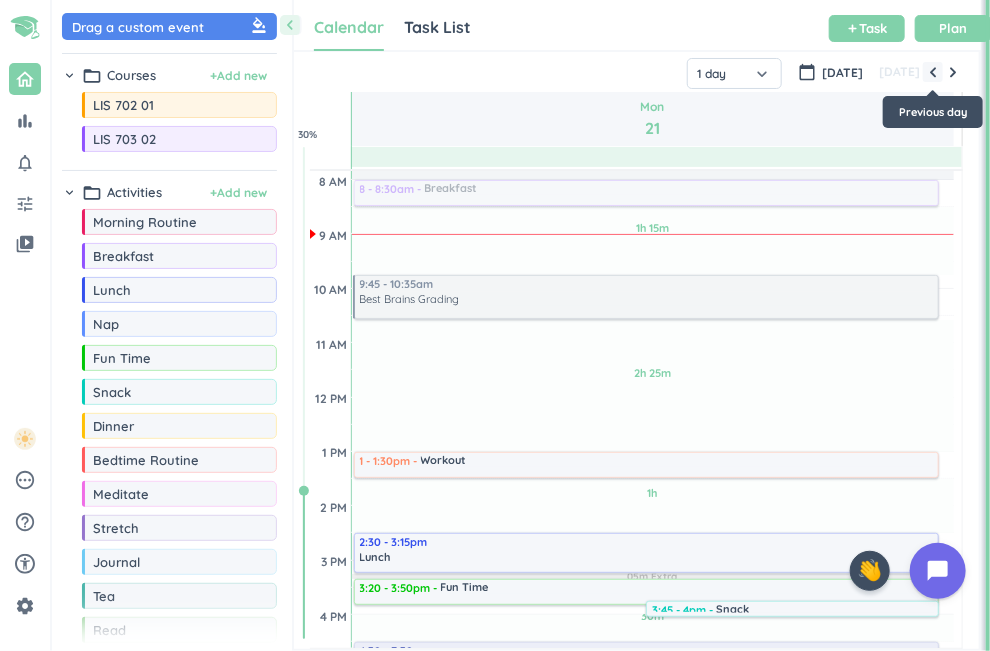 click at bounding box center (933, 72) 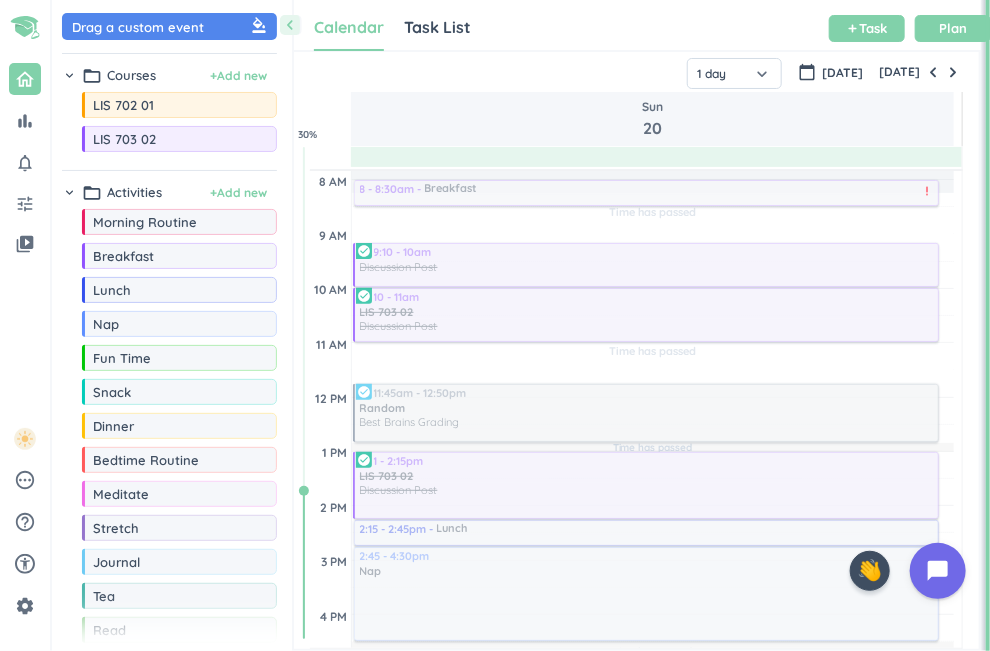 scroll, scrollTop: 110, scrollLeft: 0, axis: vertical 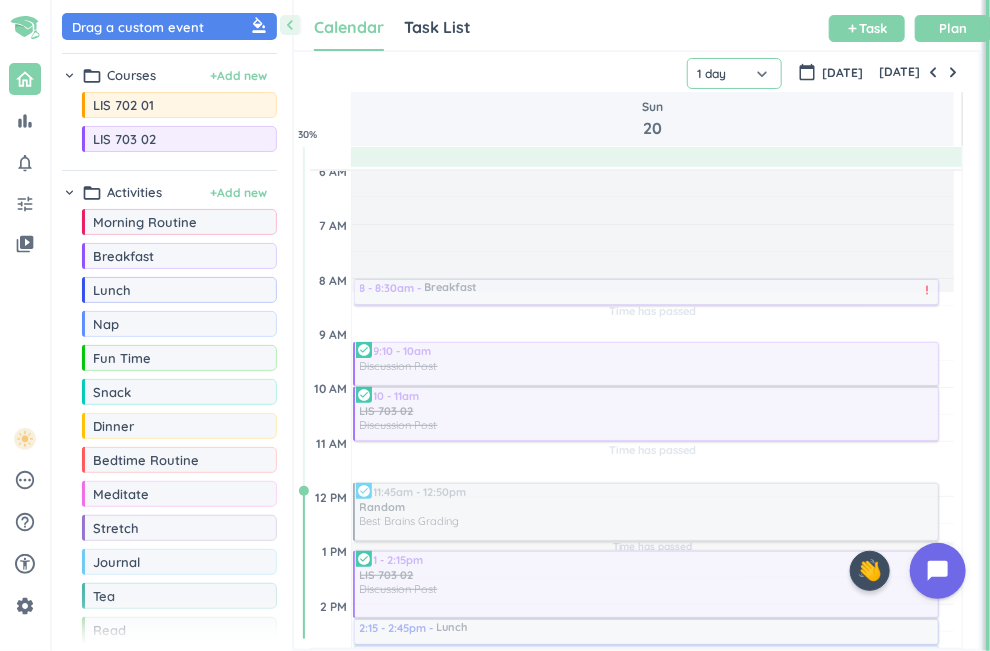 click on "1 day" 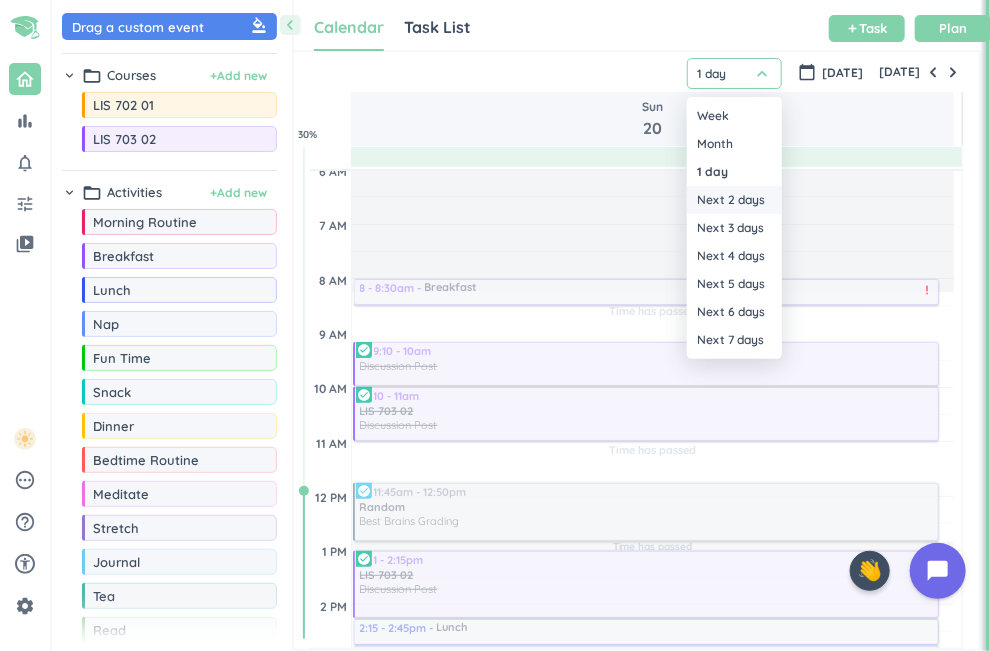 click on "Next 2 days" at bounding box center (734, 200) 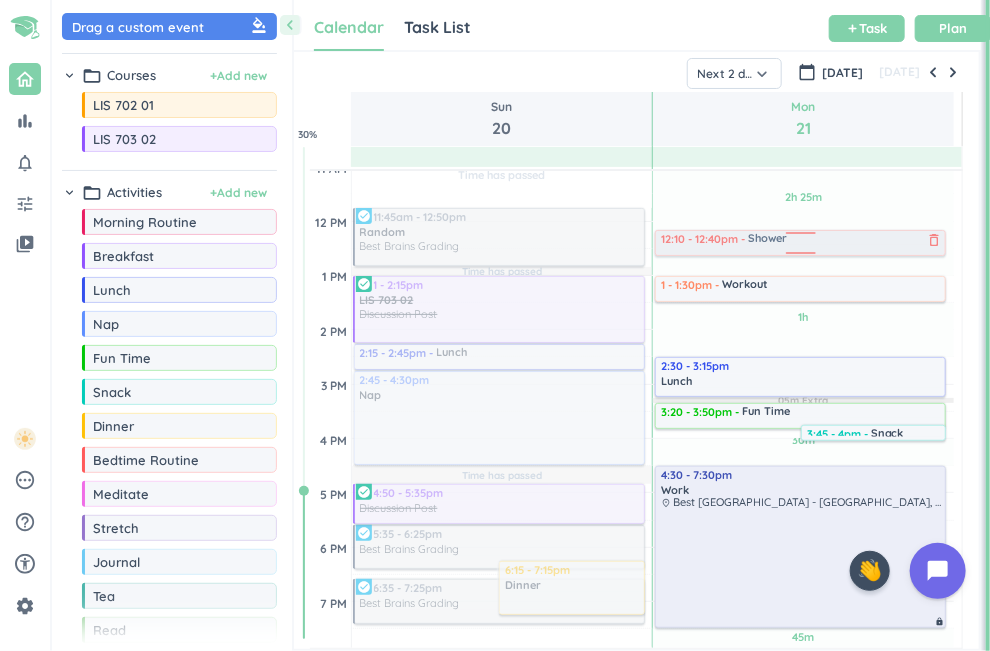scroll, scrollTop: 384, scrollLeft: 0, axis: vertical 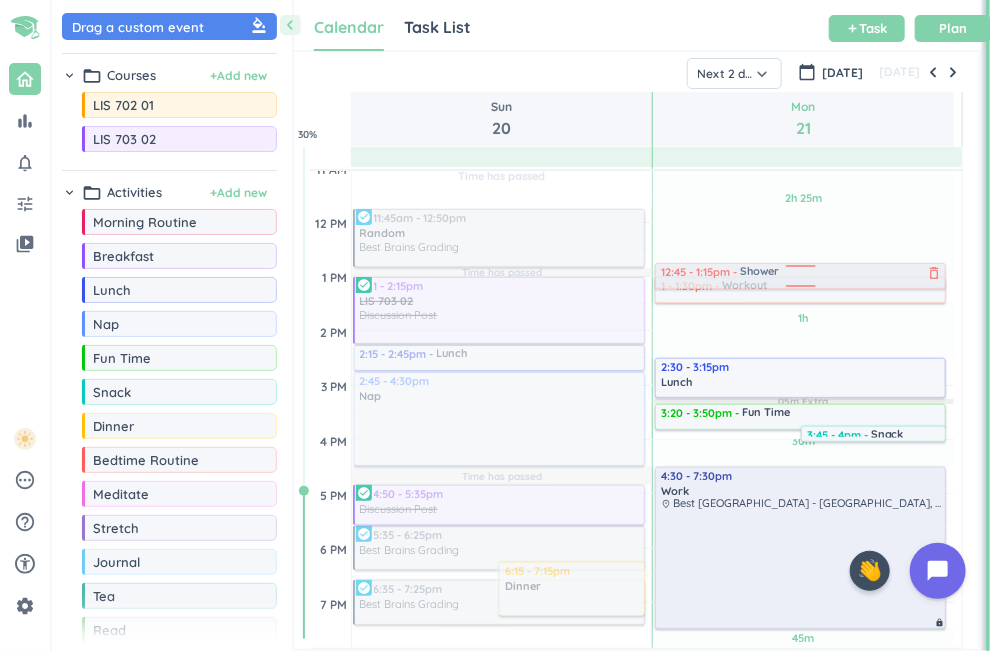 drag, startPoint x: 551, startPoint y: 447, endPoint x: 766, endPoint y: 274, distance: 275.96014 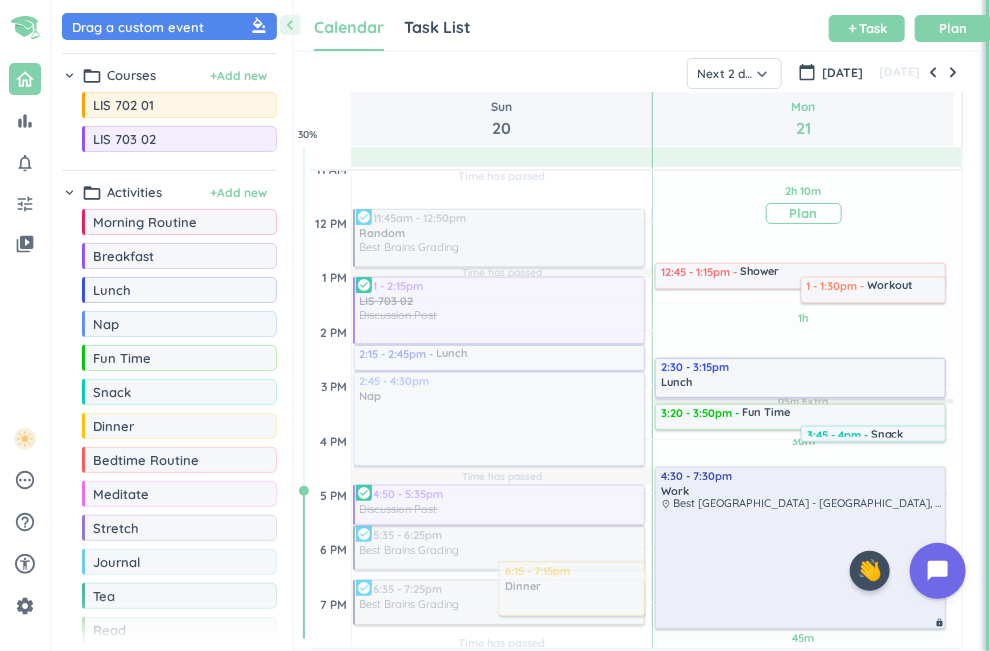 scroll, scrollTop: 0, scrollLeft: 0, axis: both 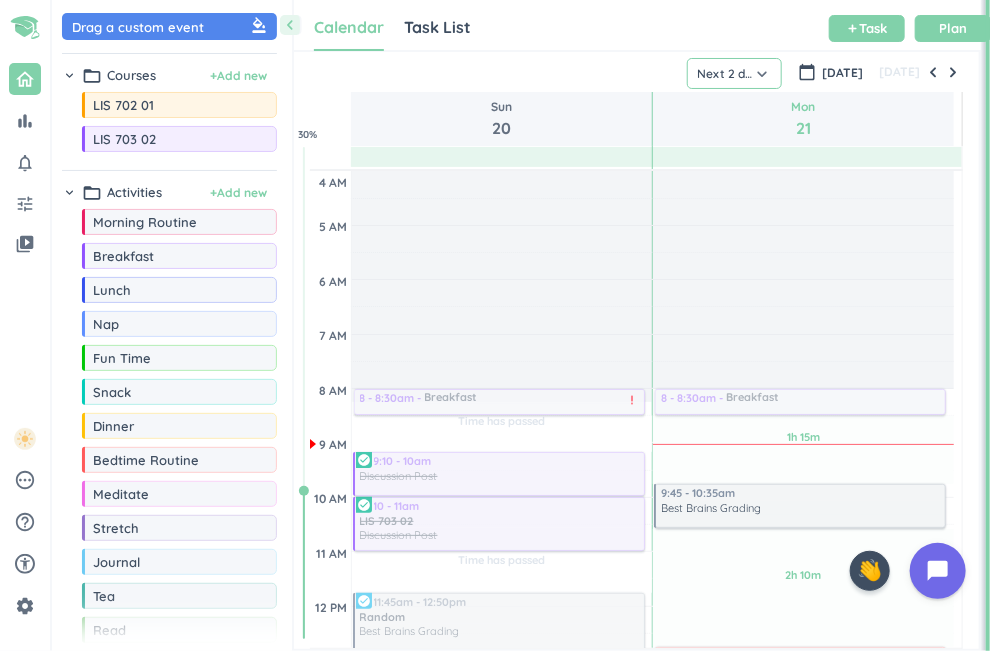 click on "Next 2 days" 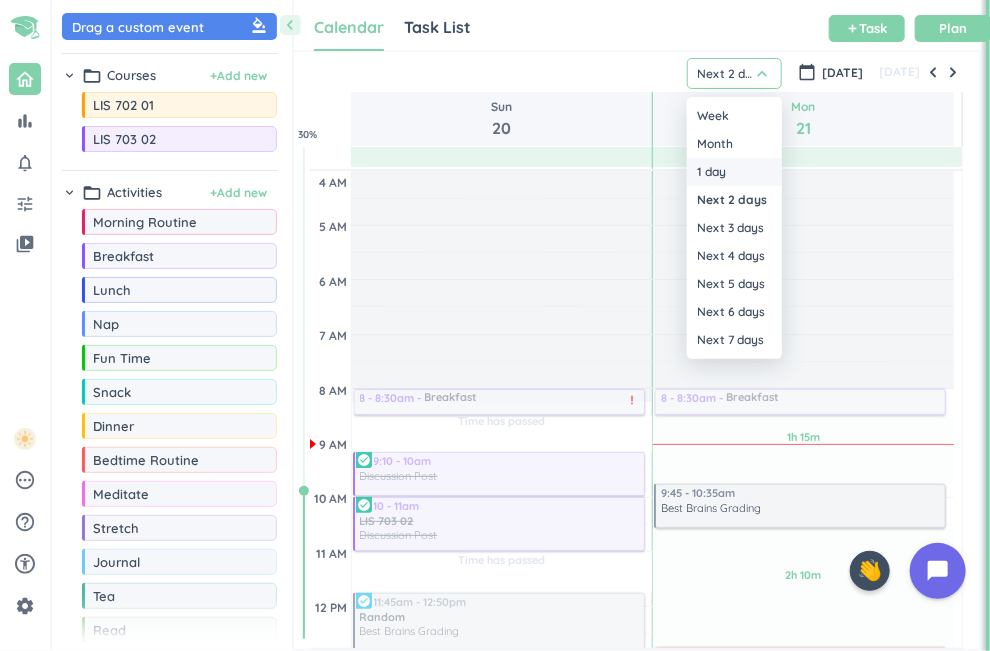 click on "1 day" at bounding box center (734, 172) 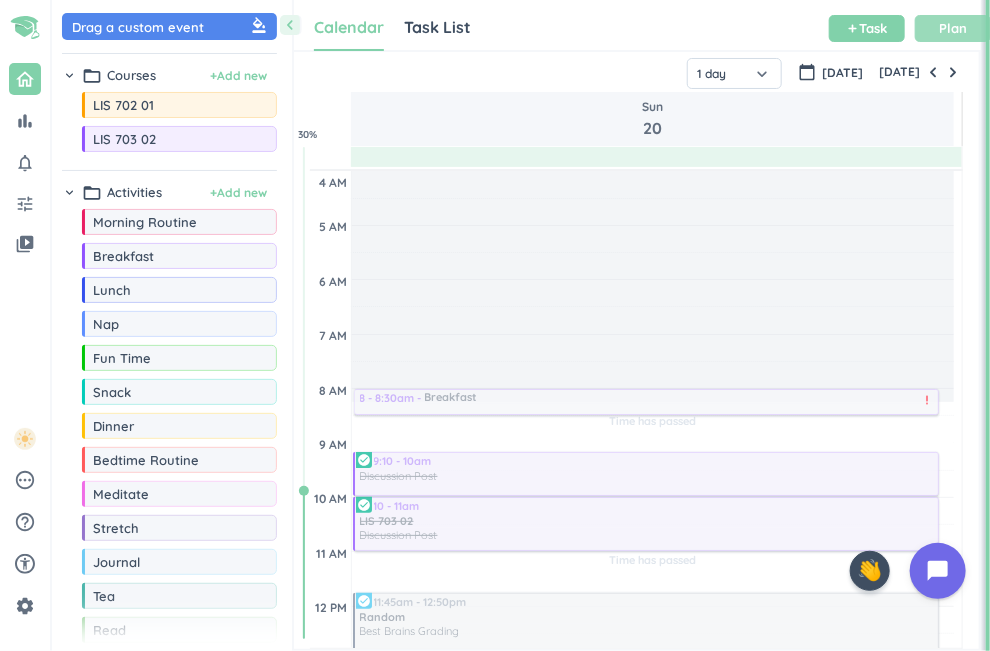 scroll, scrollTop: 110, scrollLeft: 0, axis: vertical 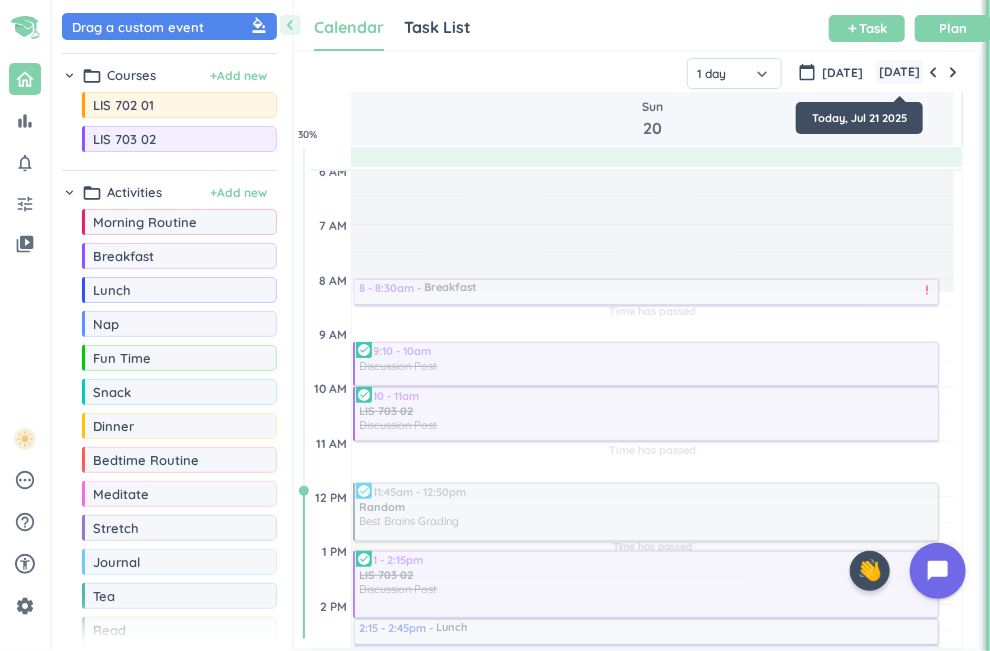 click on "[DATE]" at bounding box center (899, 72) 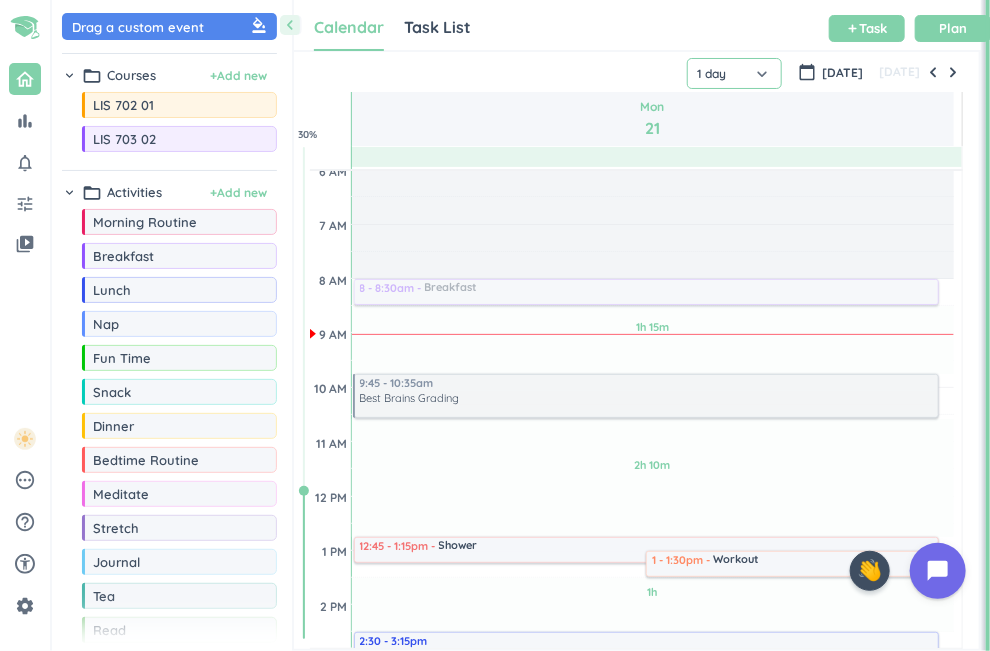 click on "1 day" 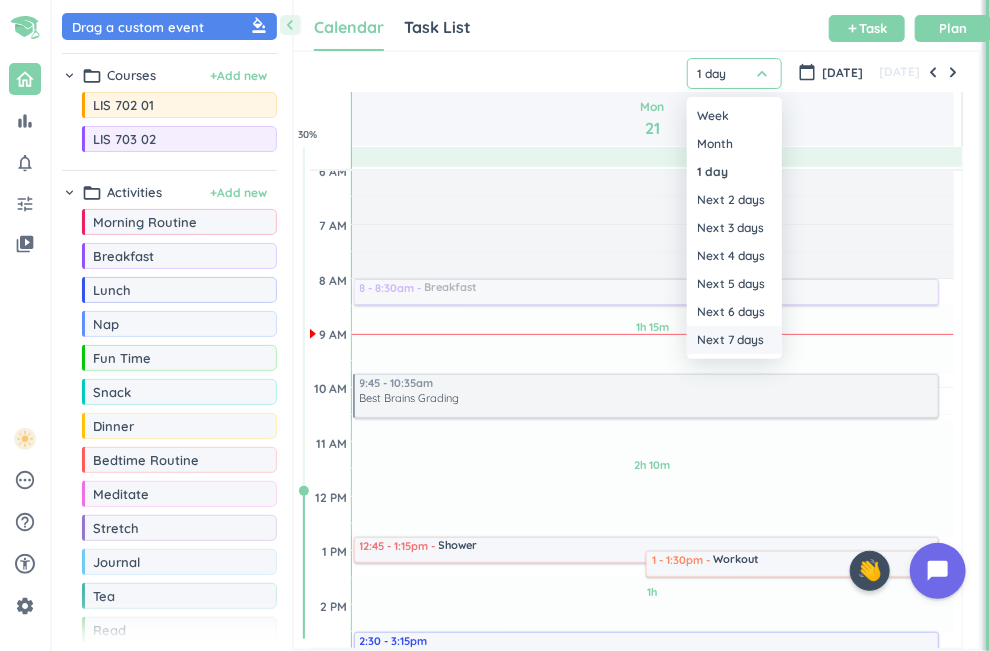 click on "Next 7 days" at bounding box center [734, 340] 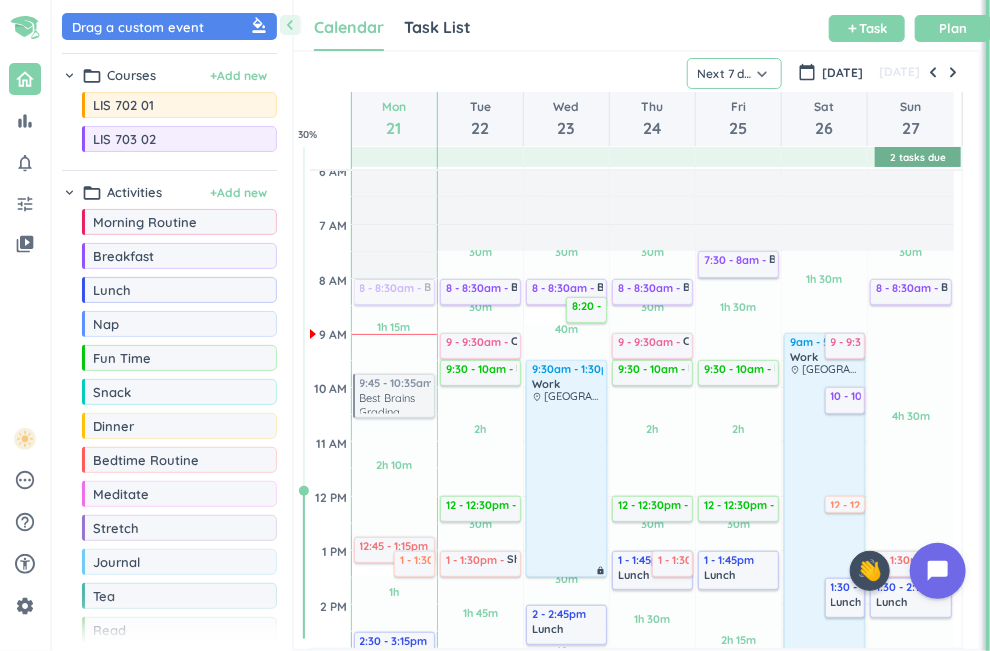 click on "Next 7 days" 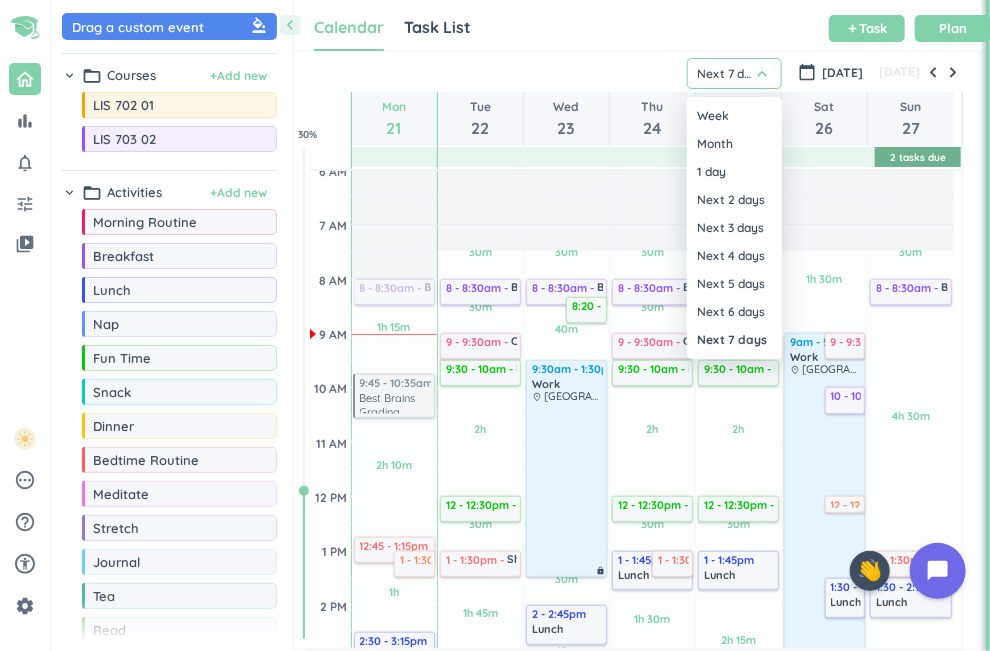 click at bounding box center (495, 325) 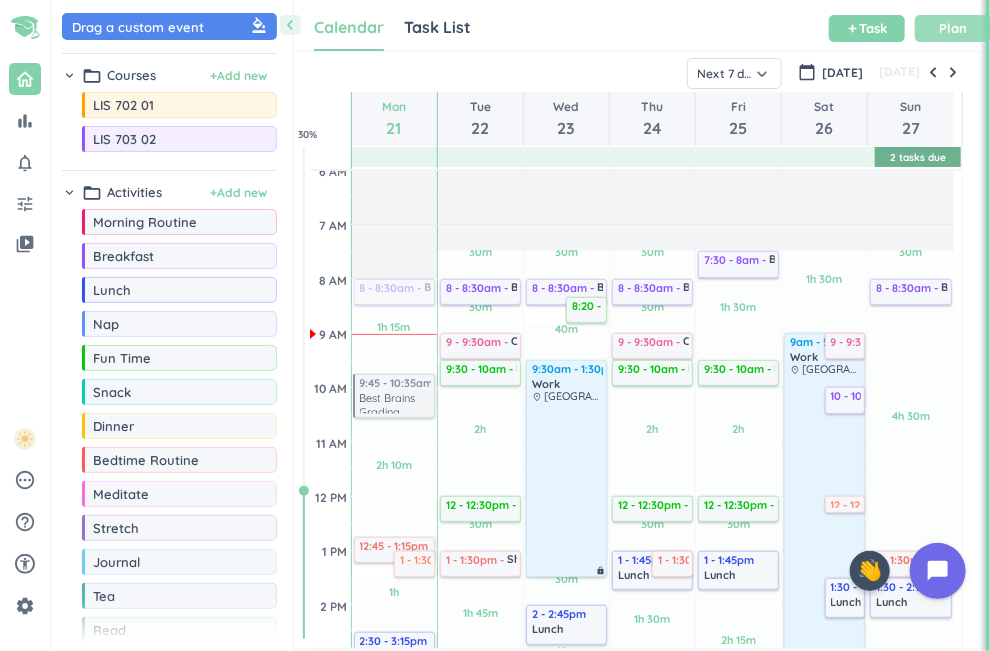 click on "Plan" at bounding box center [953, 28] 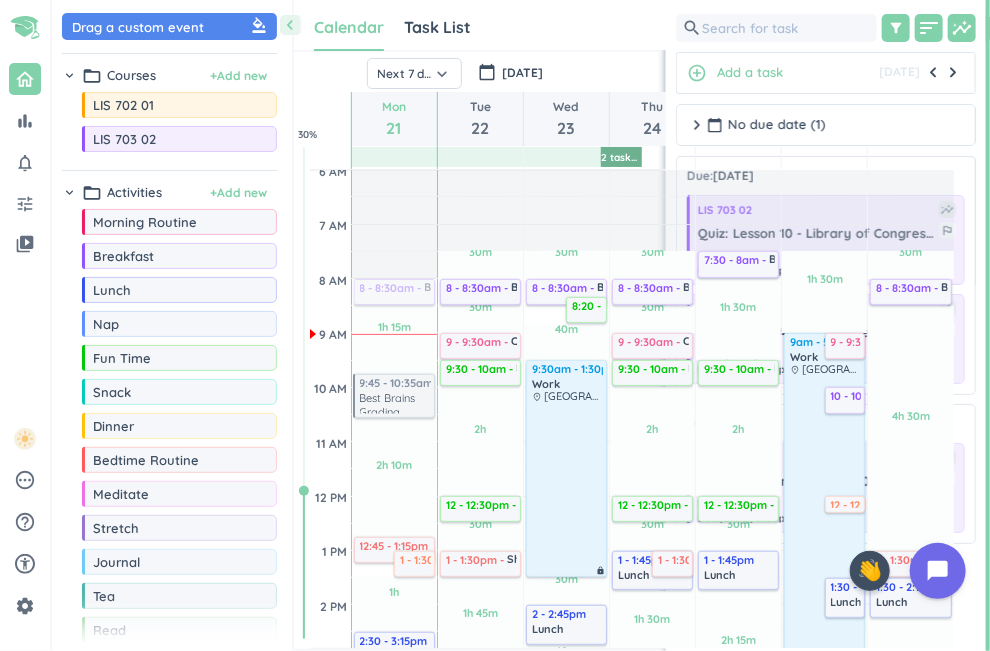 scroll, scrollTop: 42, scrollLeft: 369, axis: both 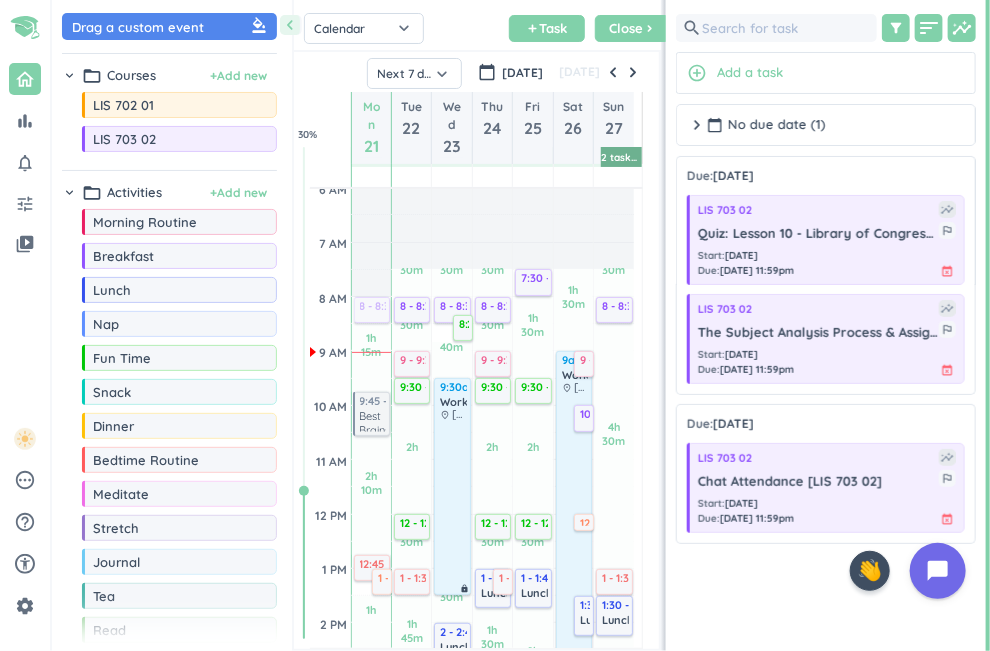 click on "chevron_left" at bounding box center [290, 25] 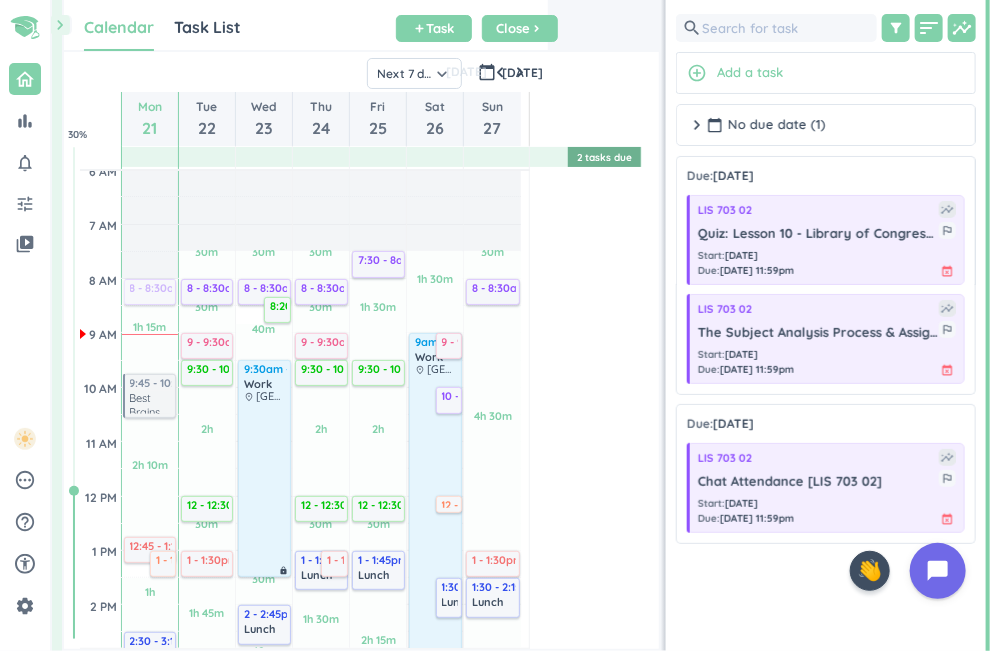 scroll, scrollTop: 9, scrollLeft: 8, axis: both 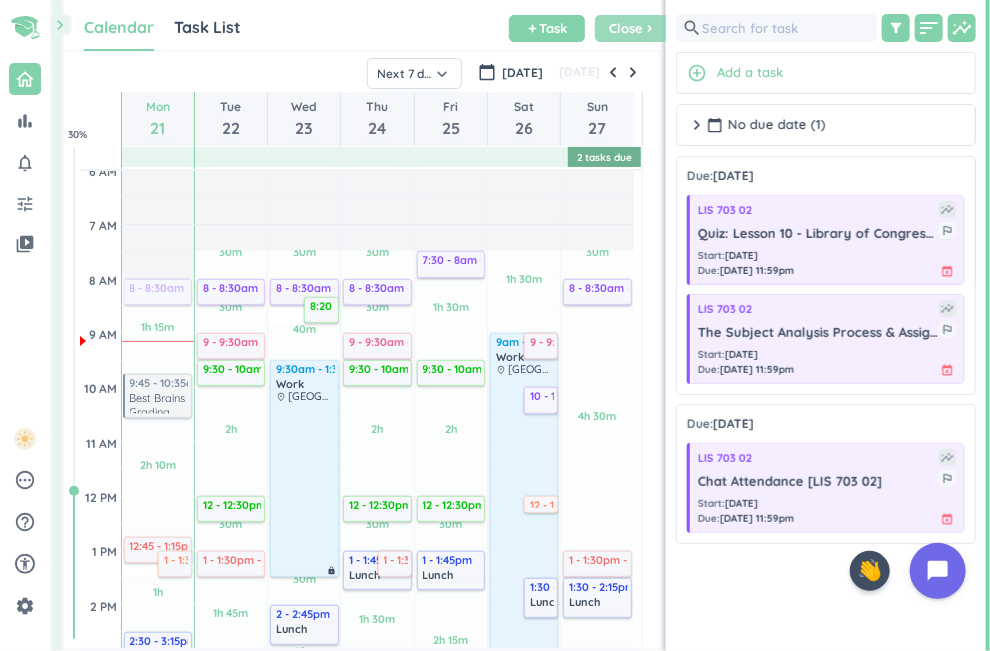 click on "Close chevron_right" at bounding box center [633, 28] 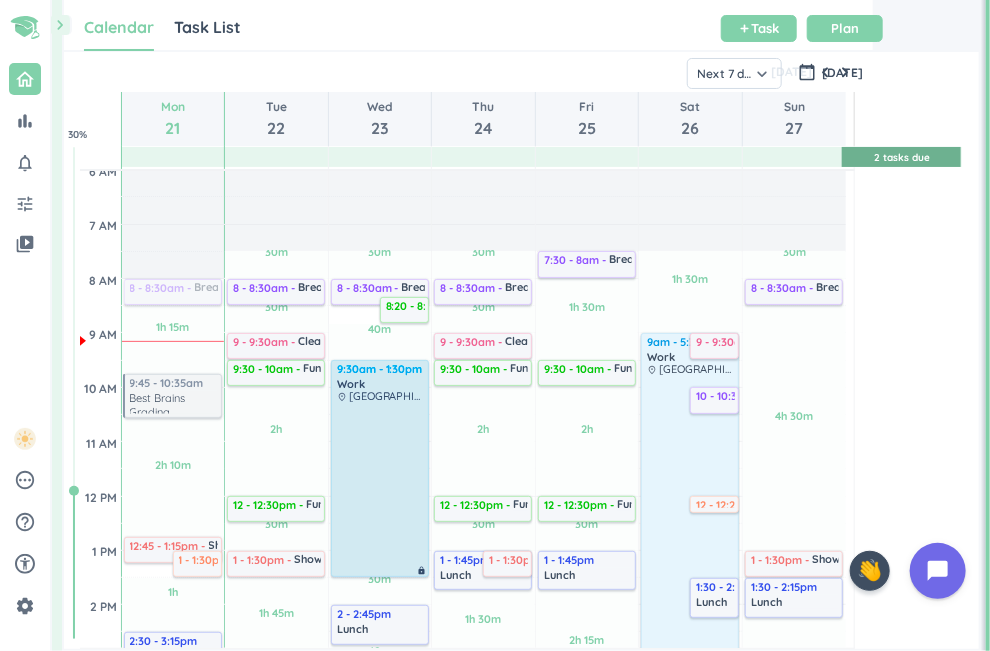 scroll, scrollTop: 9, scrollLeft: 9, axis: both 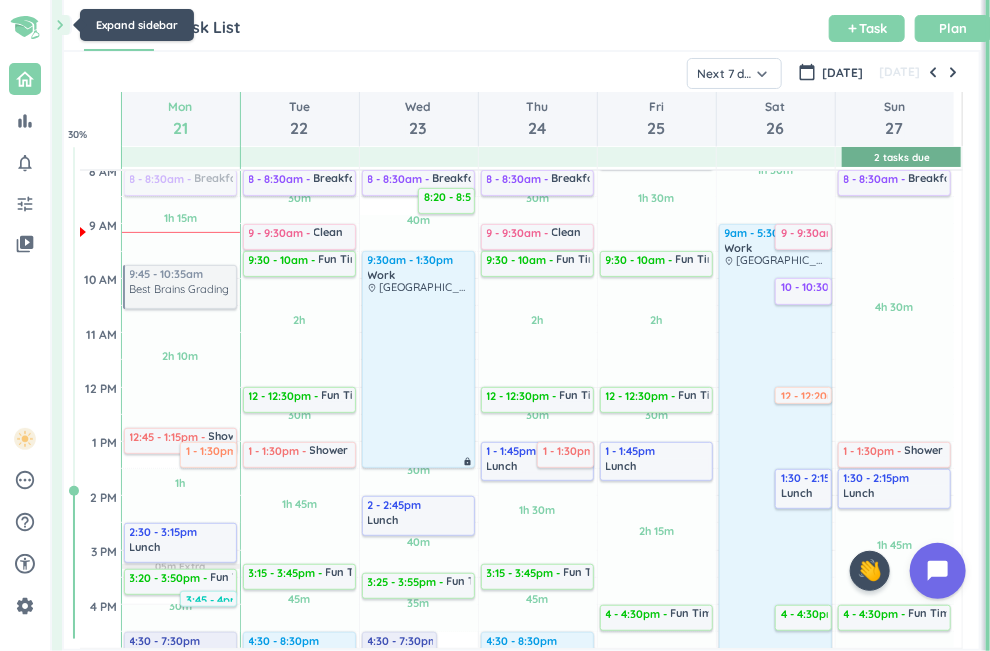 click on "chevron_right" at bounding box center (60, 25) 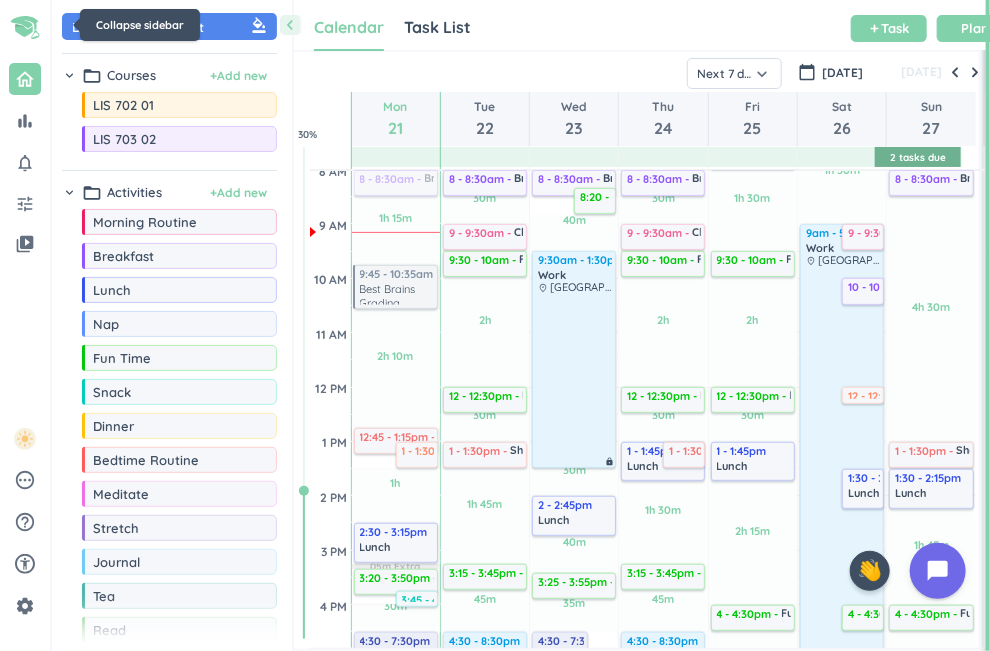 scroll, scrollTop: 42, scrollLeft: 679, axis: both 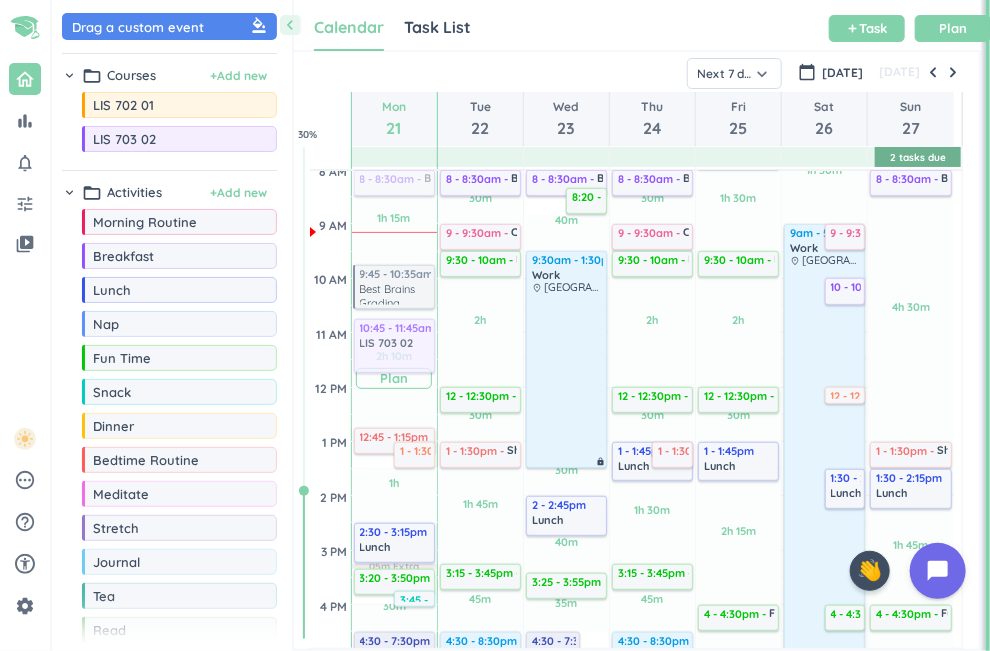 drag, startPoint x: 180, startPoint y: 138, endPoint x: 377, endPoint y: 322, distance: 269.56445 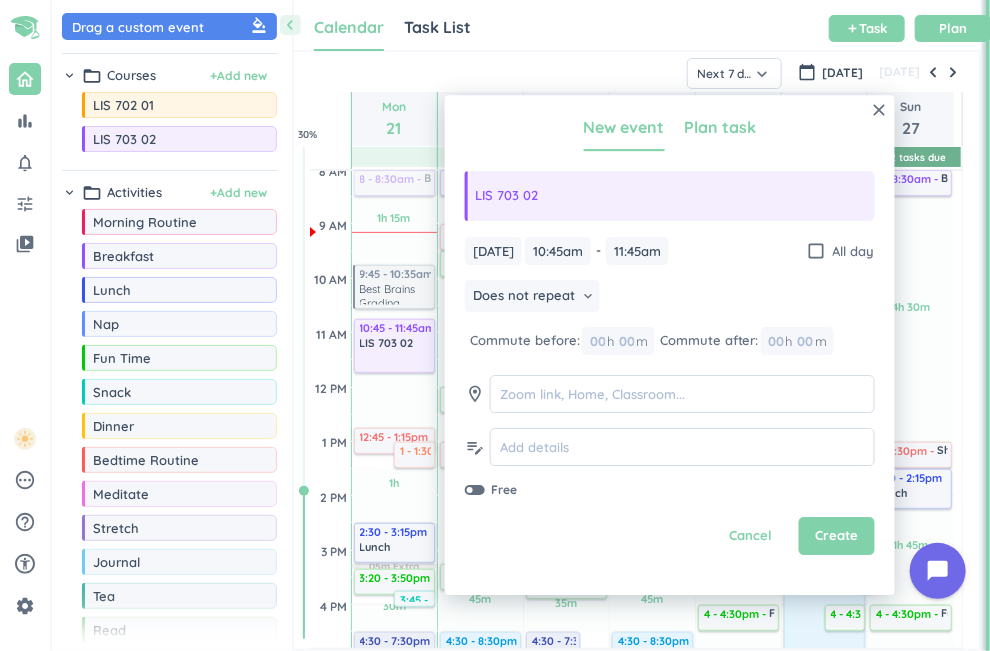 click on "Plan task" at bounding box center (720, 127) 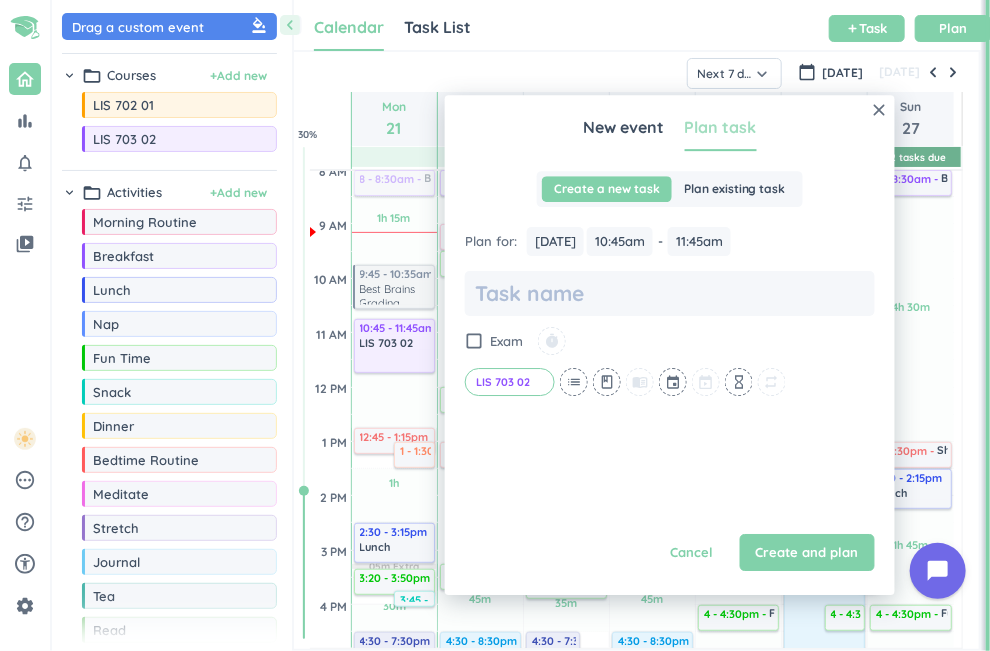 scroll, scrollTop: 0, scrollLeft: 0, axis: both 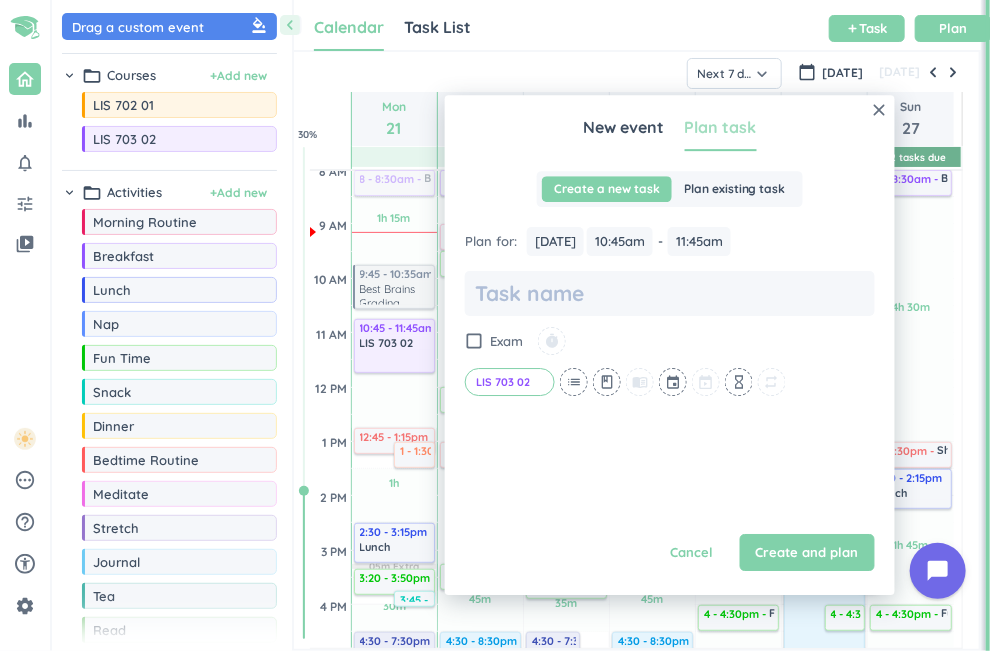 type on "x" 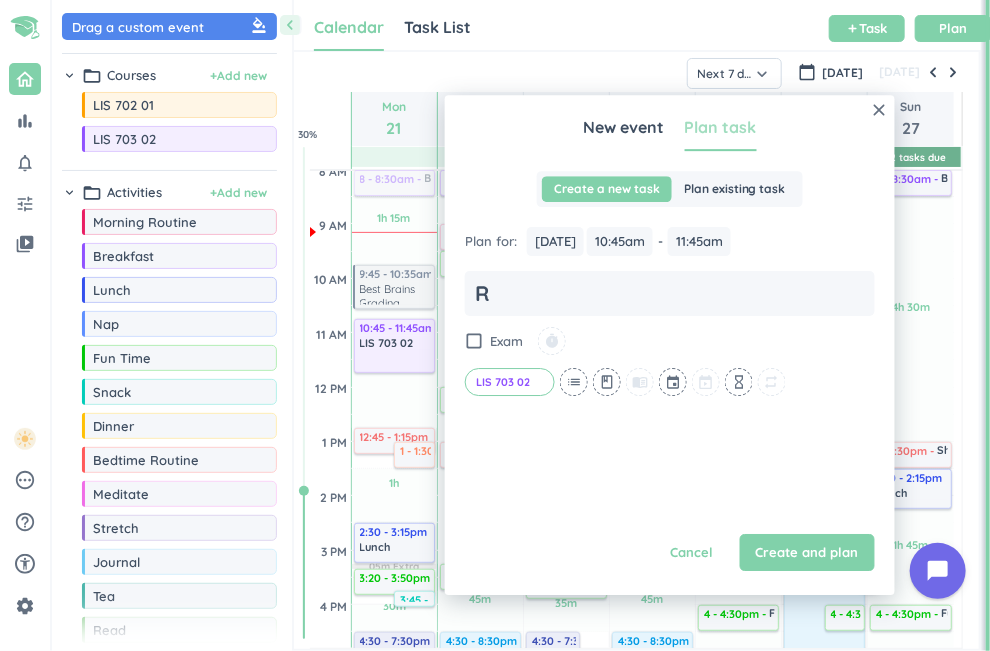 type on "x" 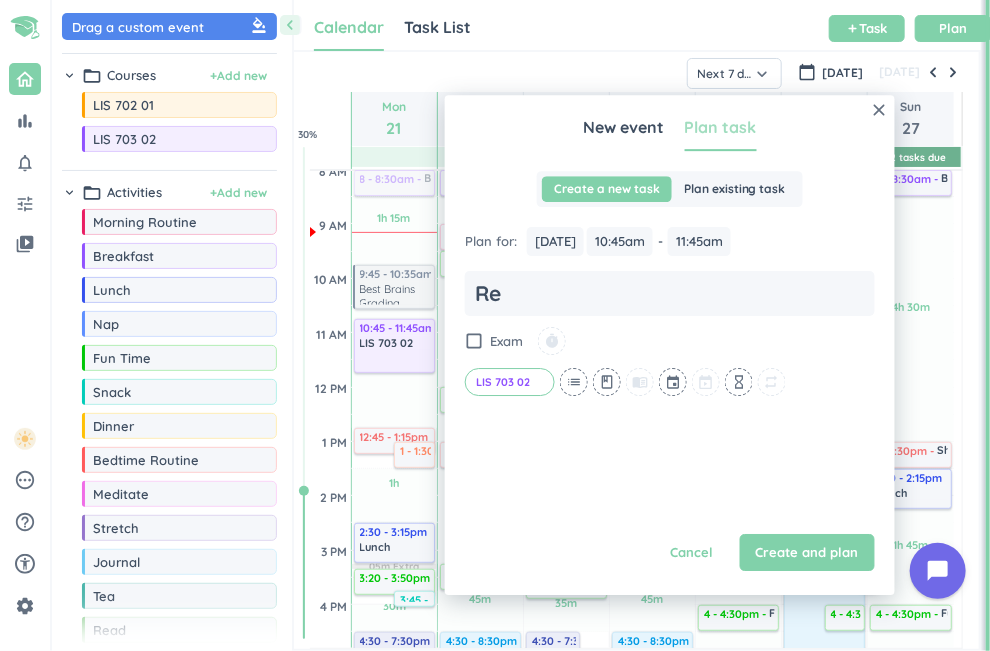 type on "x" 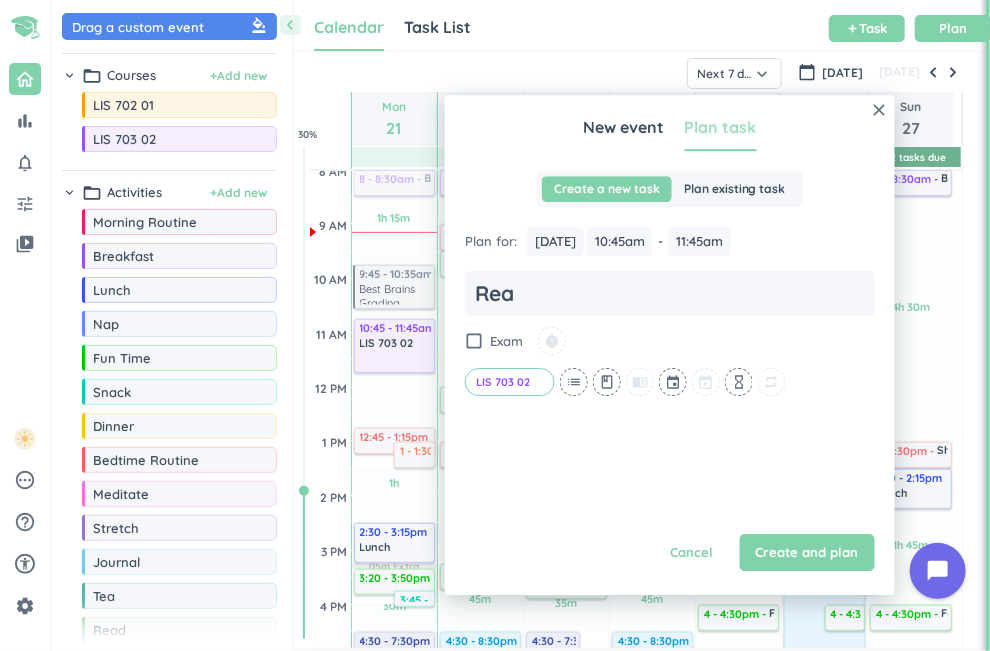 type on "x" 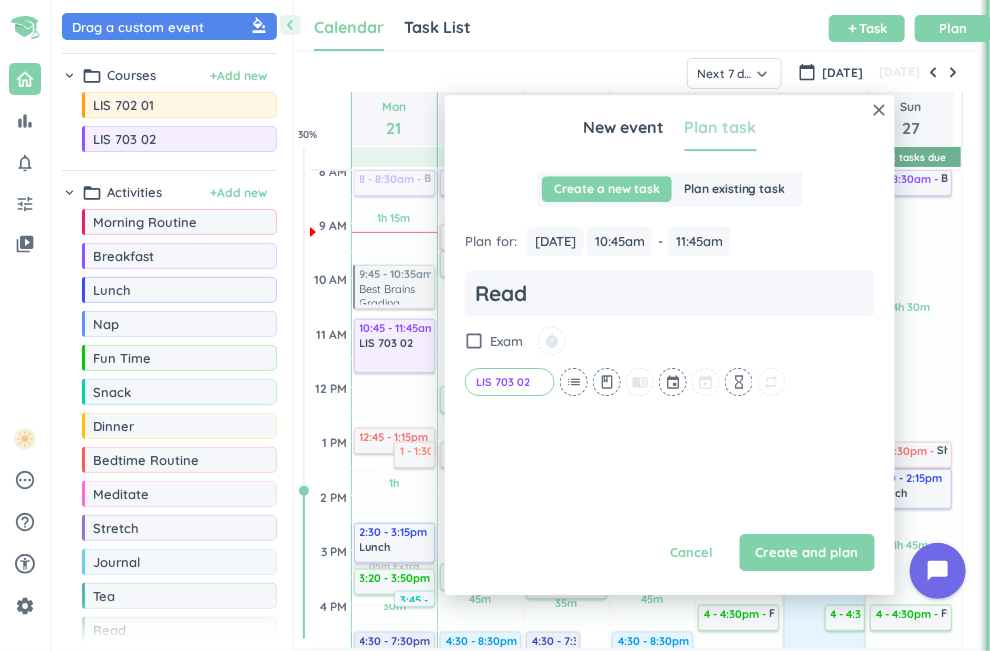 type on "x" 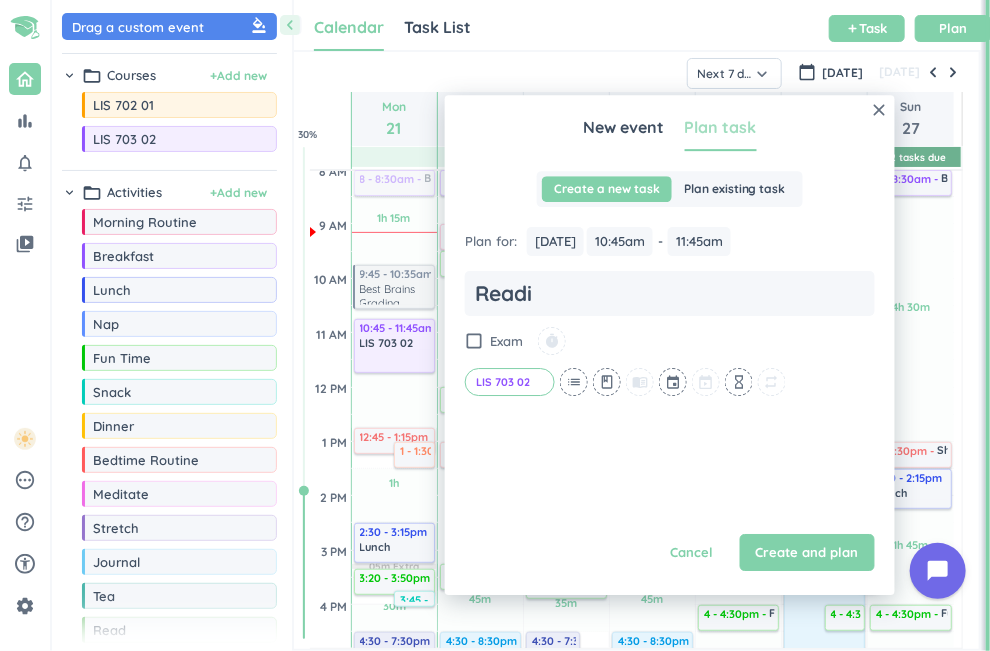 type on "x" 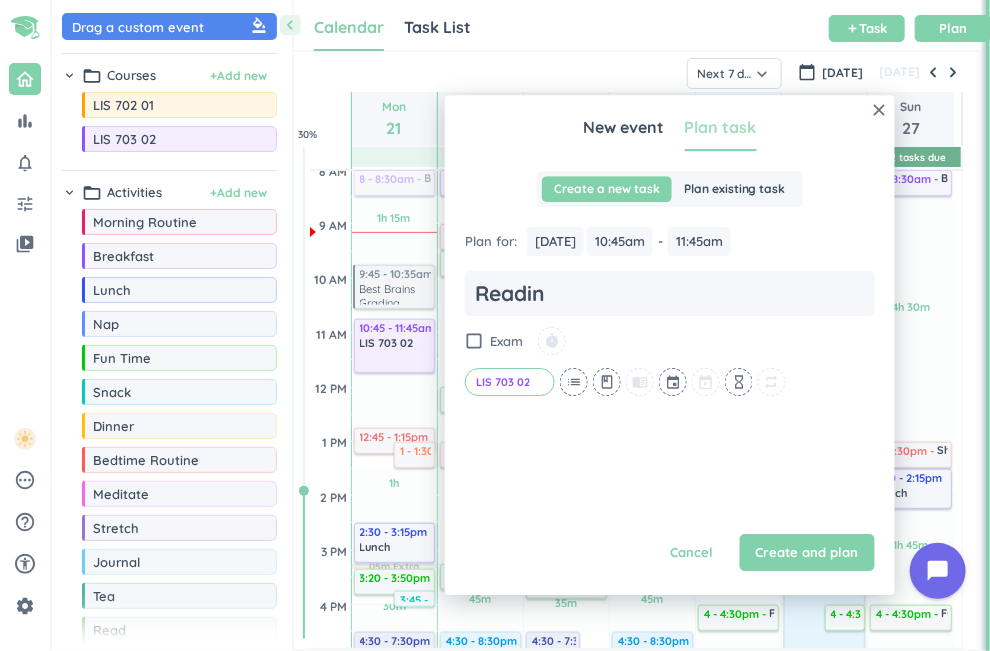 type on "x" 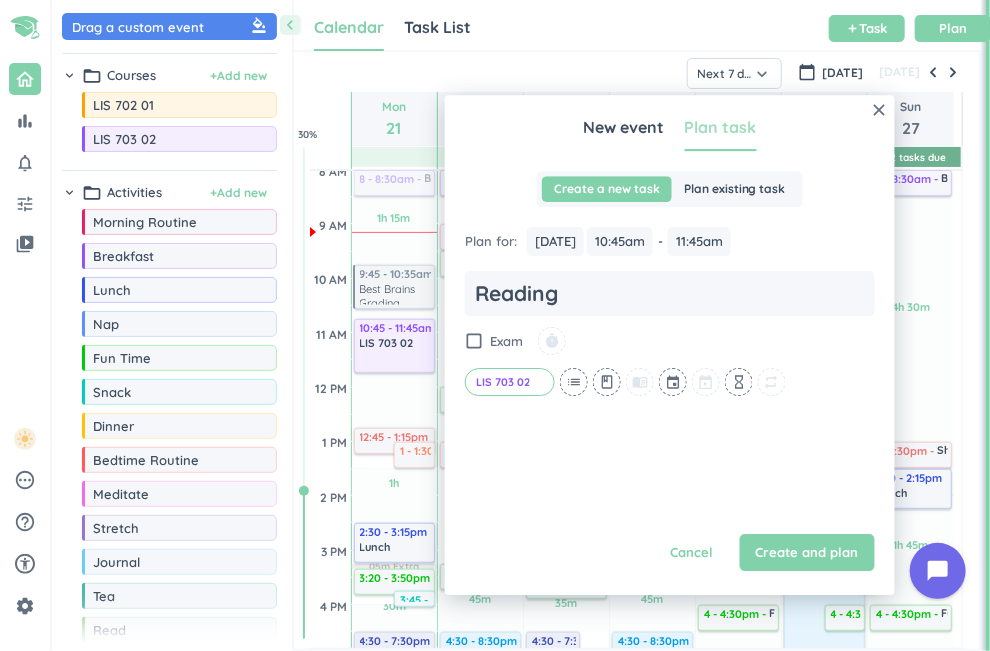 type on "x" 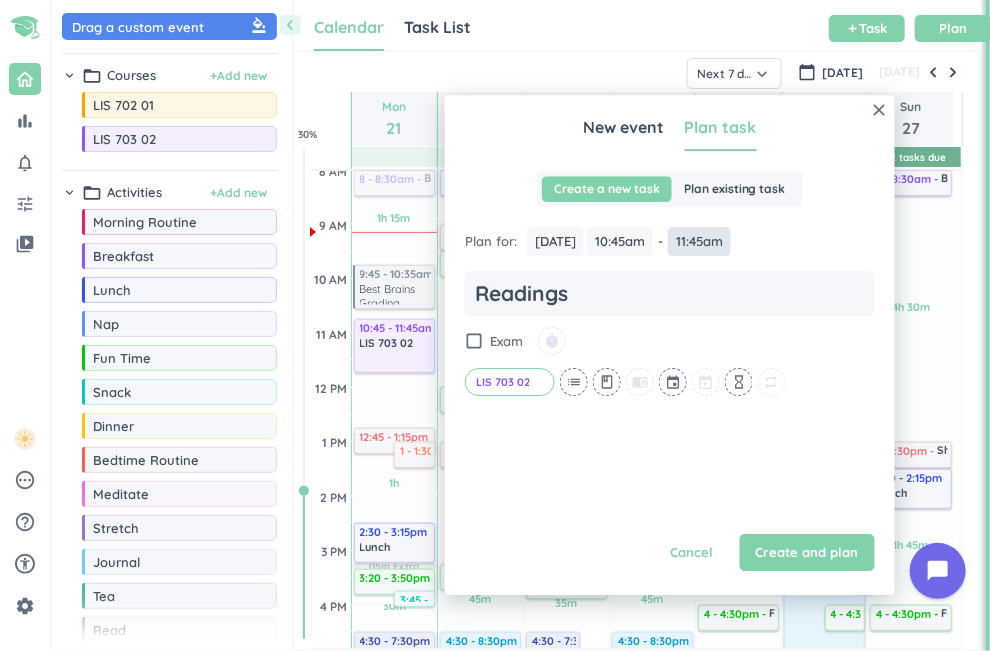 type on "Readings" 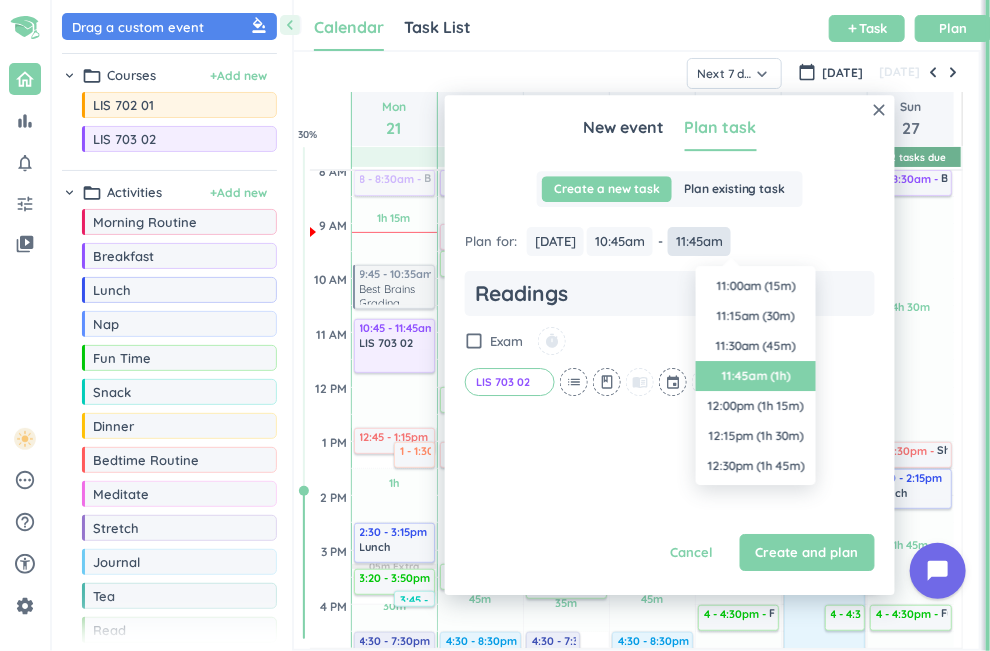 scroll, scrollTop: 90, scrollLeft: 0, axis: vertical 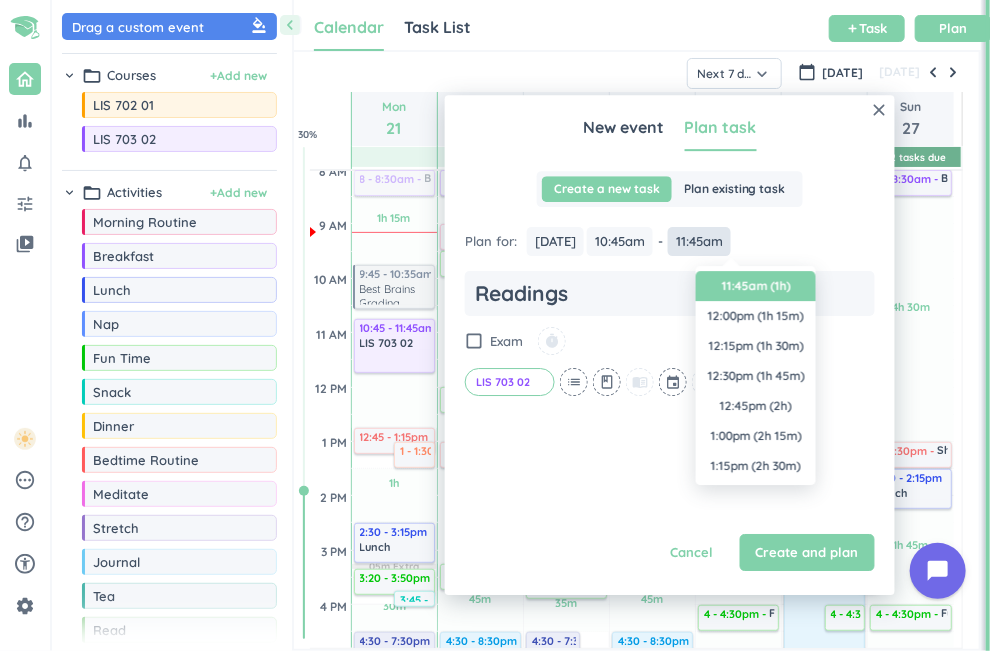 click on "11:45am" at bounding box center [699, 241] 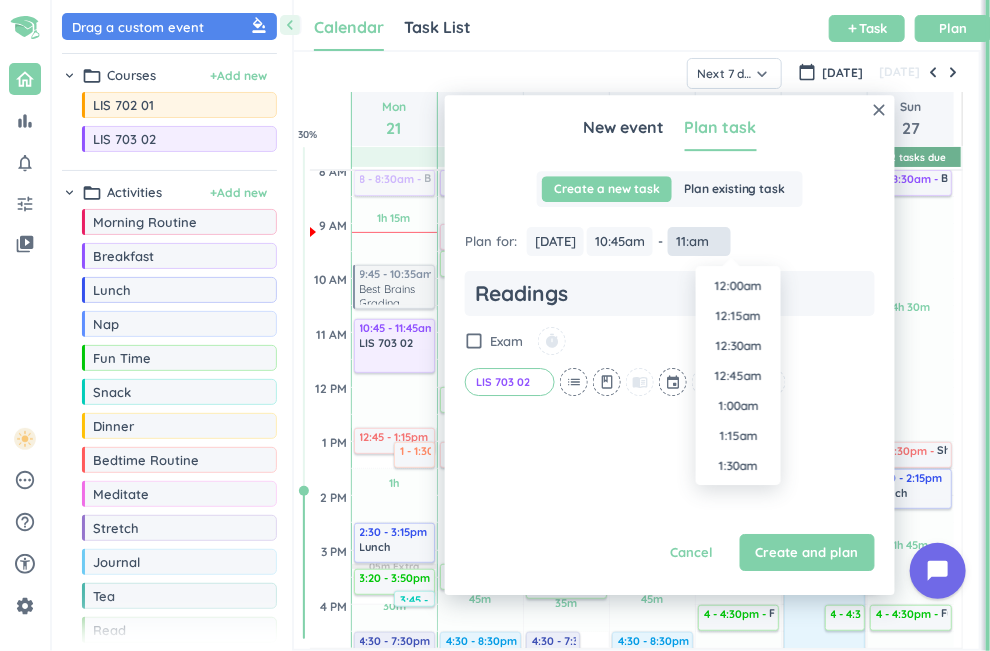 scroll, scrollTop: 1230, scrollLeft: 0, axis: vertical 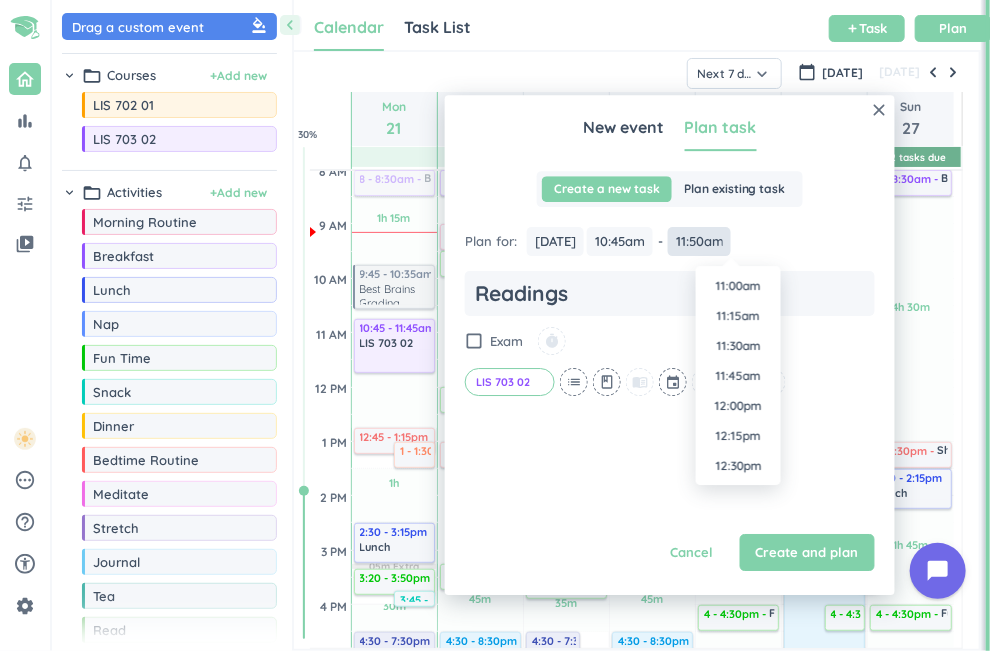 type on "11:50am" 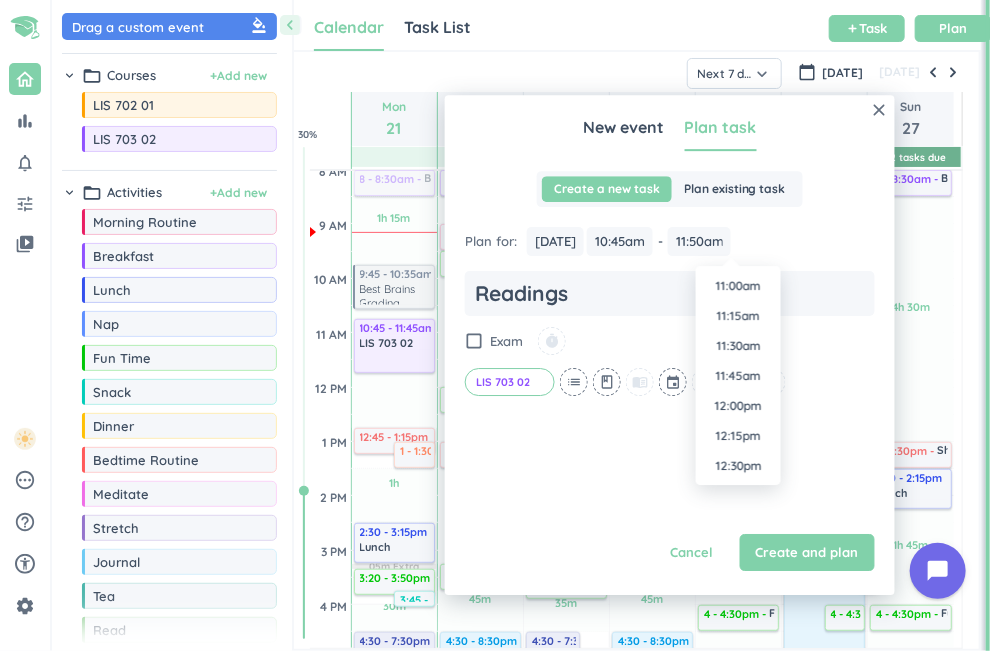 click on "Plan for : [DATE] [DATE]   10:45am 10:45am - 11:45am 11:50am Readings check_box_outline_blank Exam timer LIS  703  02 cancel list class menu_book event hourglass_empty repeat Cancel Create and plan" at bounding box center (670, 371) 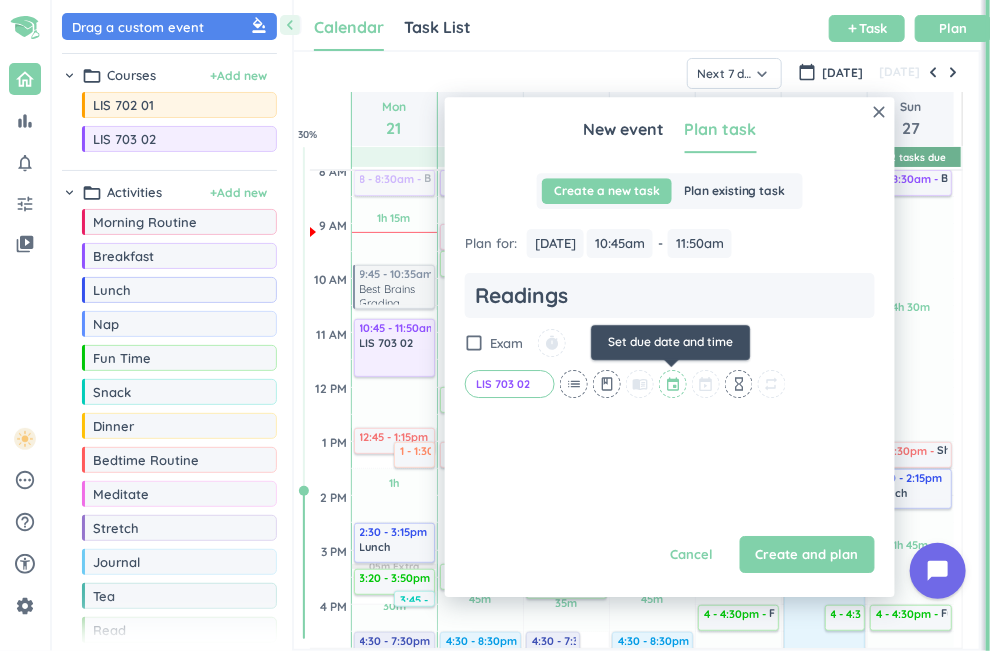 click at bounding box center (674, 384) 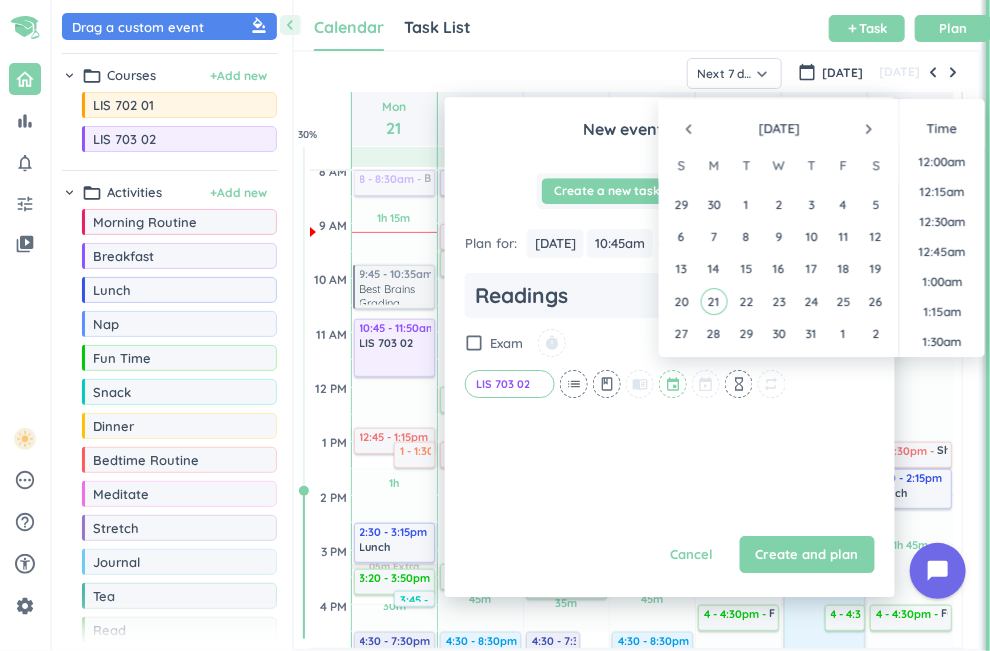 scroll, scrollTop: 990, scrollLeft: 0, axis: vertical 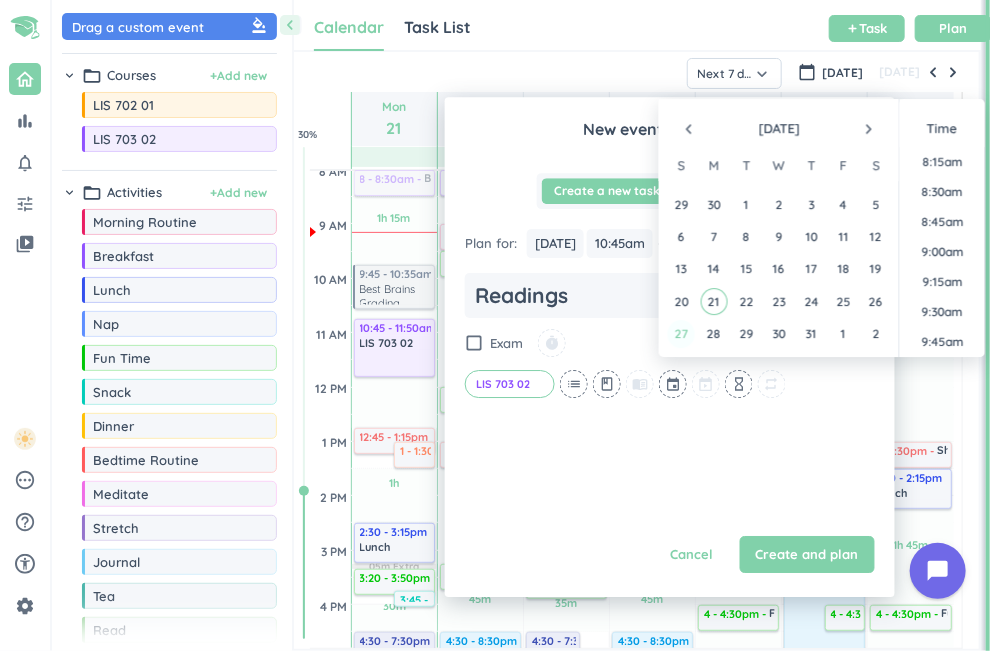 click on "27" at bounding box center [681, 334] 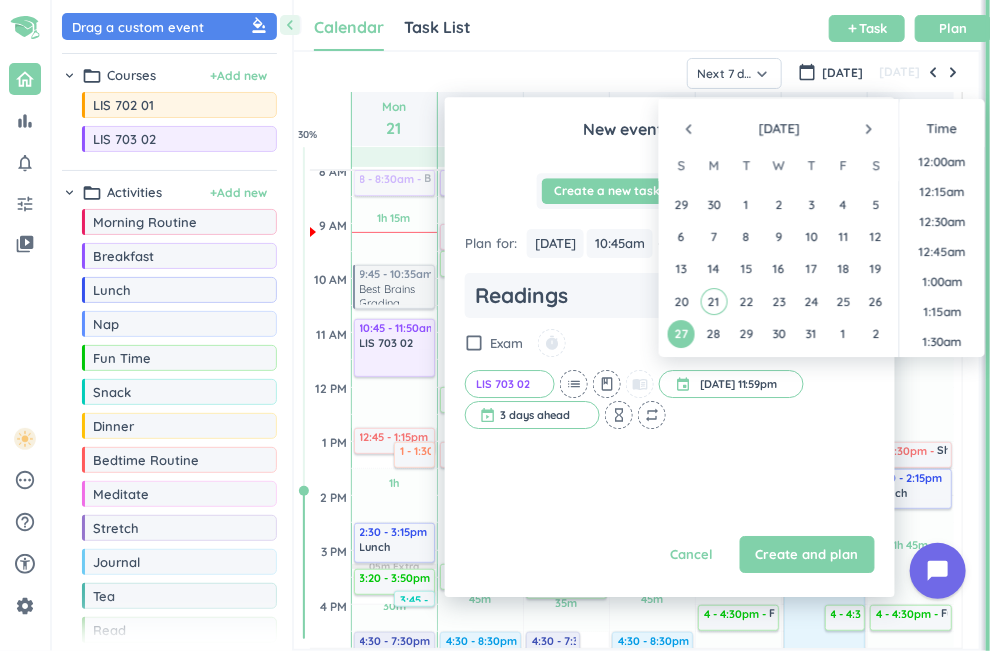 scroll, scrollTop: 2700, scrollLeft: 0, axis: vertical 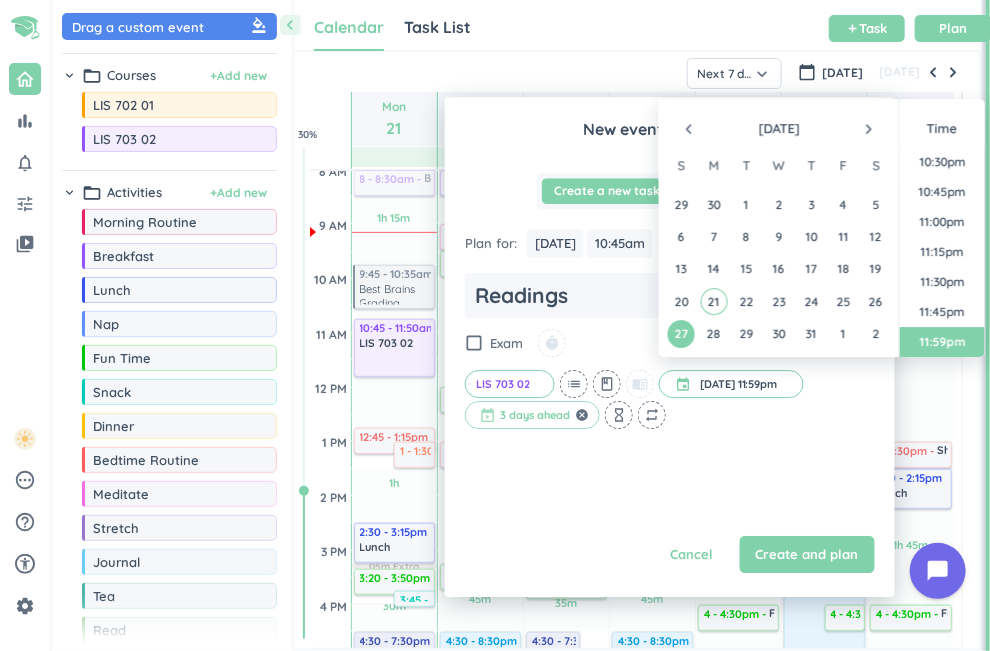 click at bounding box center [532, 415] 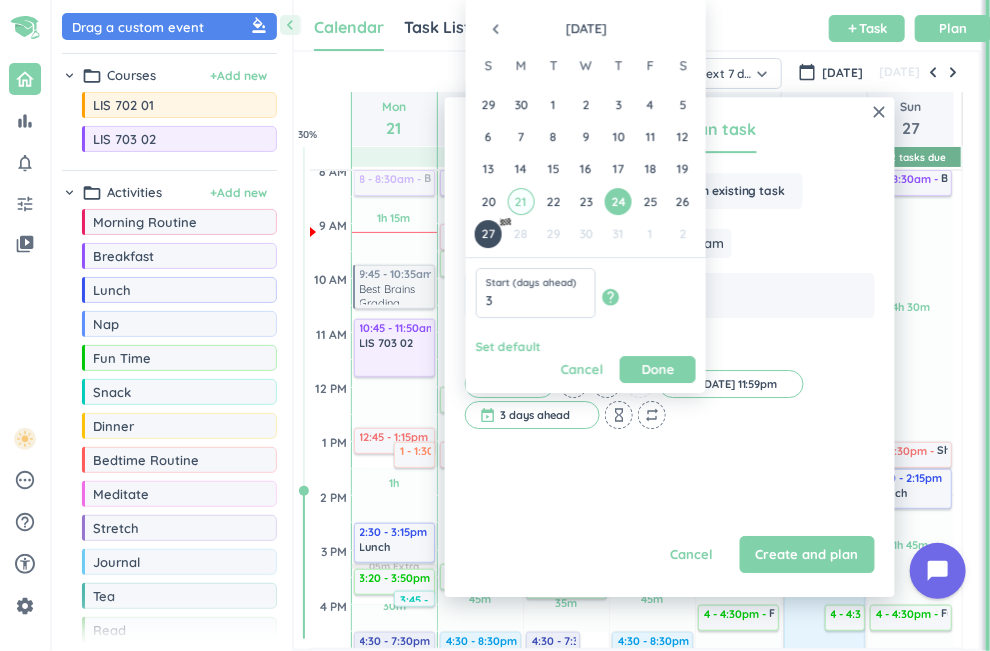 click on "21" at bounding box center [520, 201] 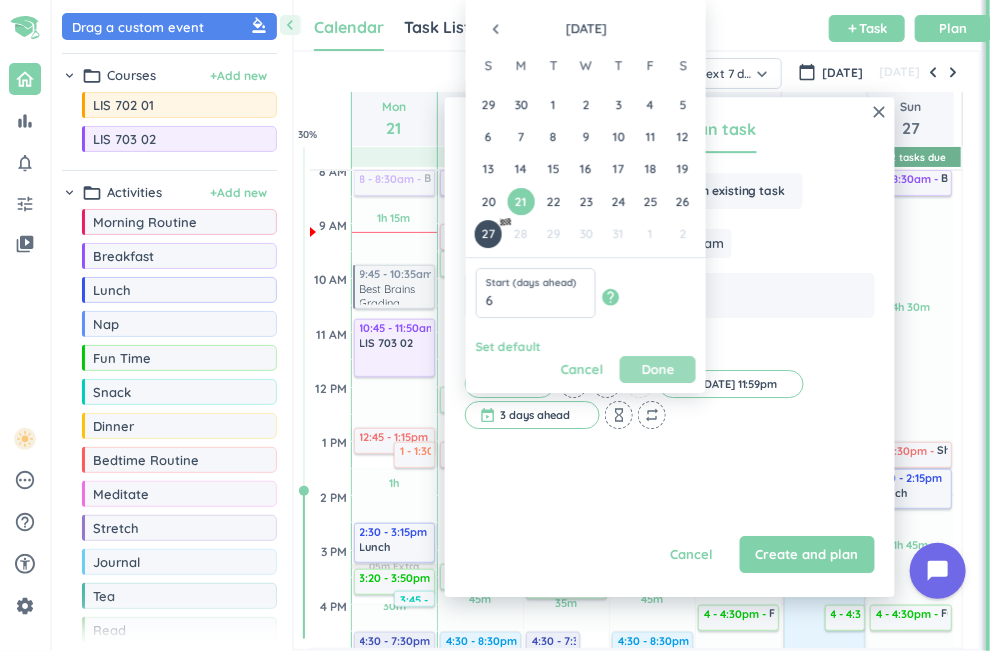 click on "Done" at bounding box center (658, 369) 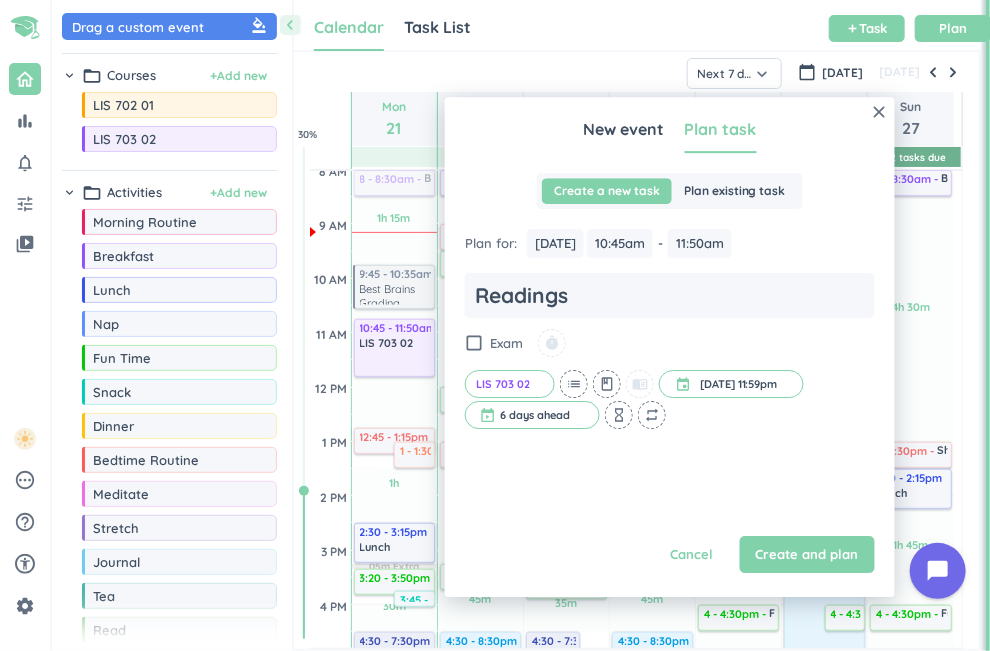 click on "check_box_outline_blank Exam timer" at bounding box center [670, 343] 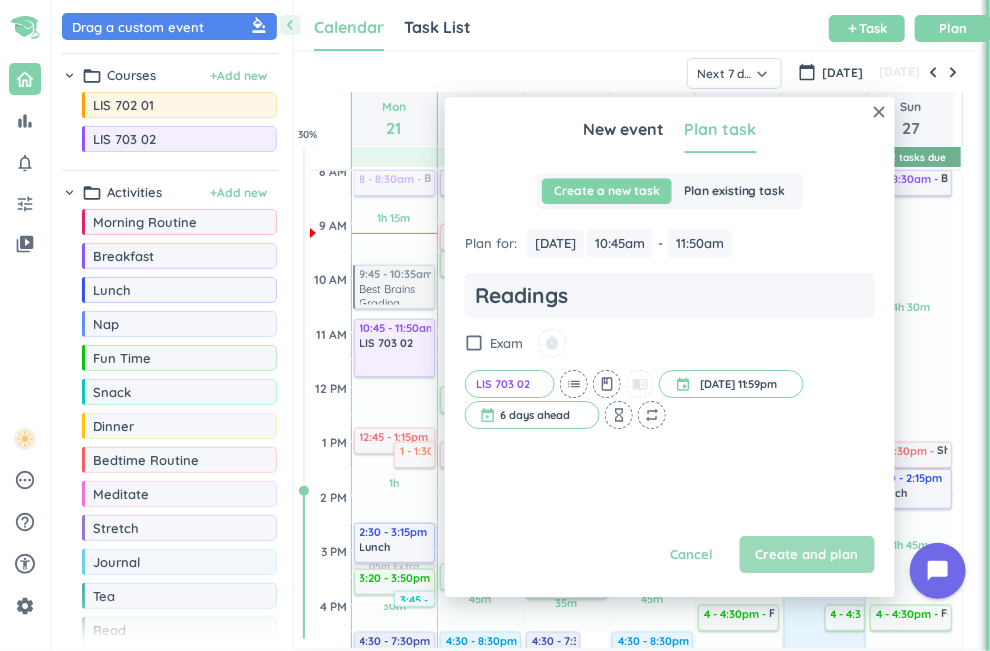 click on "Create and plan" at bounding box center [807, 555] 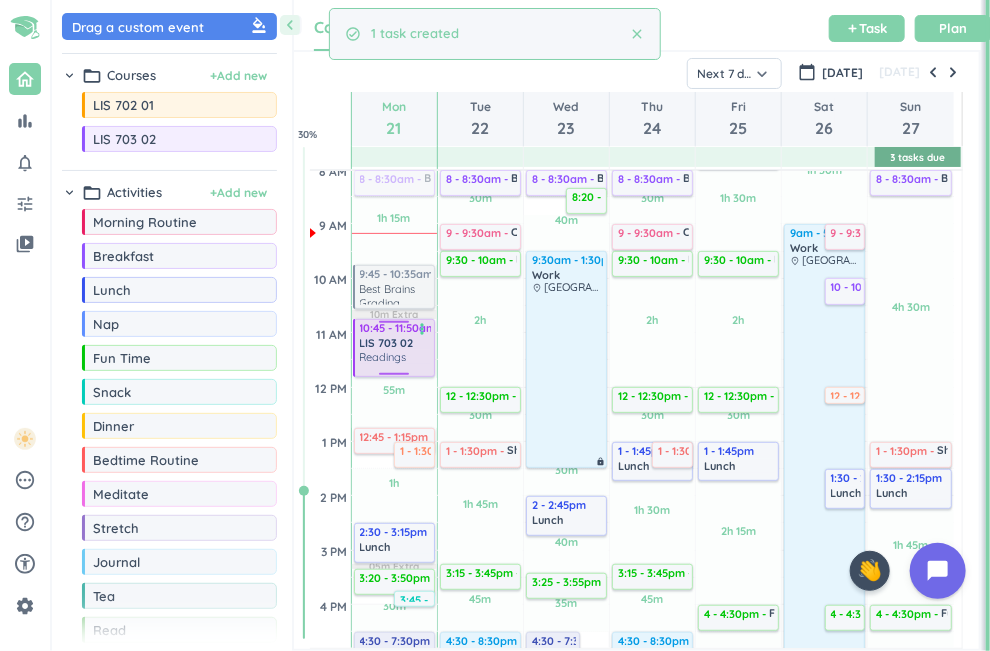 click on "more_vert" at bounding box center (423, 329) 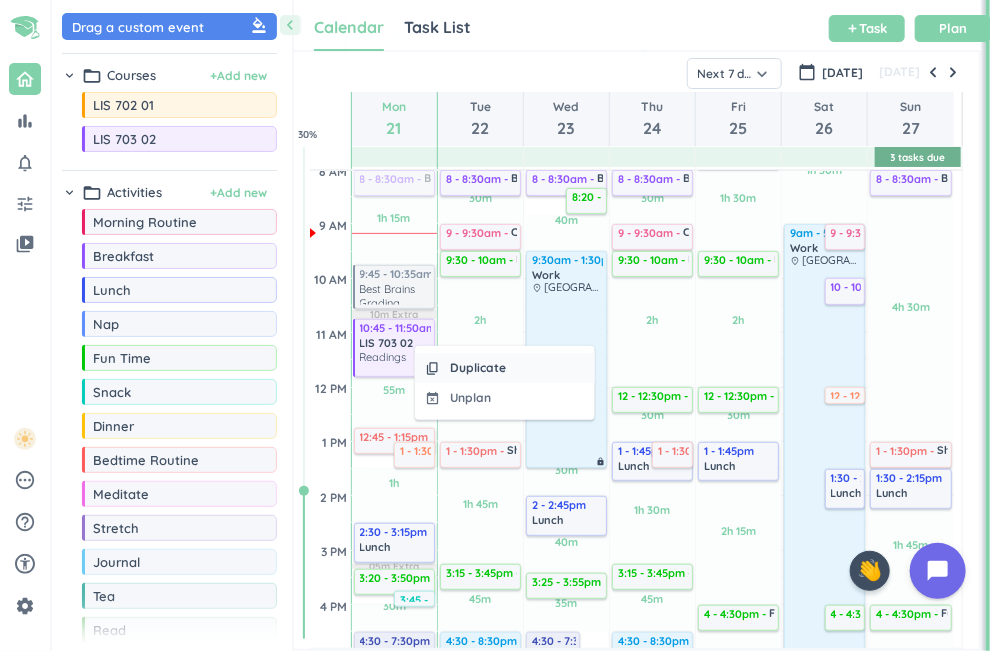 click on "Duplicate" at bounding box center [478, 368] 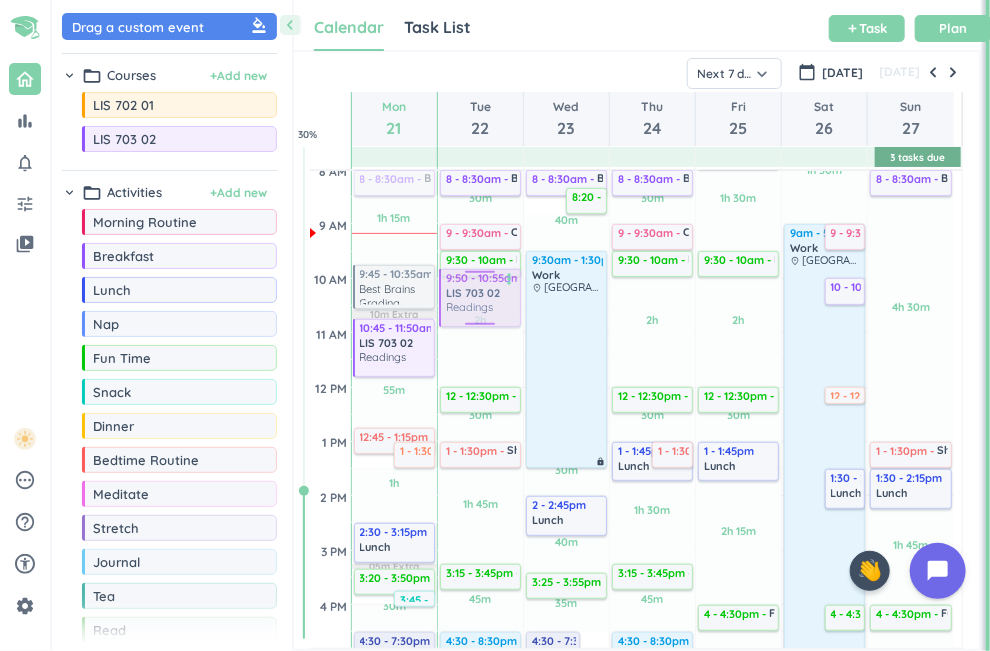 drag, startPoint x: 409, startPoint y: 350, endPoint x: 473, endPoint y: 305, distance: 78.23682 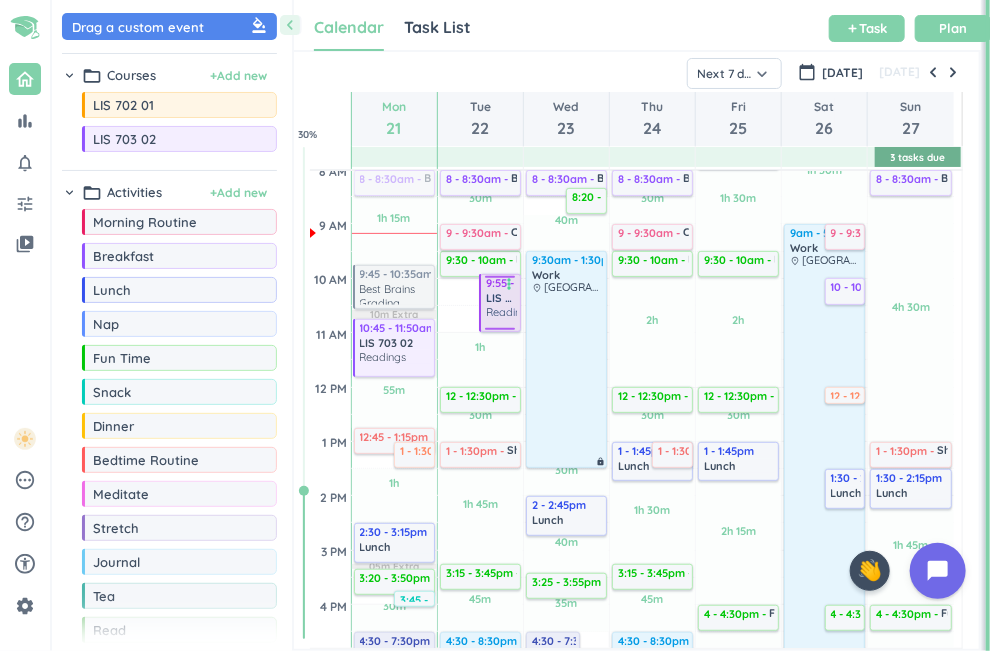 click on "more_vert" at bounding box center (509, 284) 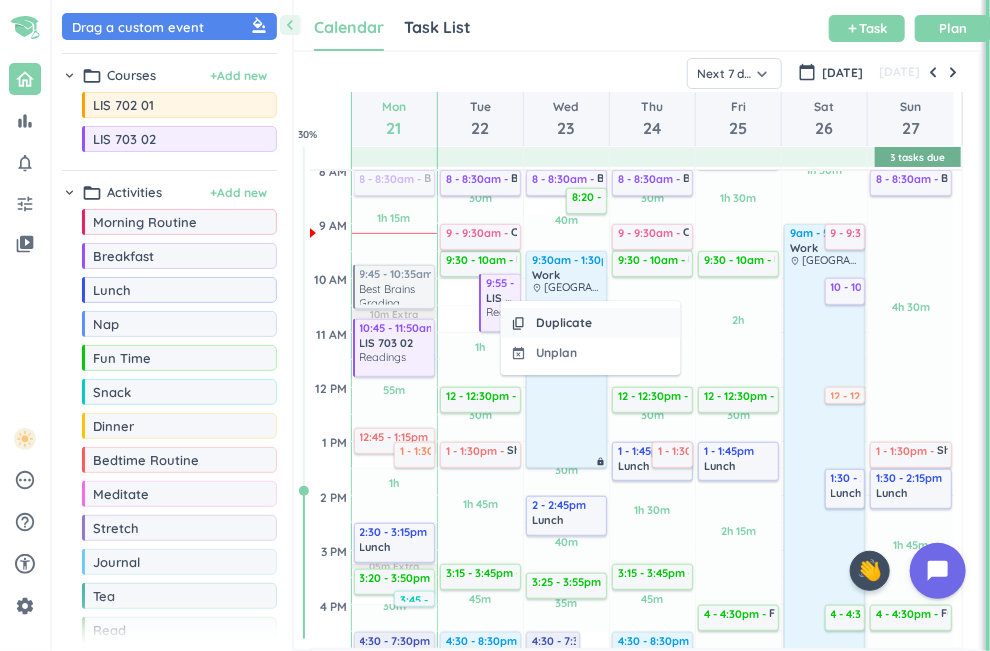 click on "content_copy" at bounding box center (518, 323) 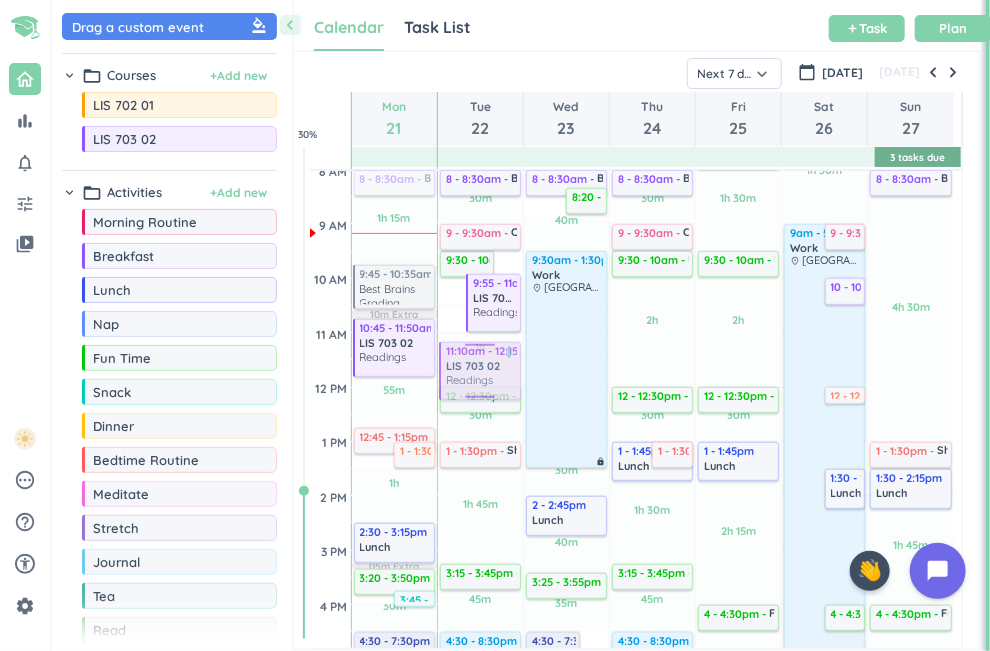 drag, startPoint x: 505, startPoint y: 309, endPoint x: 502, endPoint y: 368, distance: 59.07622 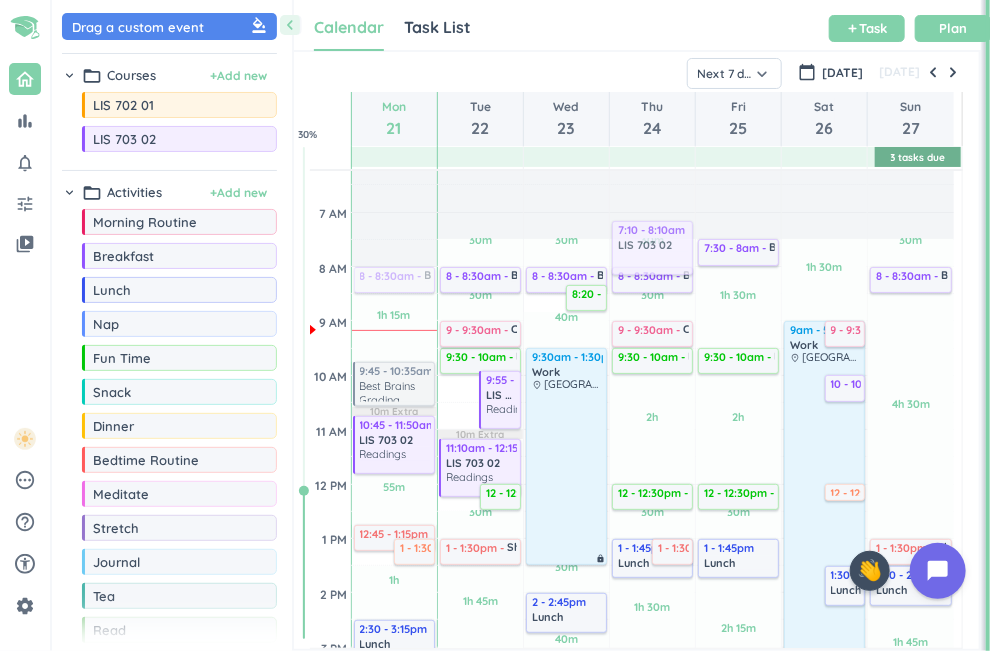 scroll, scrollTop: 110, scrollLeft: 0, axis: vertical 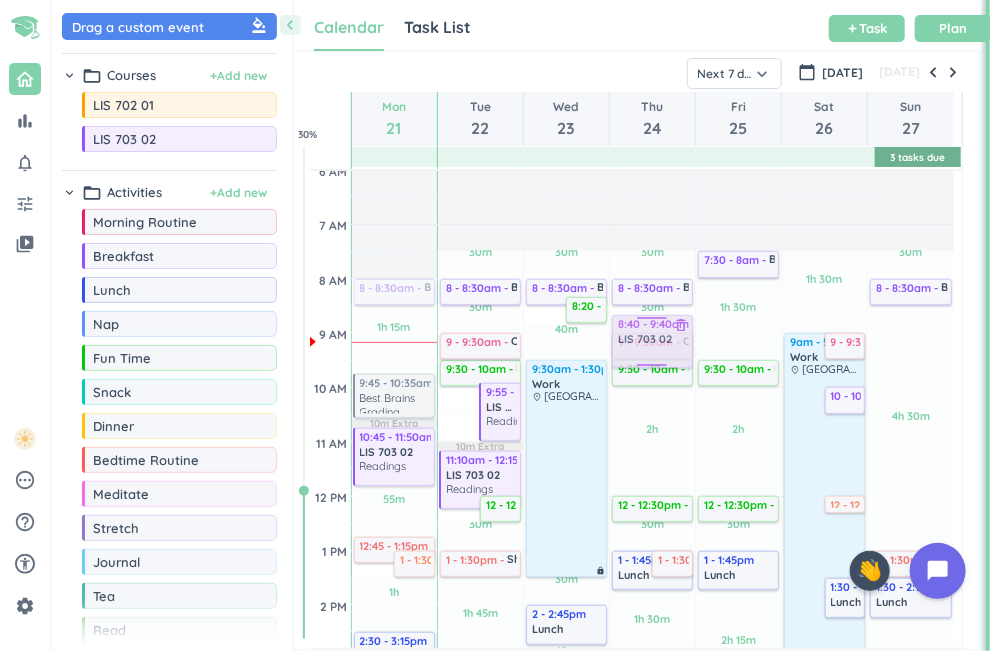 drag, startPoint x: 182, startPoint y: 142, endPoint x: 653, endPoint y: 316, distance: 502.11255 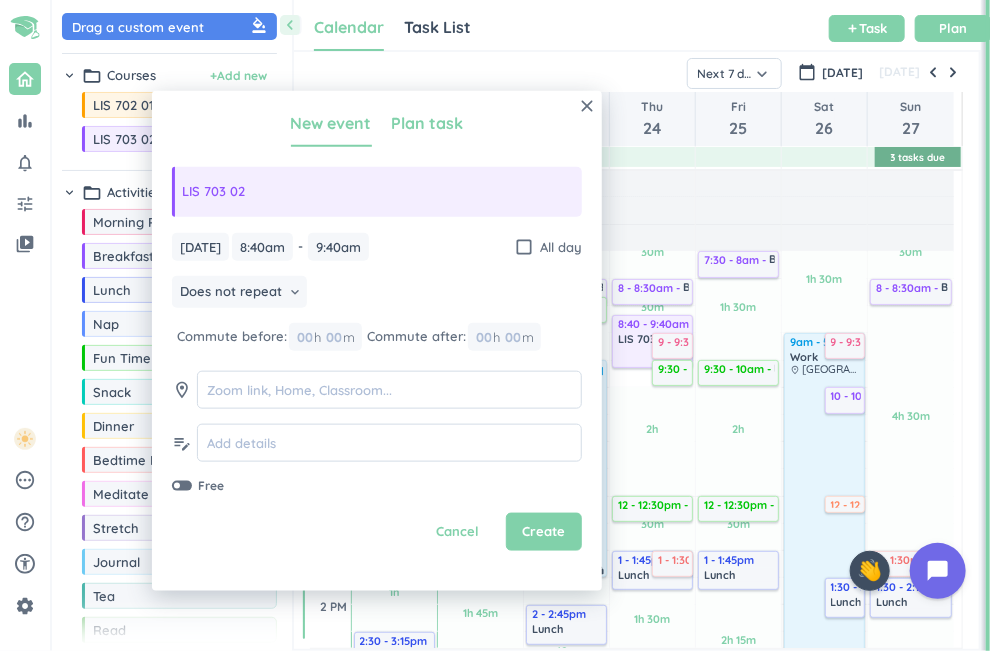 click on "Plan task" at bounding box center [428, 123] 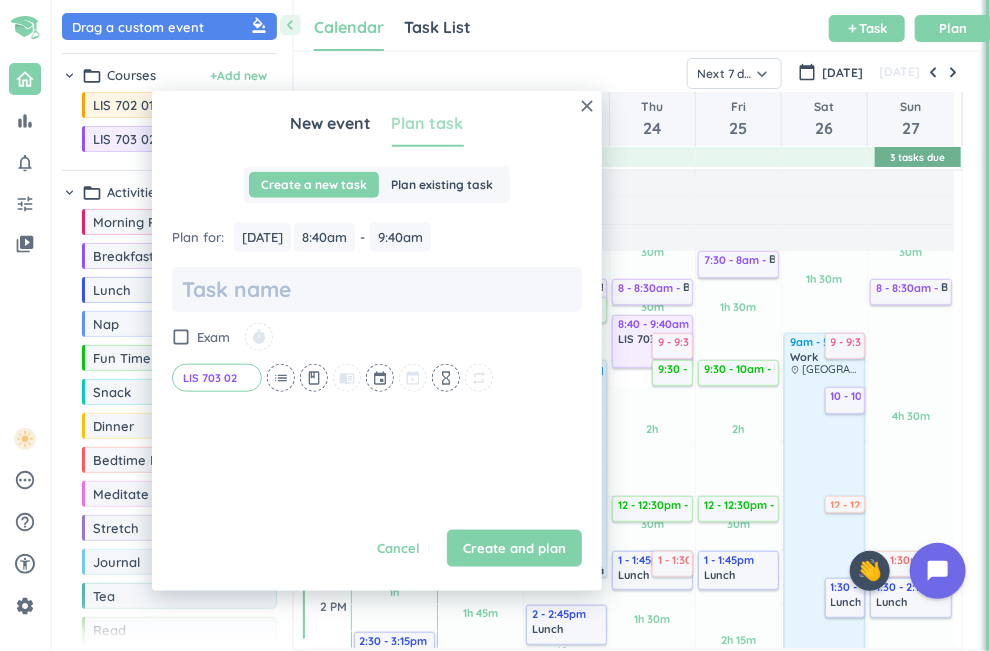 scroll, scrollTop: 0, scrollLeft: 0, axis: both 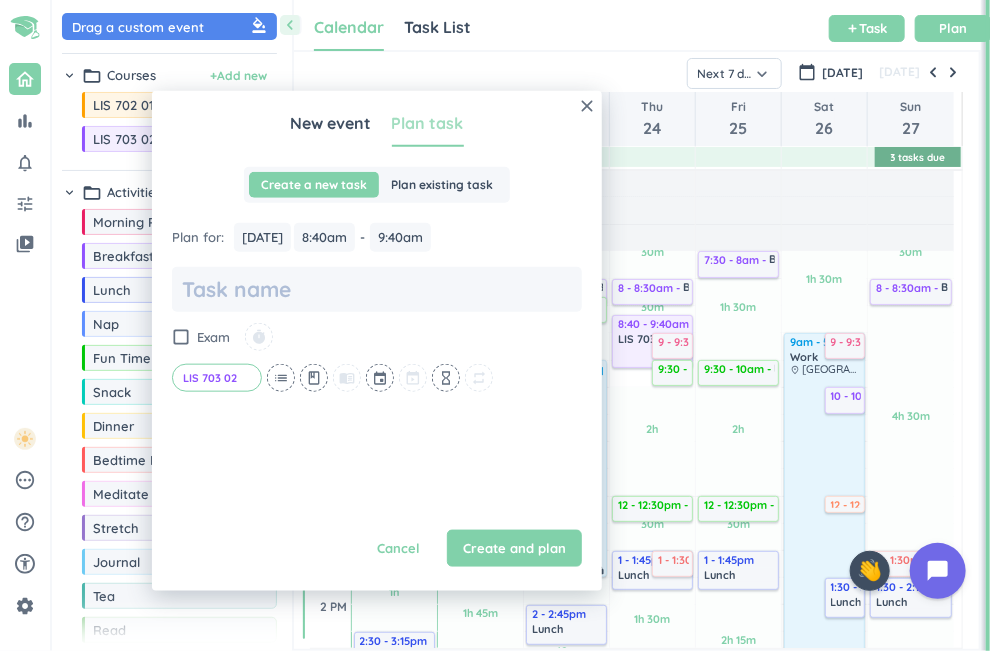type on "x" 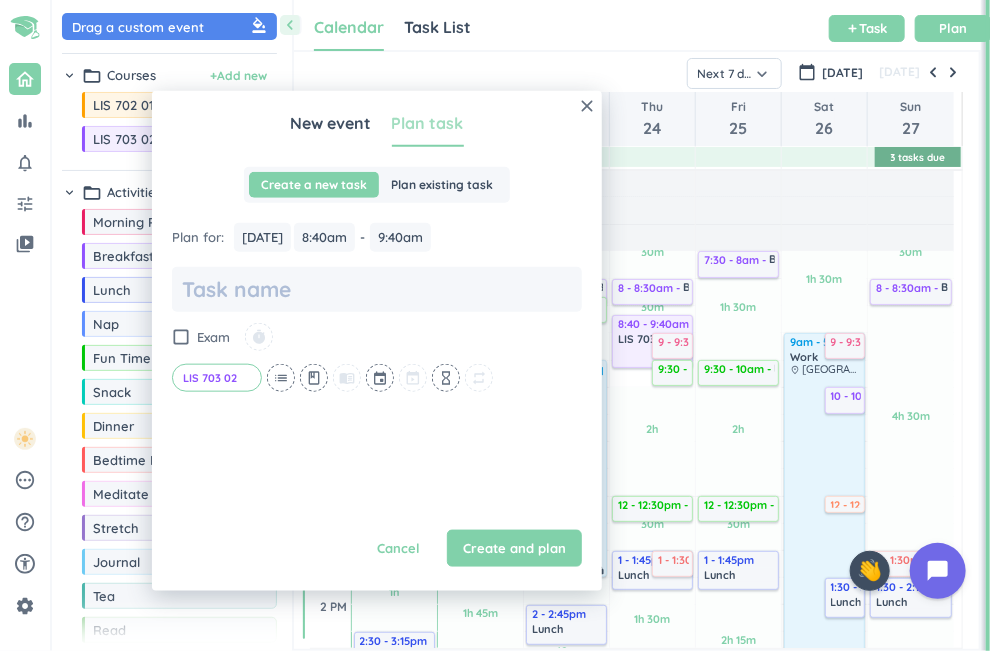 type on "L" 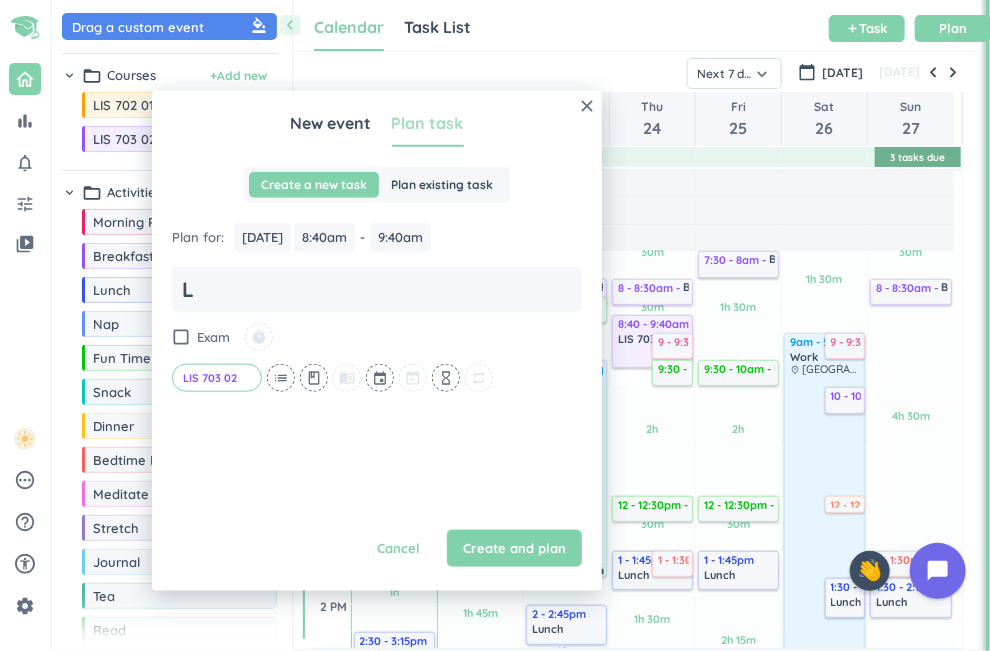 type on "x" 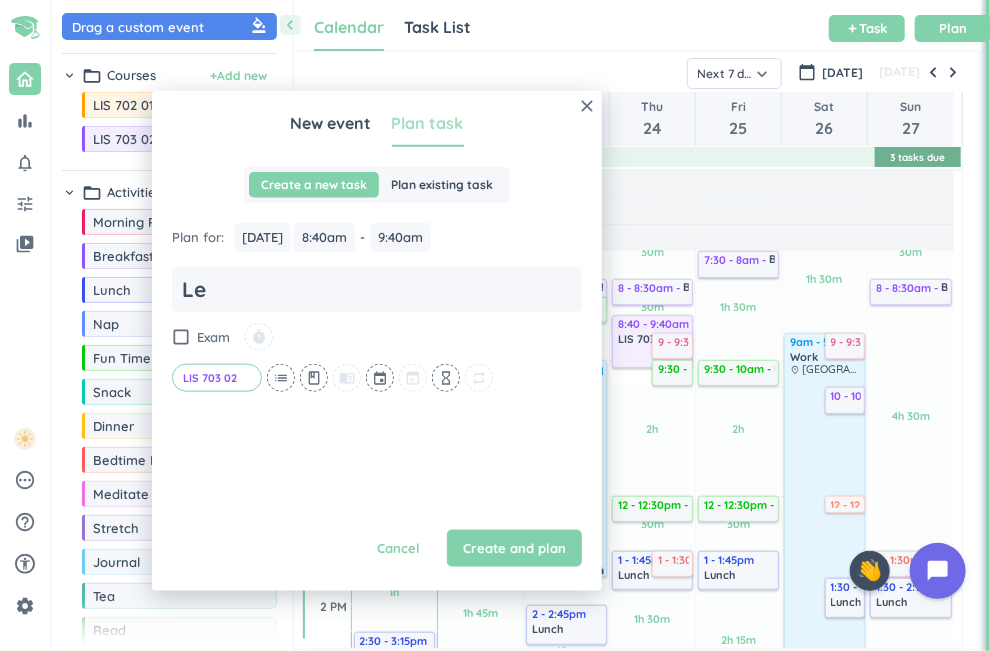 type on "x" 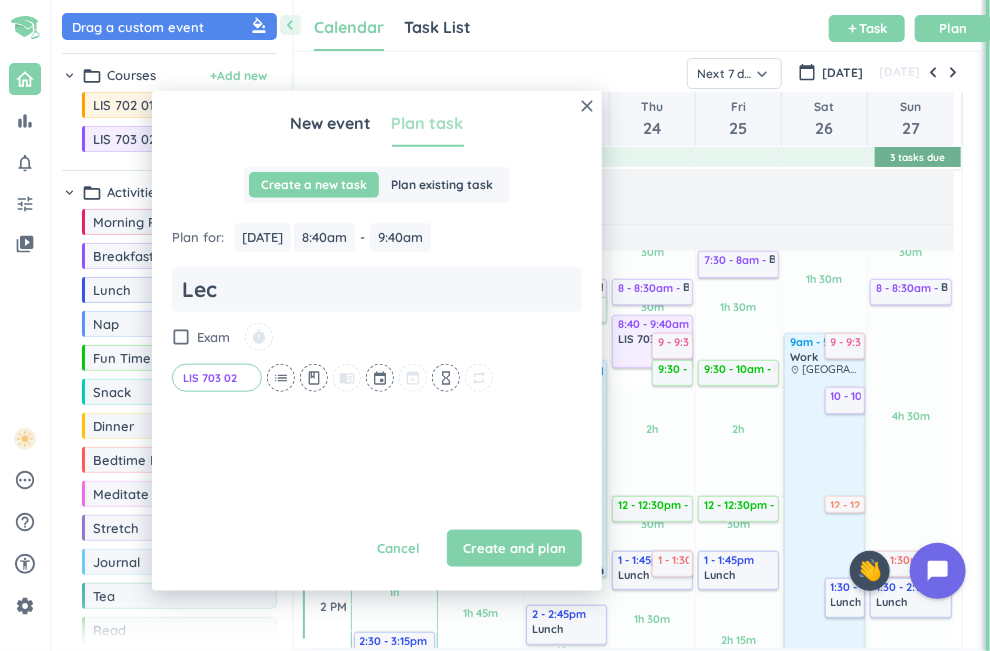 type on "x" 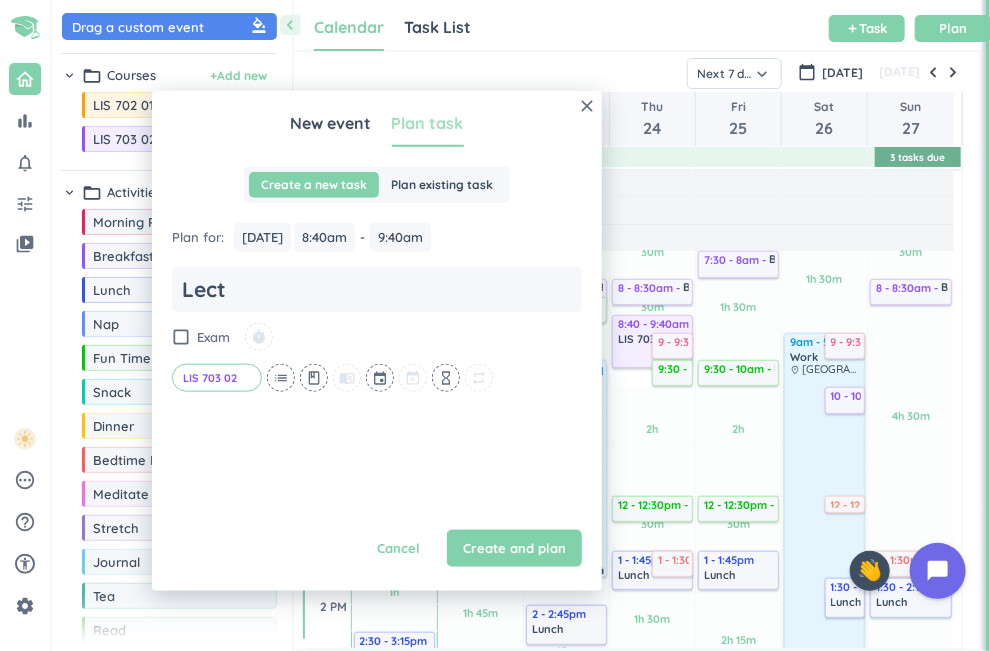 type on "x" 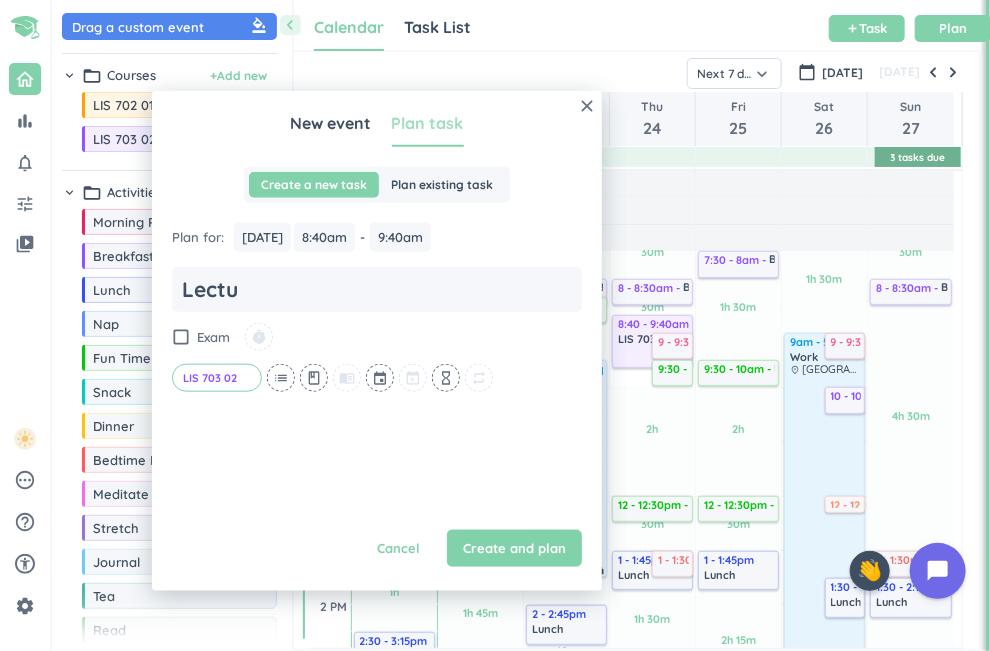 type on "x" 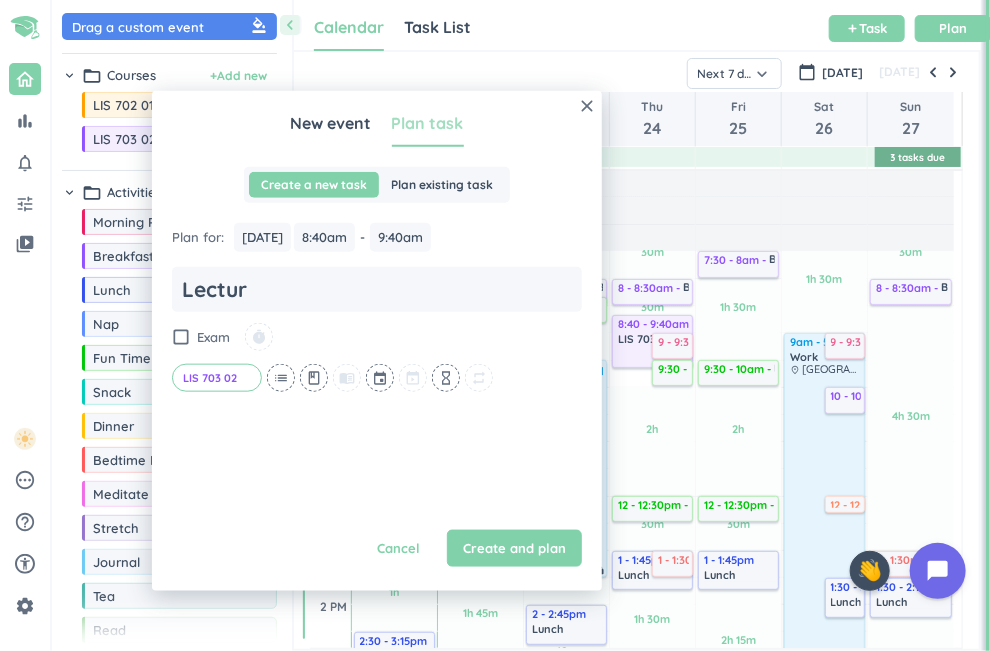 type on "x" 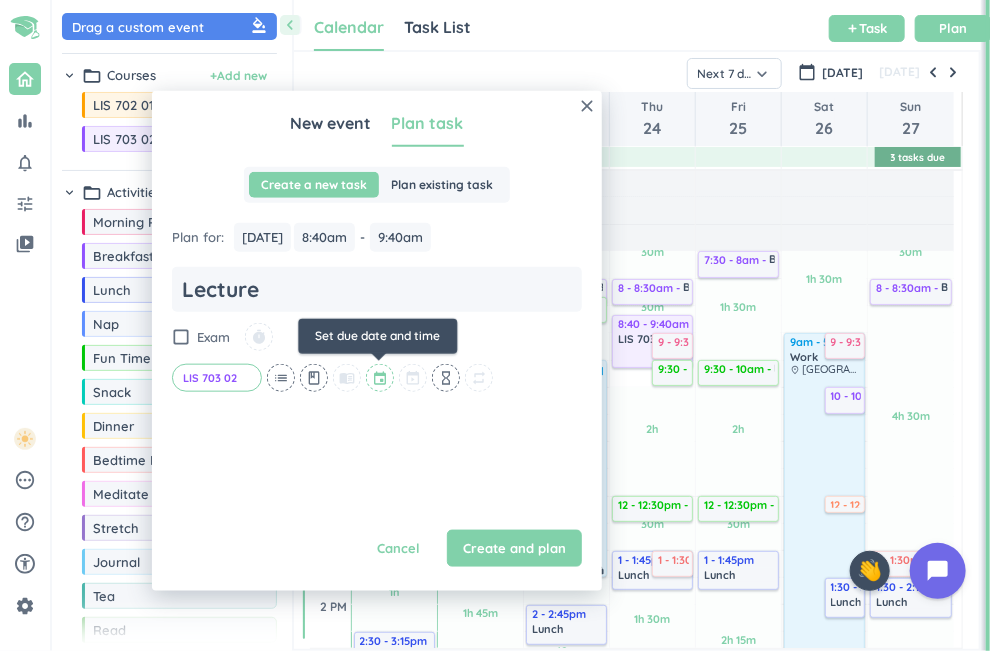 type on "Lecture" 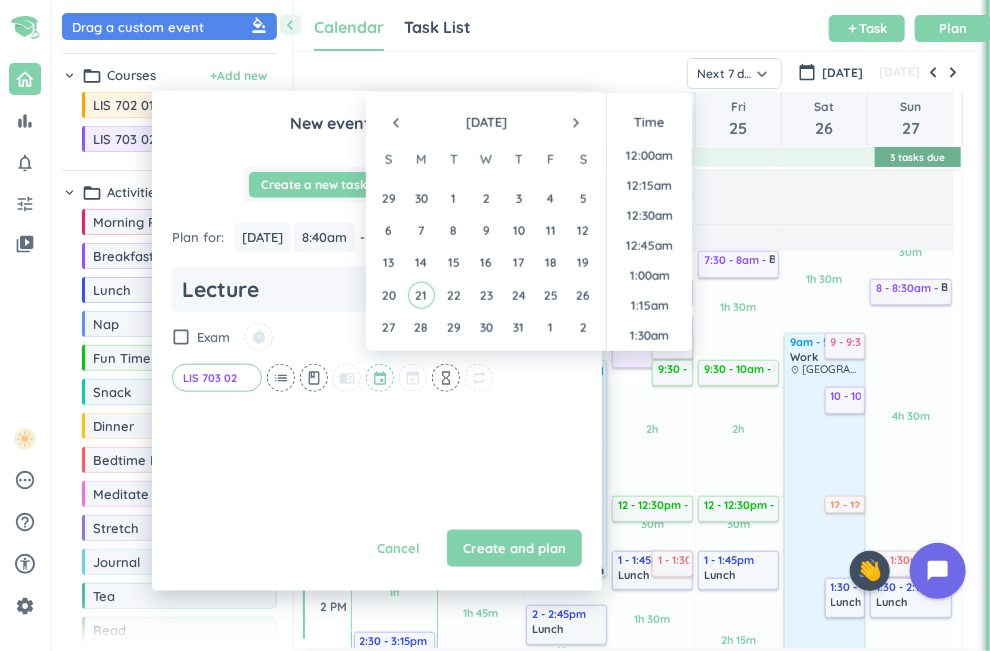scroll, scrollTop: 990, scrollLeft: 0, axis: vertical 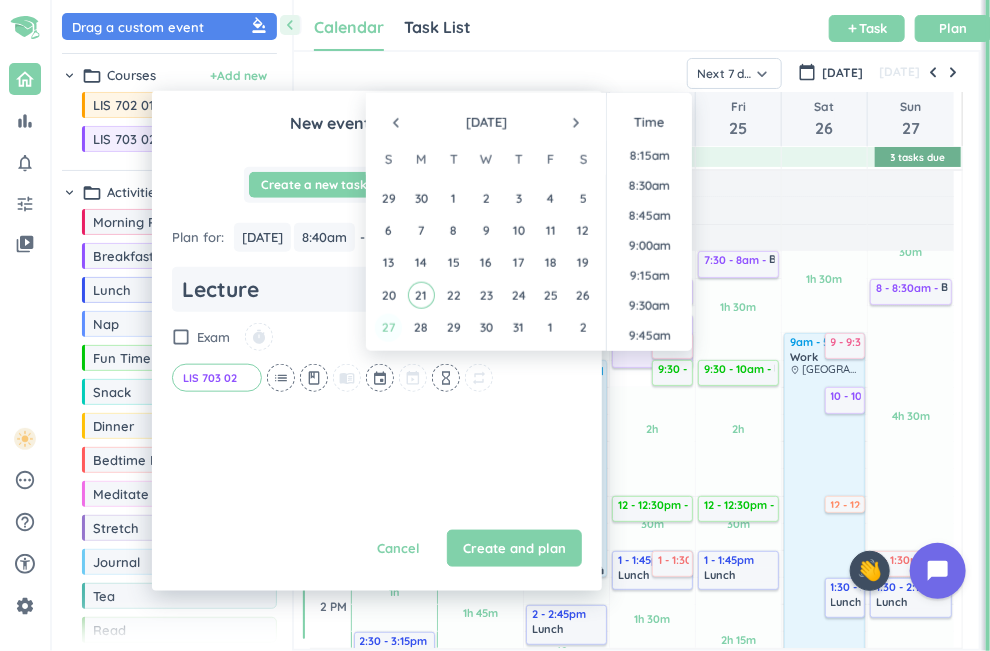 click on "27" at bounding box center (388, 327) 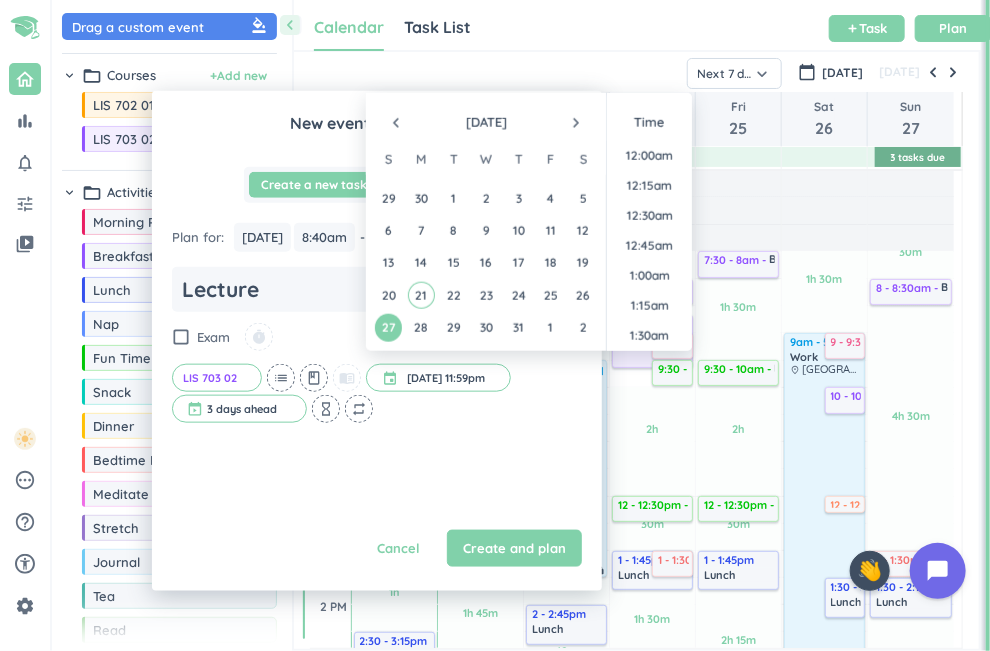 scroll, scrollTop: 2700, scrollLeft: 0, axis: vertical 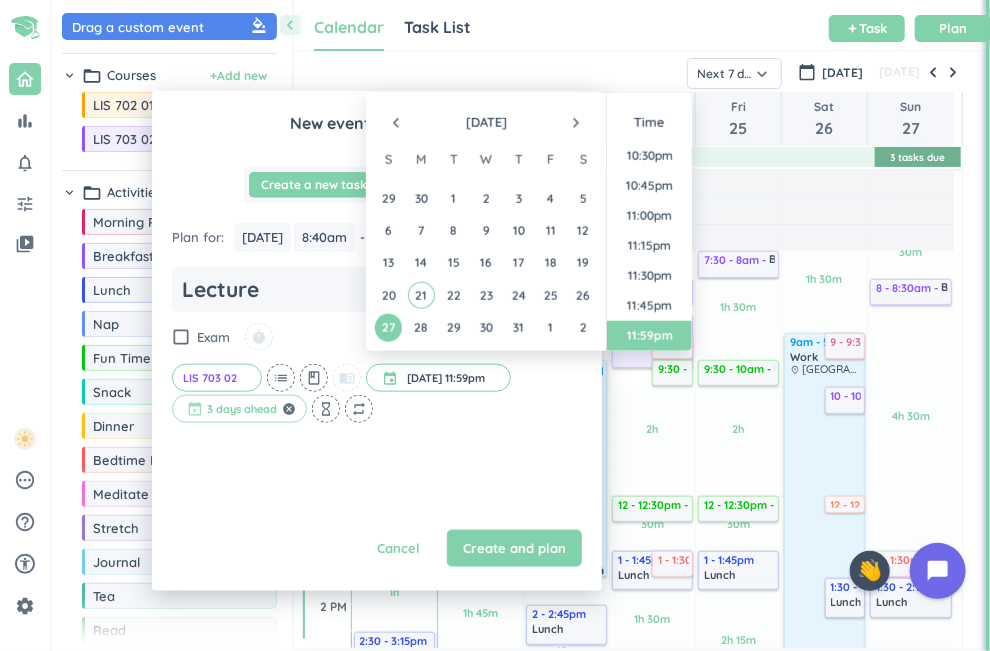 click at bounding box center (239, 409) 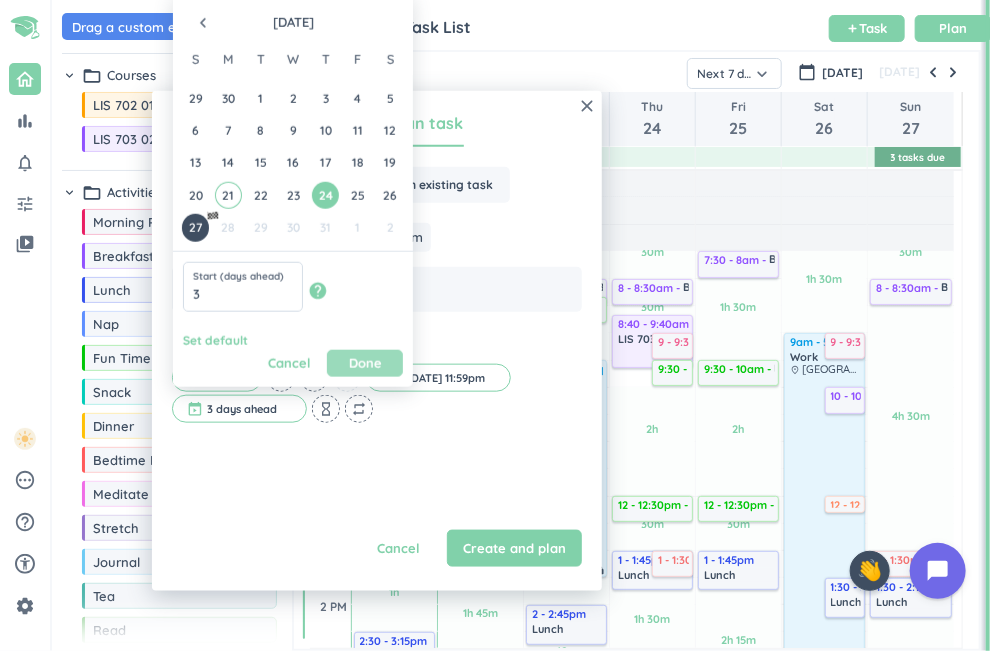 click on "Done" at bounding box center [365, 362] 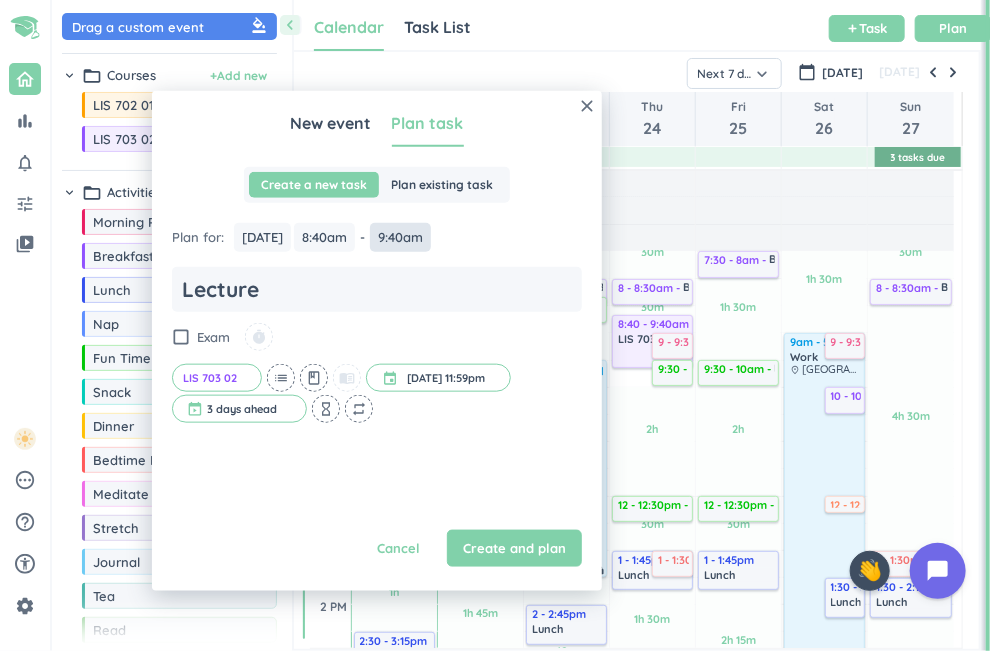 click on "9:40am" at bounding box center (400, 237) 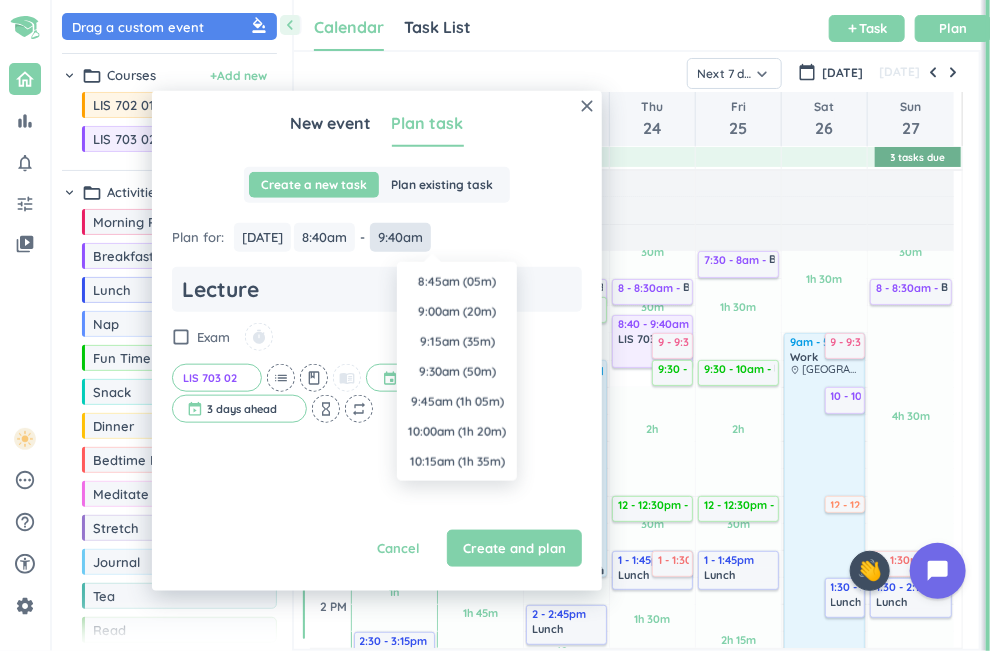 scroll, scrollTop: 1050, scrollLeft: 0, axis: vertical 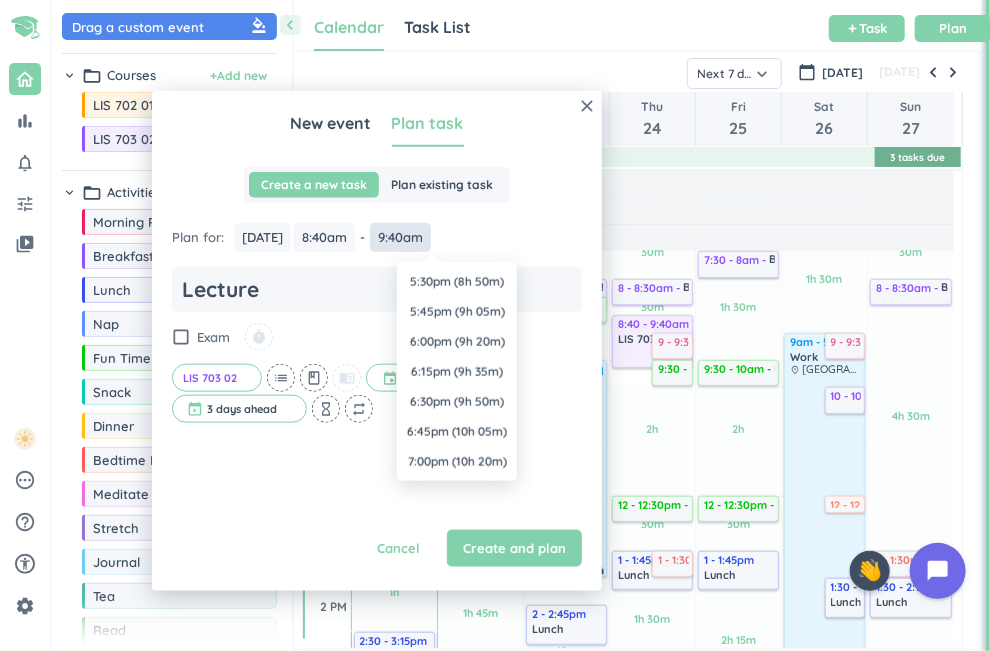 click on "9:40am" at bounding box center [400, 237] 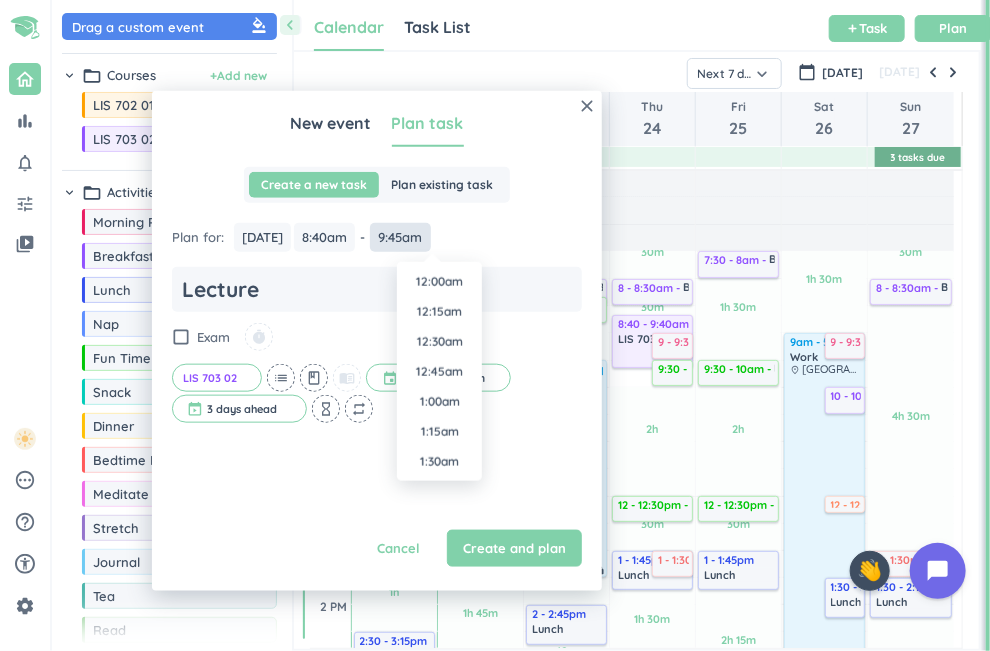 scroll, scrollTop: 1080, scrollLeft: 0, axis: vertical 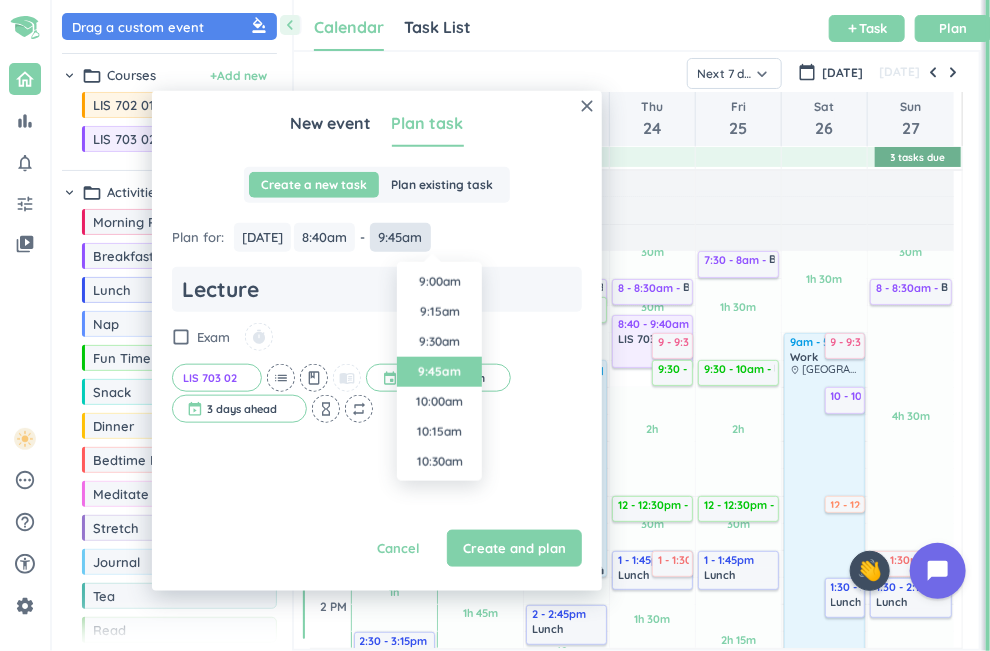 type on "9:45am" 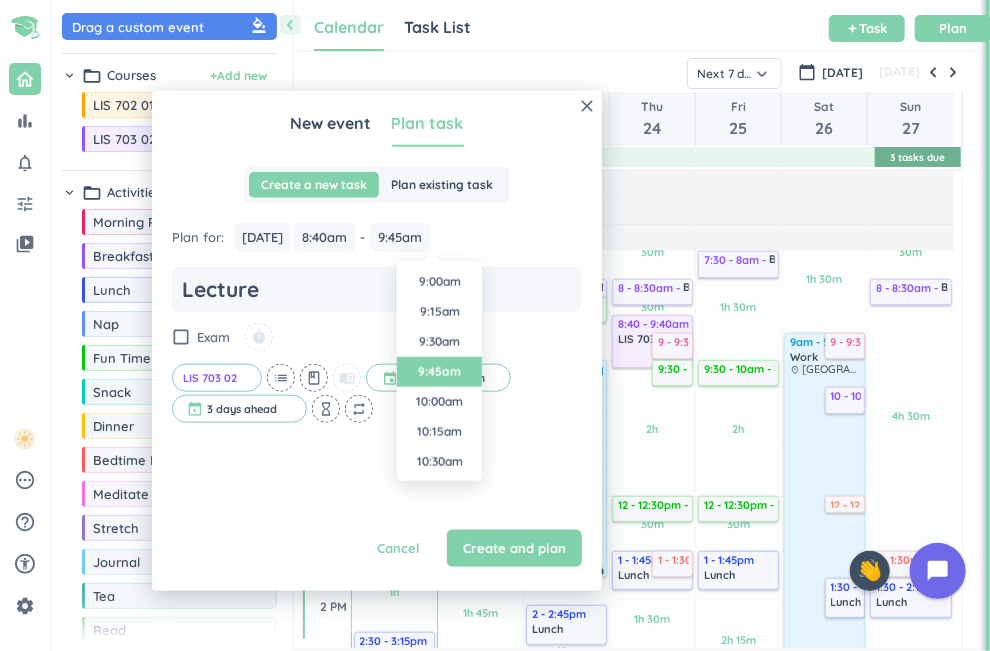 click on "Plan for : [DATE] [DATE]   8:40am 8:40am - 9:40am 9:45am" at bounding box center [377, 237] 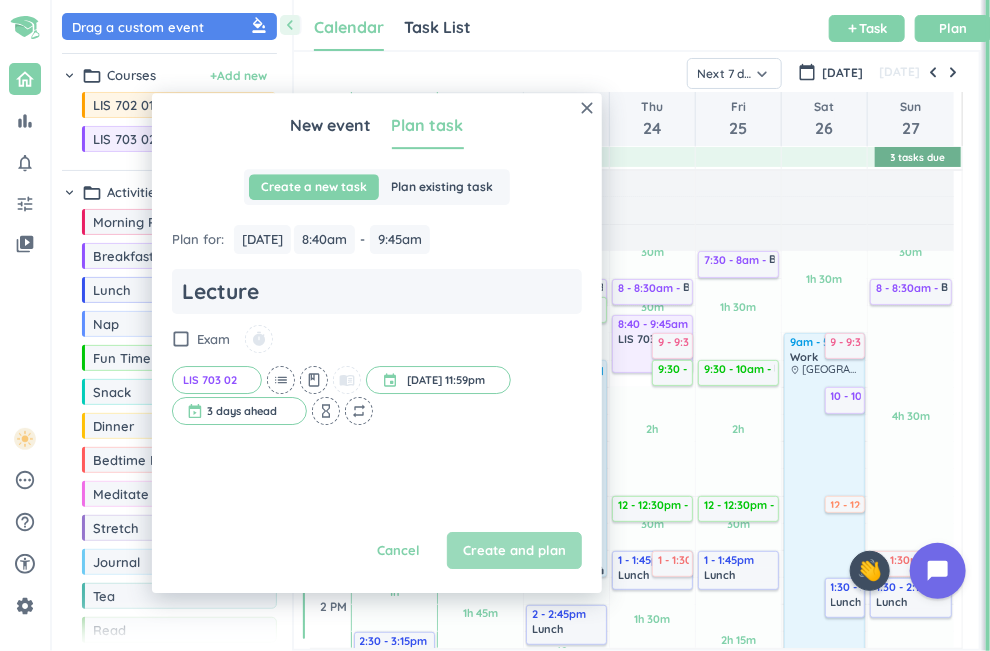 click on "Create and plan" at bounding box center (514, 551) 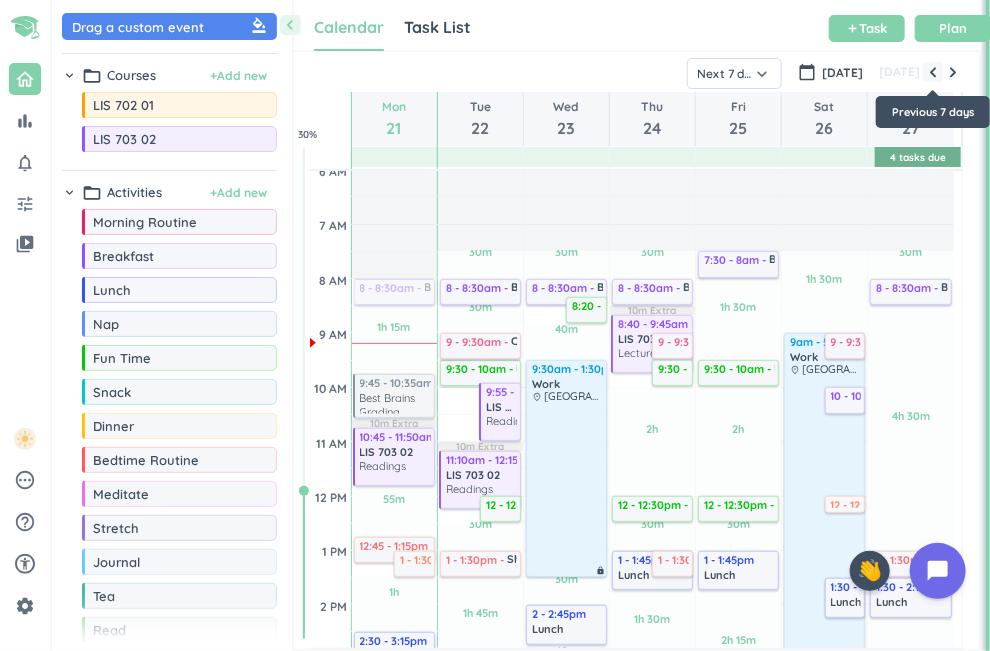 click at bounding box center [933, 72] 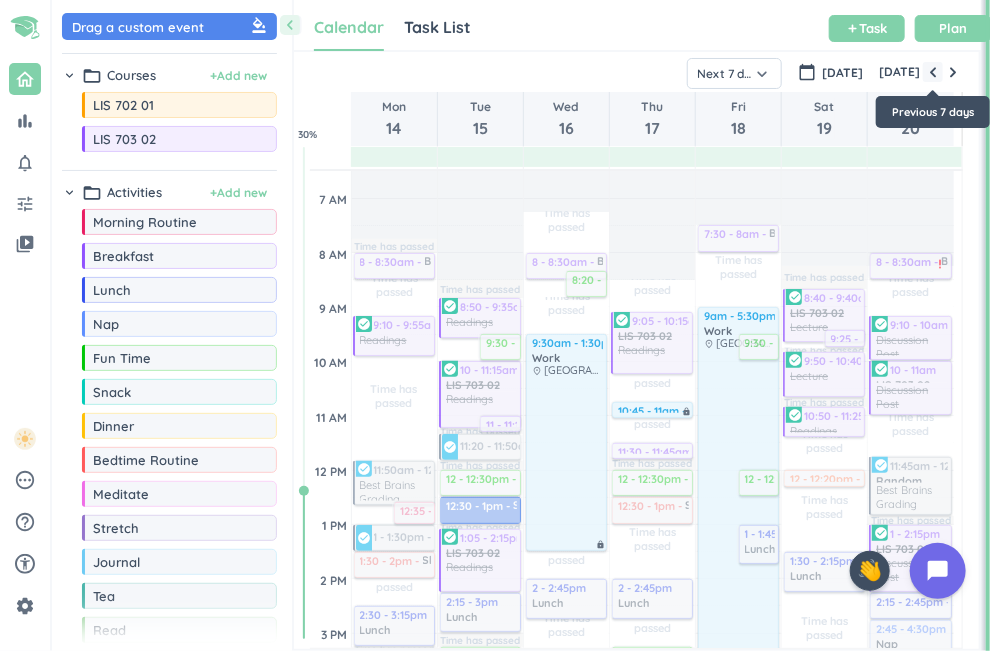 scroll, scrollTop: 145, scrollLeft: 0, axis: vertical 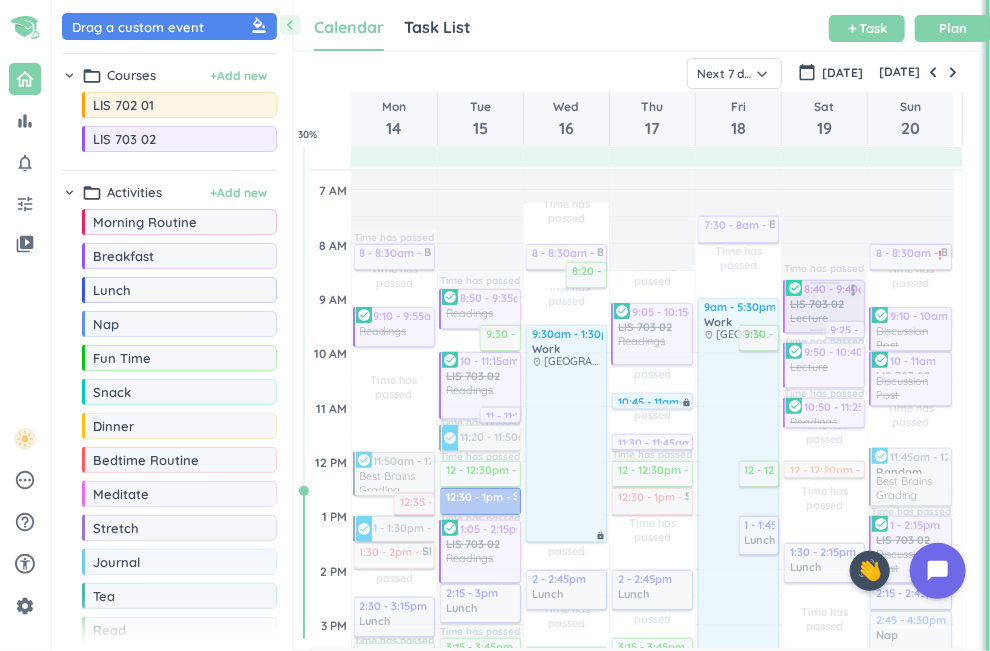 click at bounding box center [823, 306] 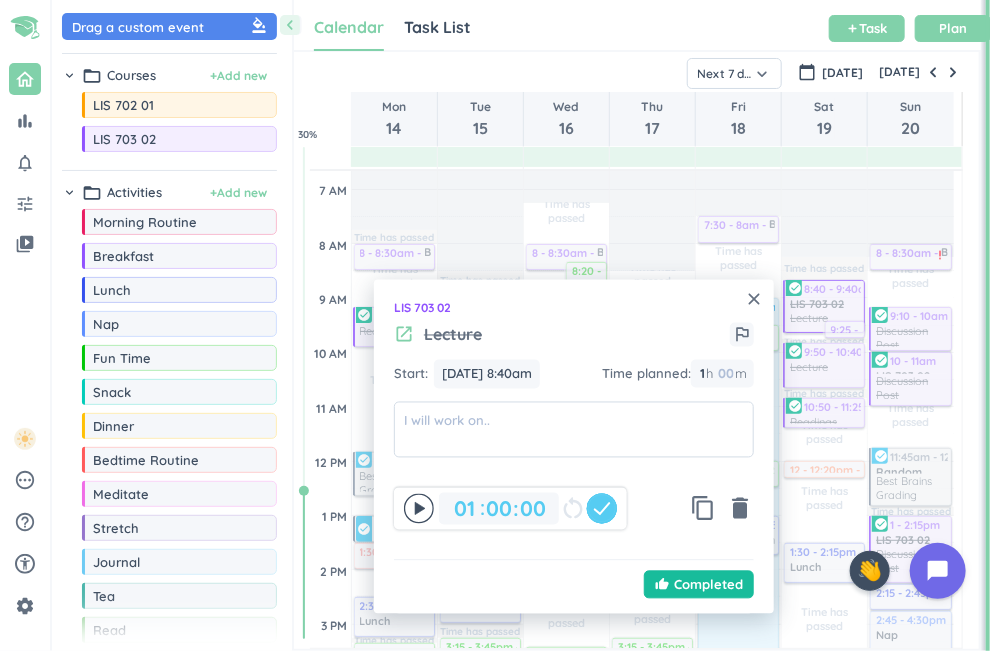 click on "Lecture" at bounding box center (453, 335) 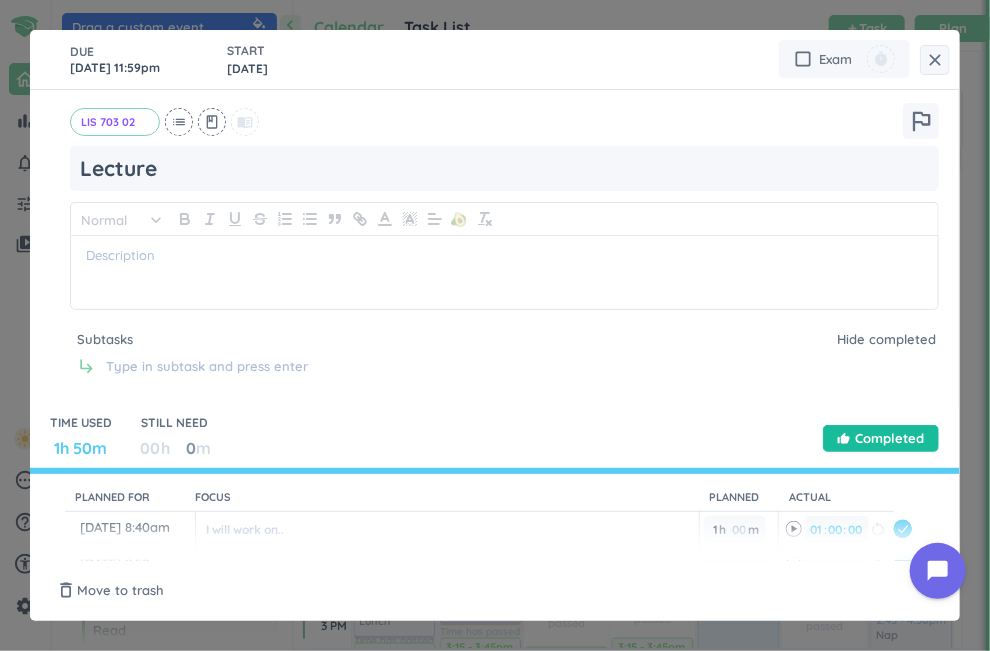 scroll, scrollTop: 74, scrollLeft: 0, axis: vertical 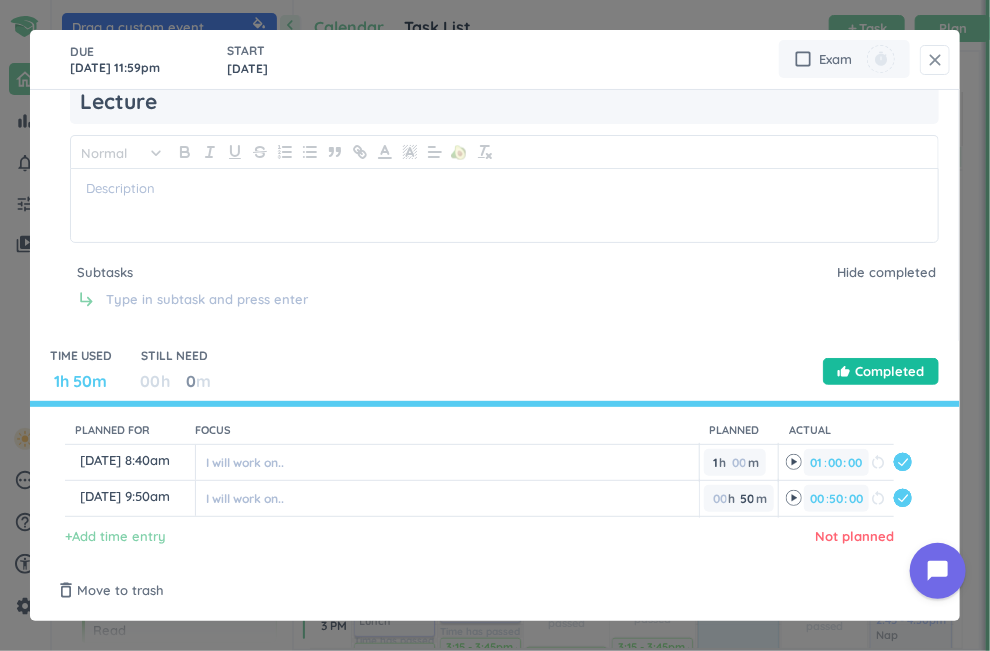 click on "close" at bounding box center (935, 60) 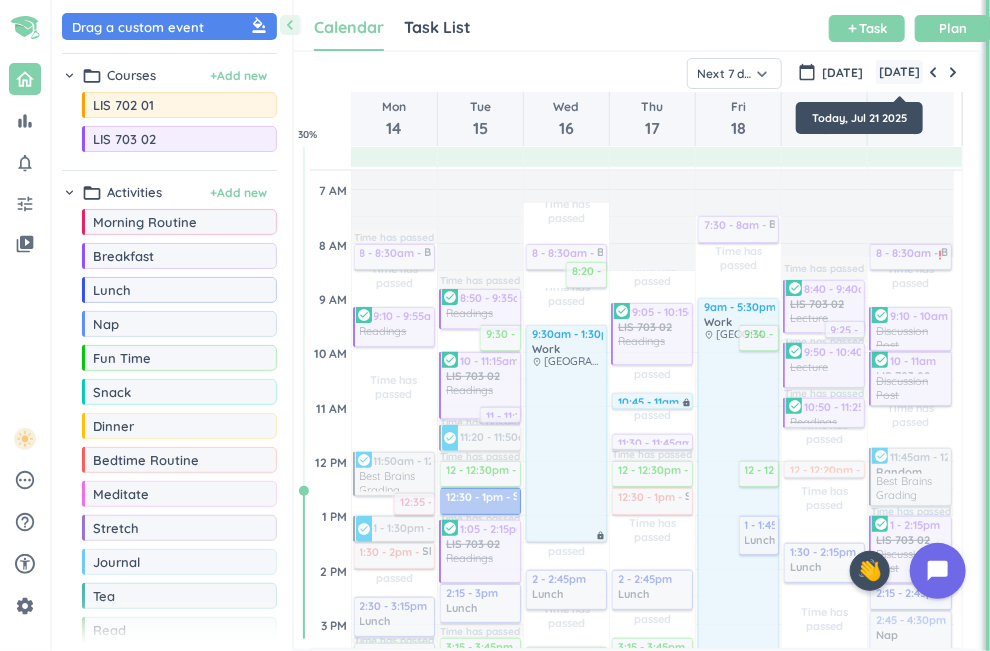 click on "[DATE]" at bounding box center [899, 72] 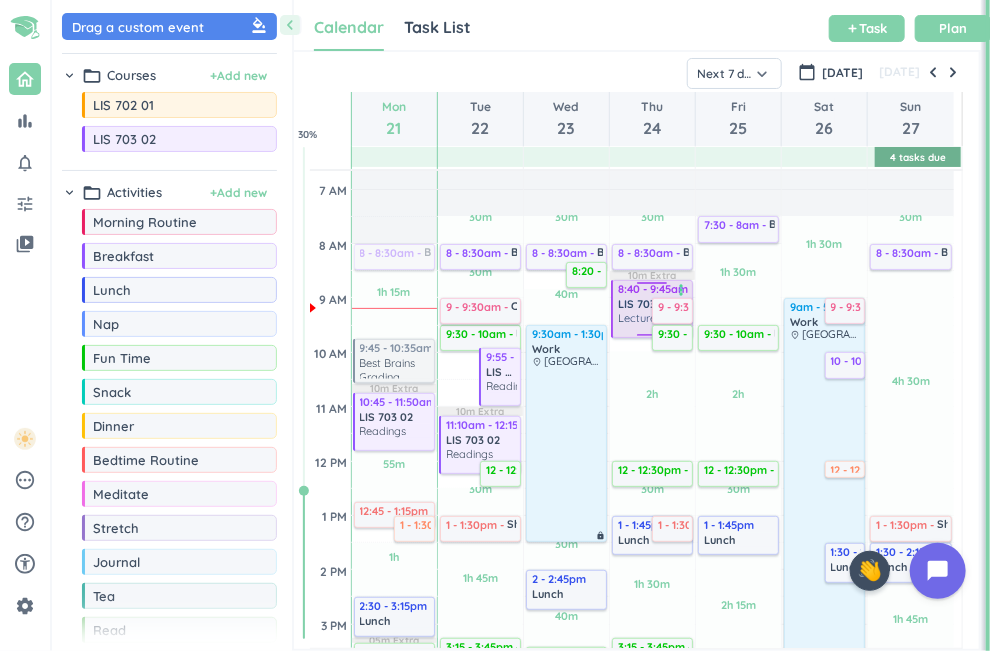 scroll, scrollTop: 110, scrollLeft: 0, axis: vertical 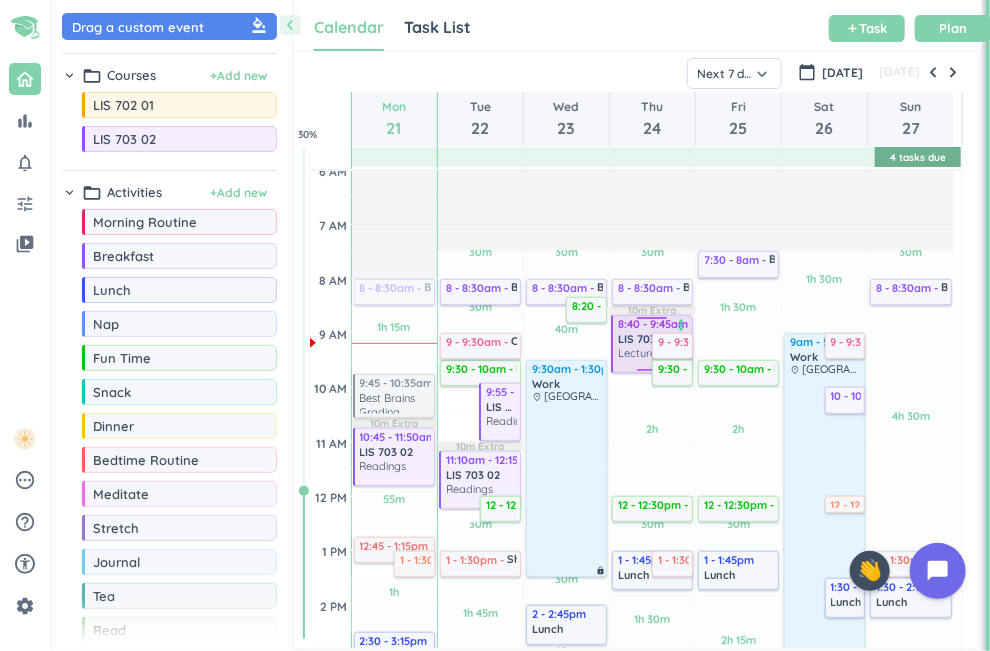 click on "LIS  703  02" at bounding box center (653, 339) 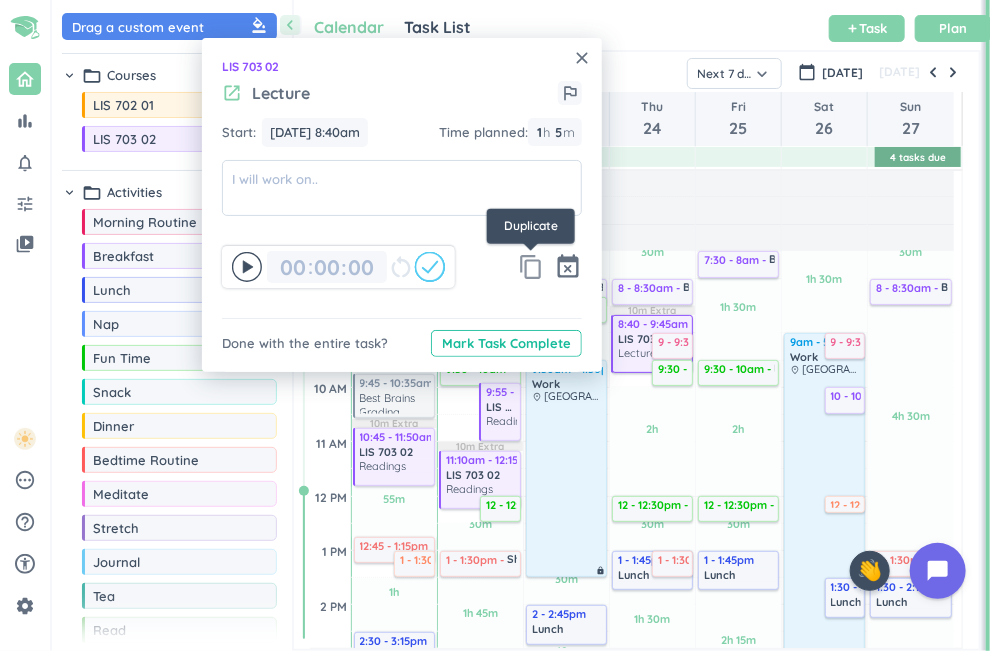 click on "content_copy" at bounding box center [531, 267] 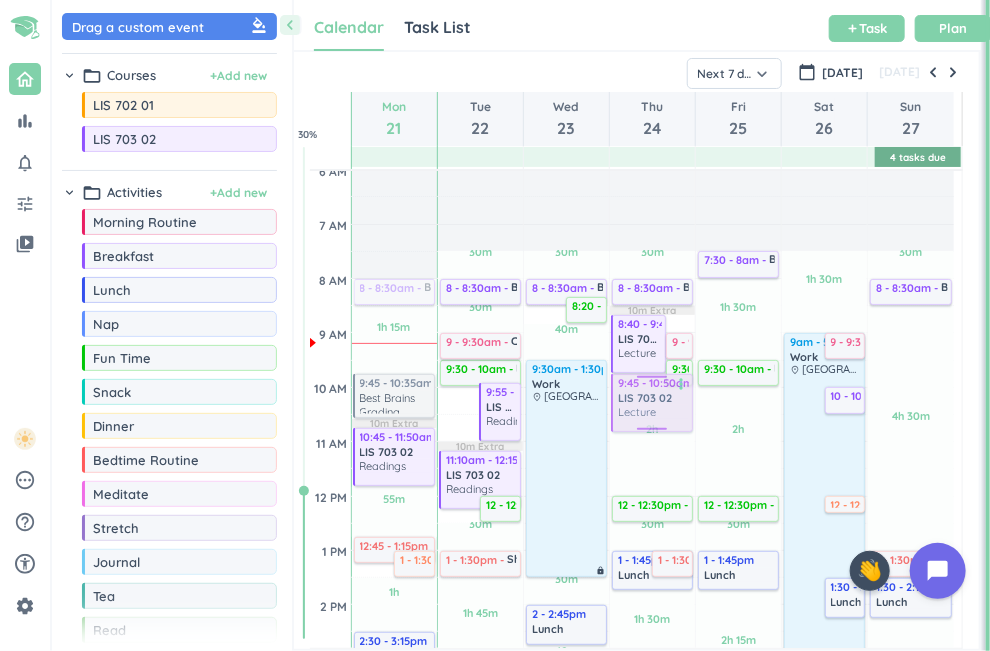 drag, startPoint x: 656, startPoint y: 336, endPoint x: 656, endPoint y: 384, distance: 48 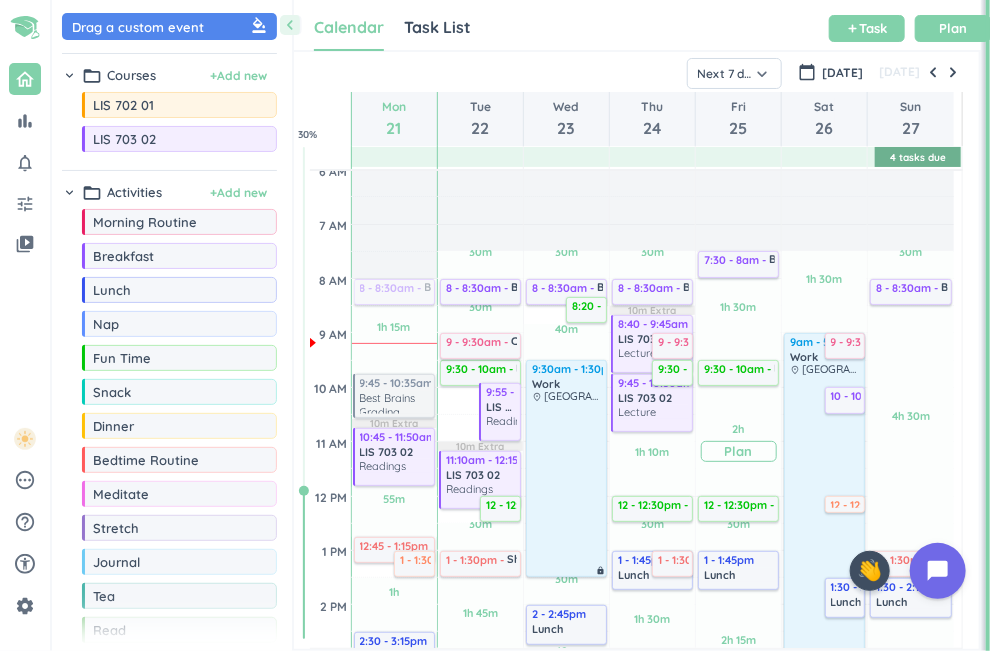 scroll, scrollTop: 220, scrollLeft: 0, axis: vertical 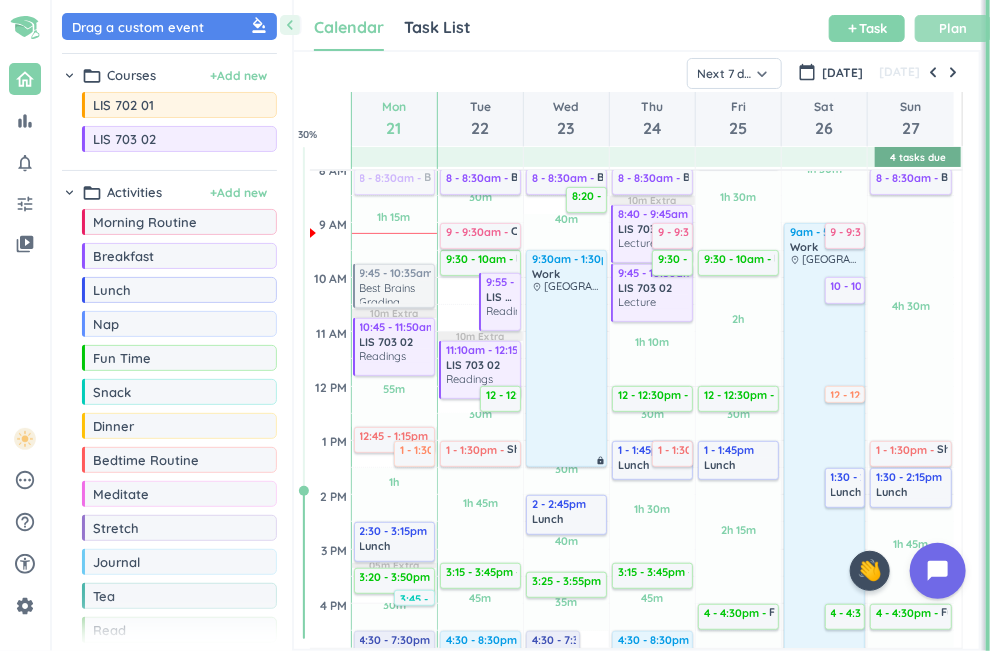 click on "Plan" at bounding box center (953, 28) 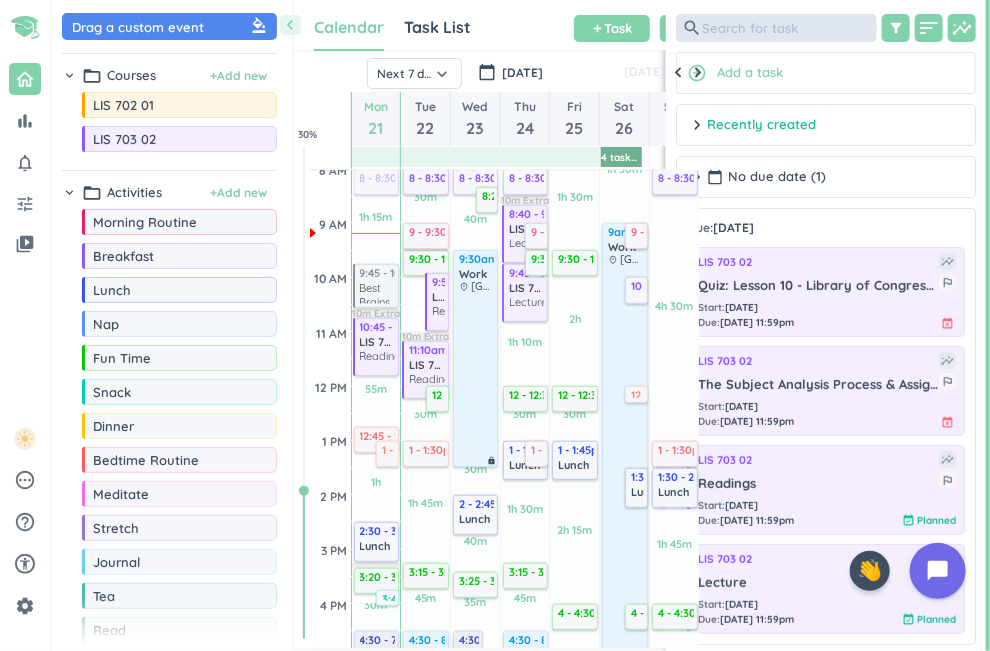 scroll, scrollTop: 42, scrollLeft: 359, axis: both 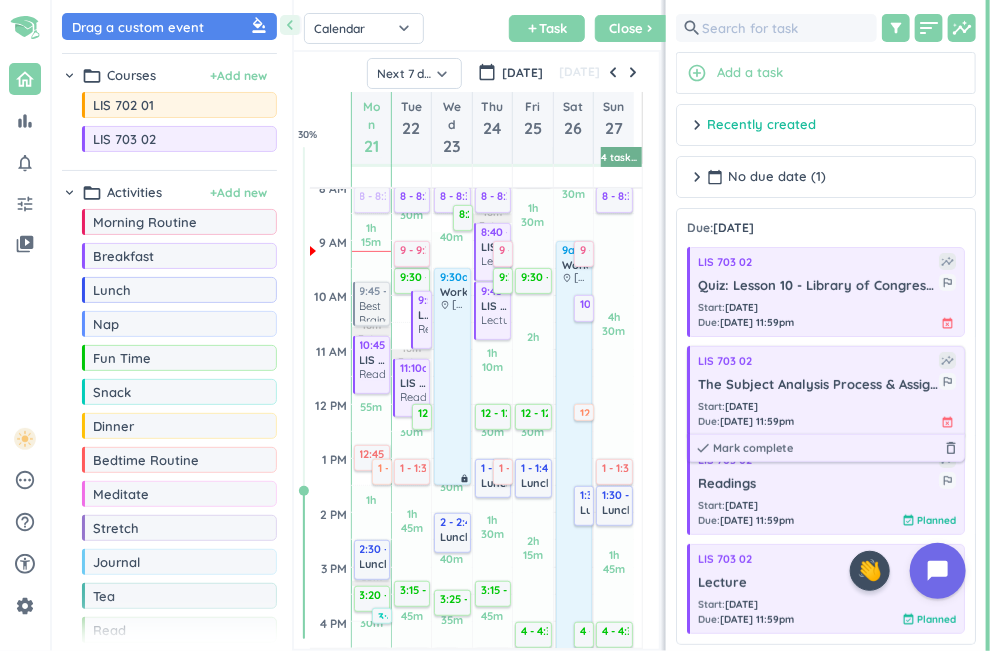 click on "The Subject Analysis Process & Assigning LCSH [LIS  703  02] outlined_flag" at bounding box center [827, 382] 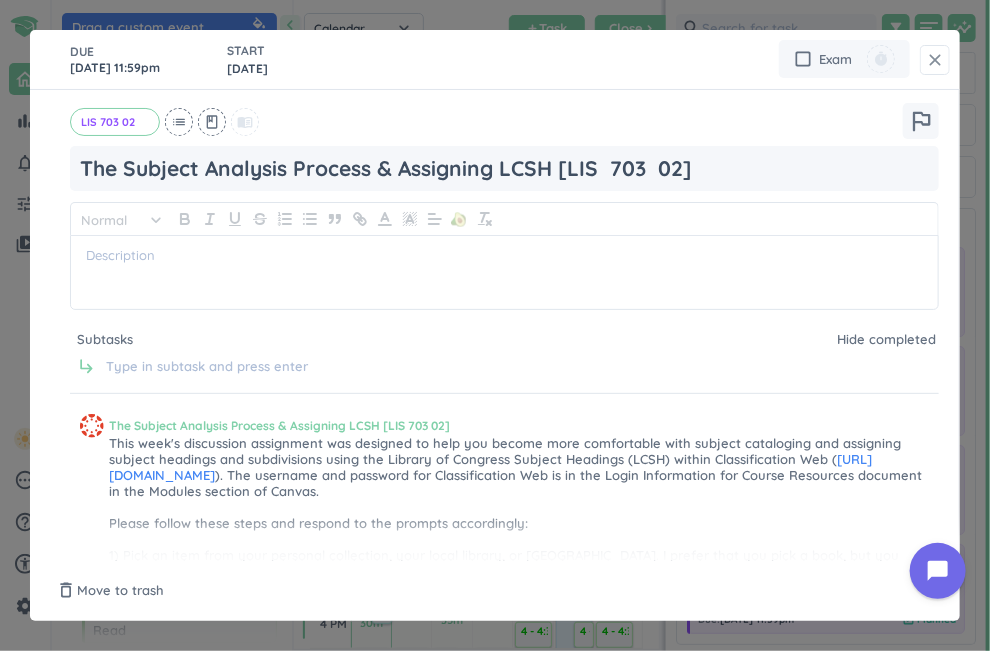 click on "close" at bounding box center (935, 60) 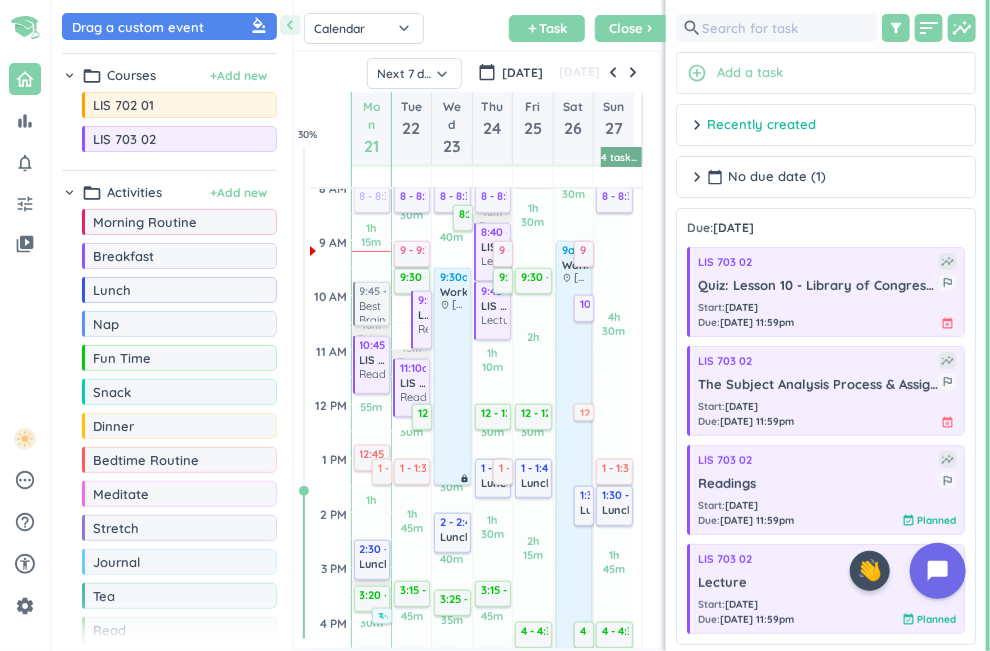 click on "chevron_left" at bounding box center [290, 25] 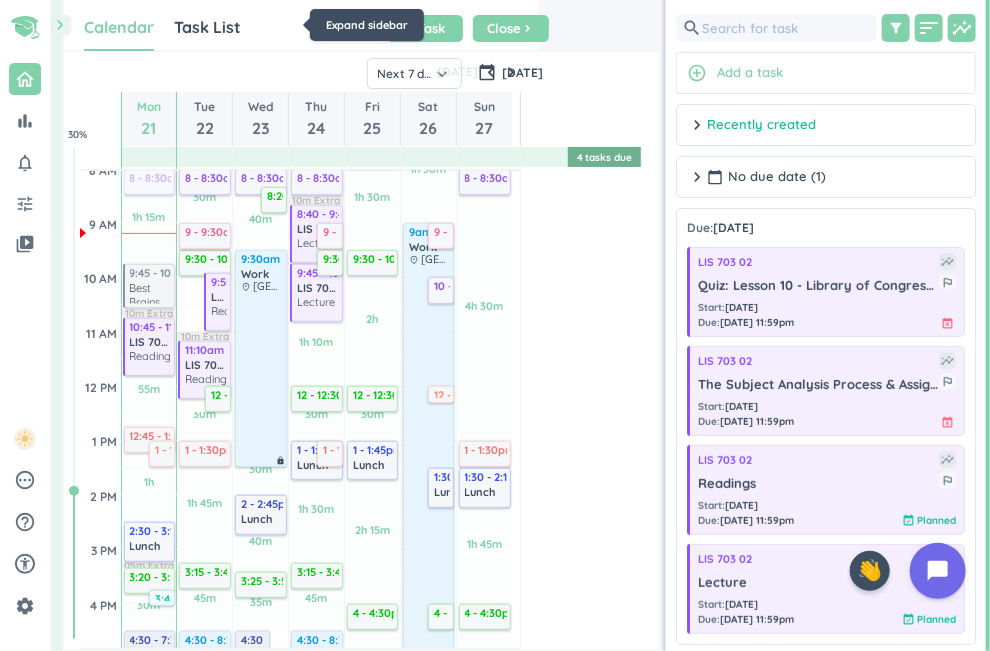 scroll, scrollTop: 1, scrollLeft: 0, axis: vertical 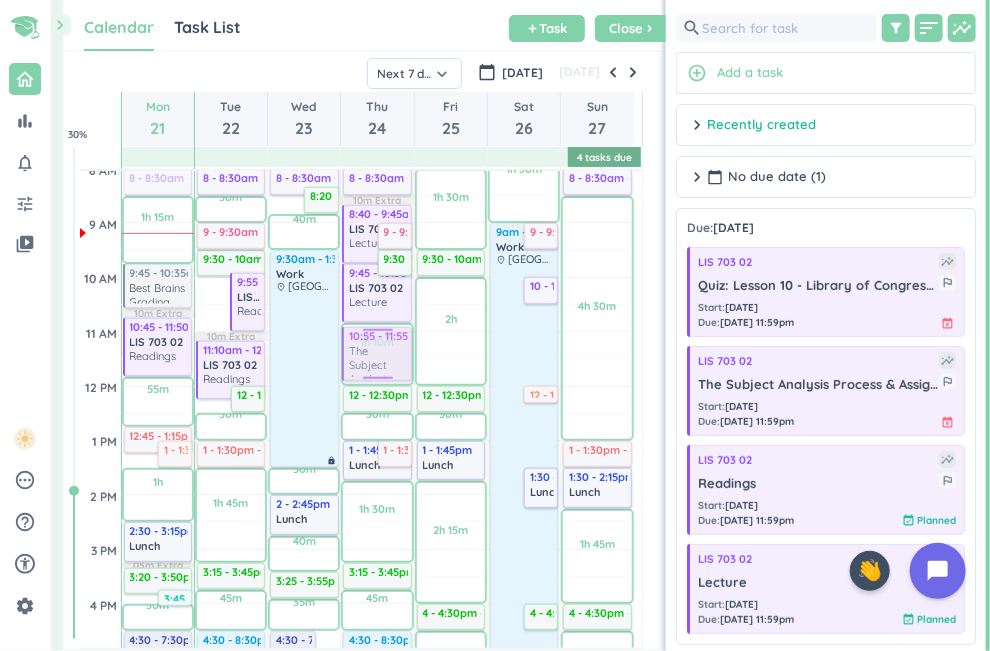 drag, startPoint x: 805, startPoint y: 392, endPoint x: 379, endPoint y: 328, distance: 430.7807 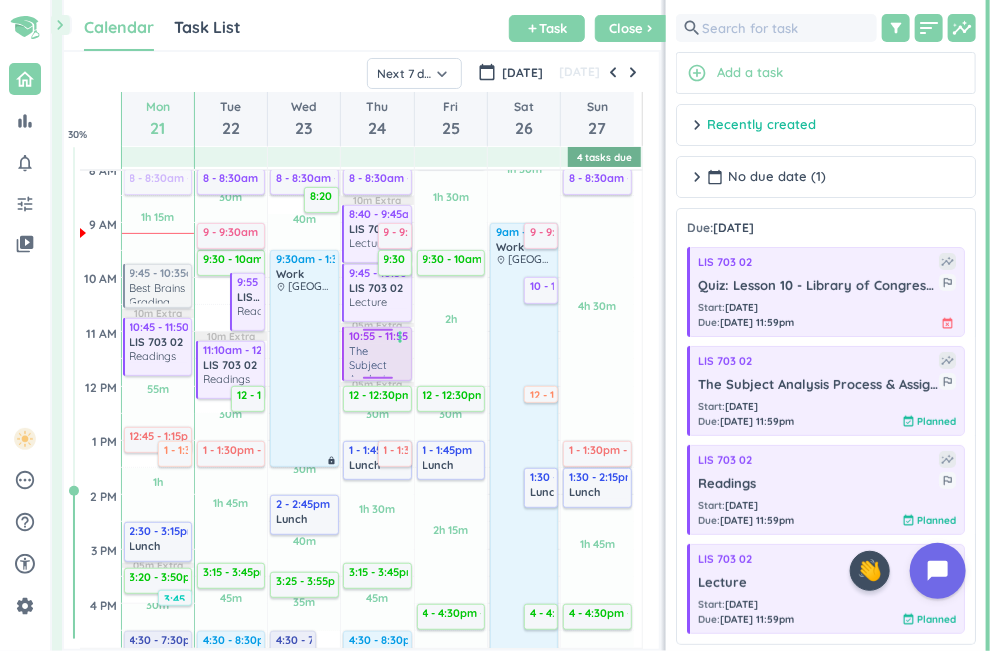 click on "The Subject Analysis Process & Assigning LCSH [LIS  703  02]" at bounding box center [378, 360] 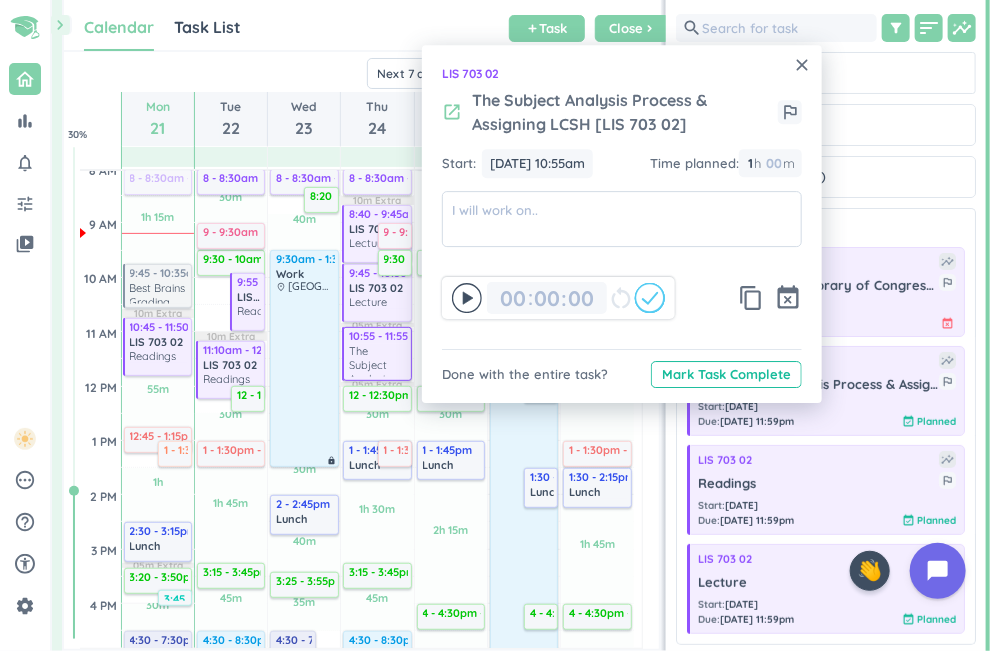 click on "The Subject Analysis Process & Assigning LCSH [LIS  703  02]" at bounding box center (625, 112) 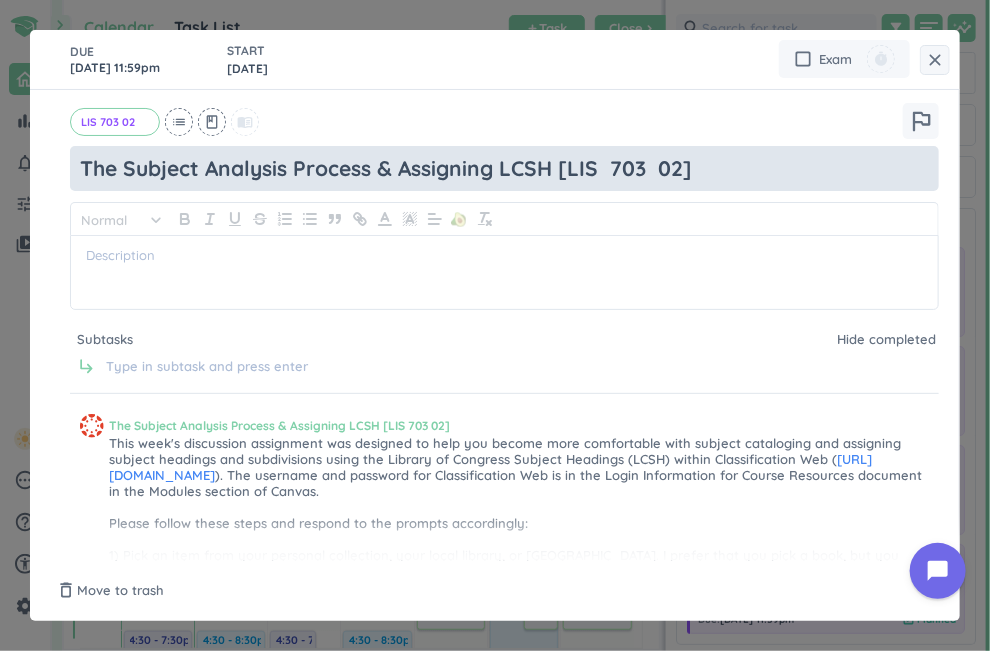 click on "The Subject Analysis Process & Assigning LCSH [LIS  703  02]" at bounding box center (504, 168) 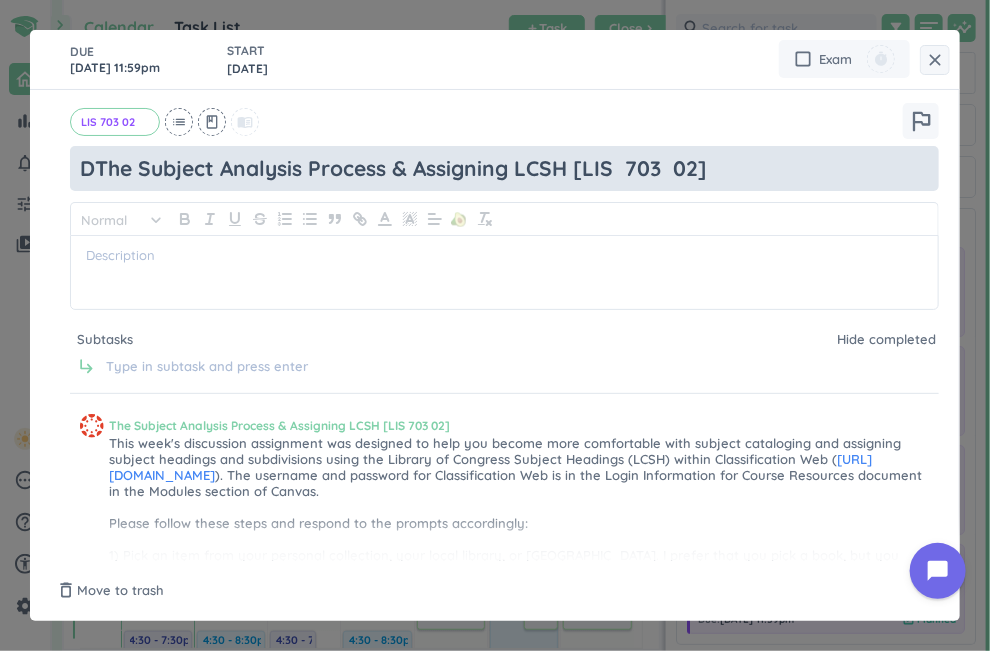 type on "x" 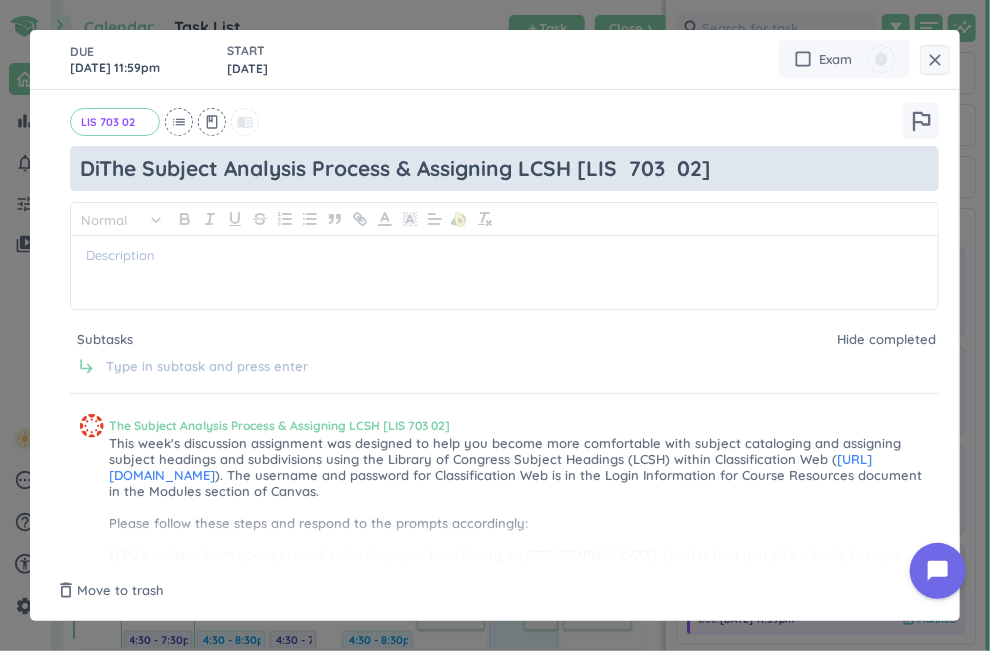type on "x" 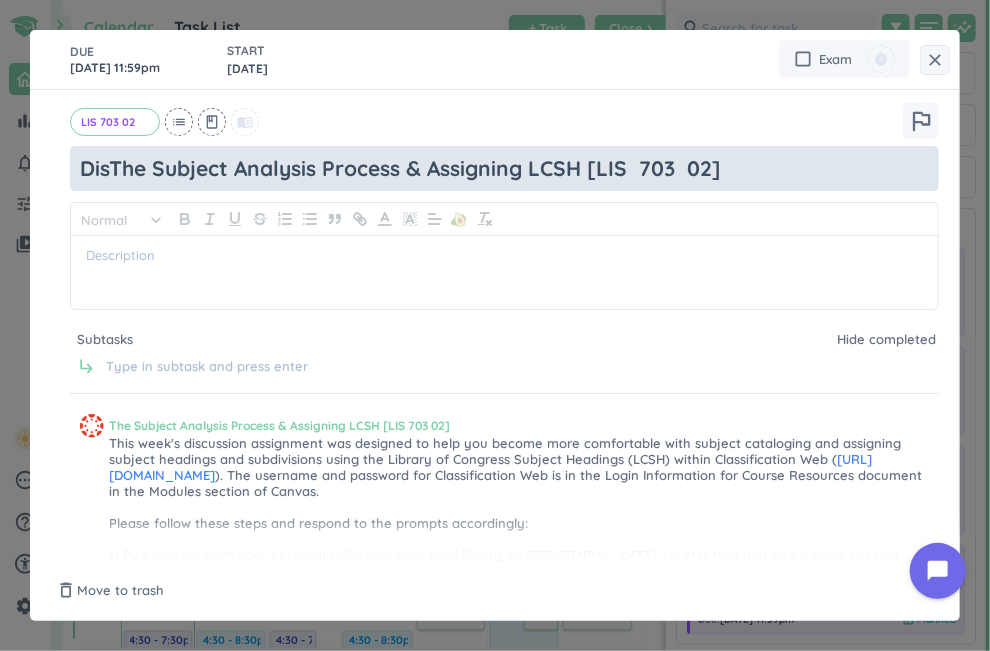 type on "x" 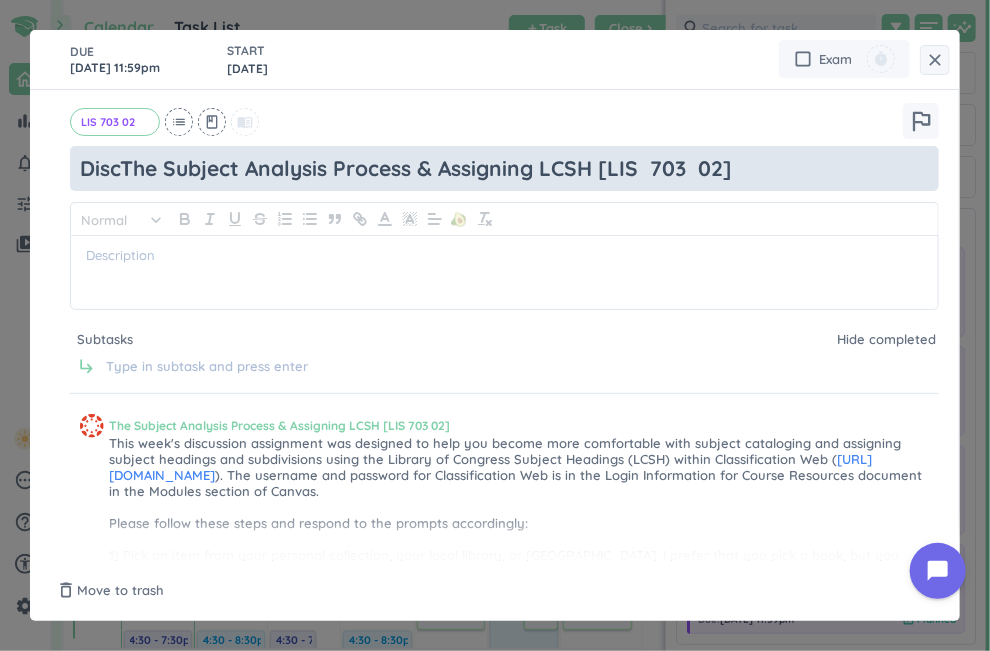 type on "x" 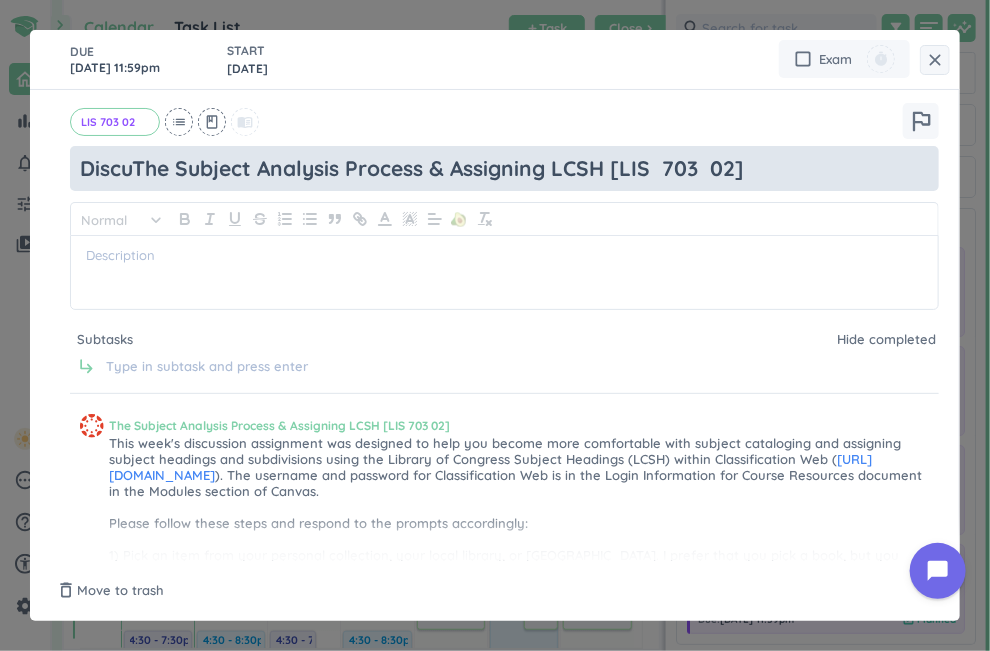 type on "x" 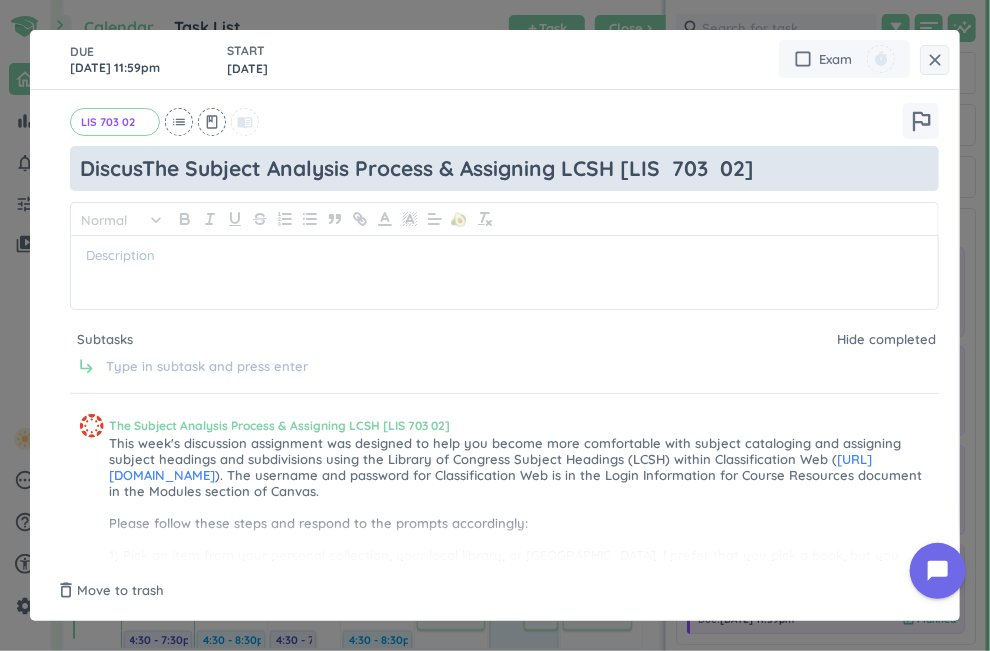 type on "x" 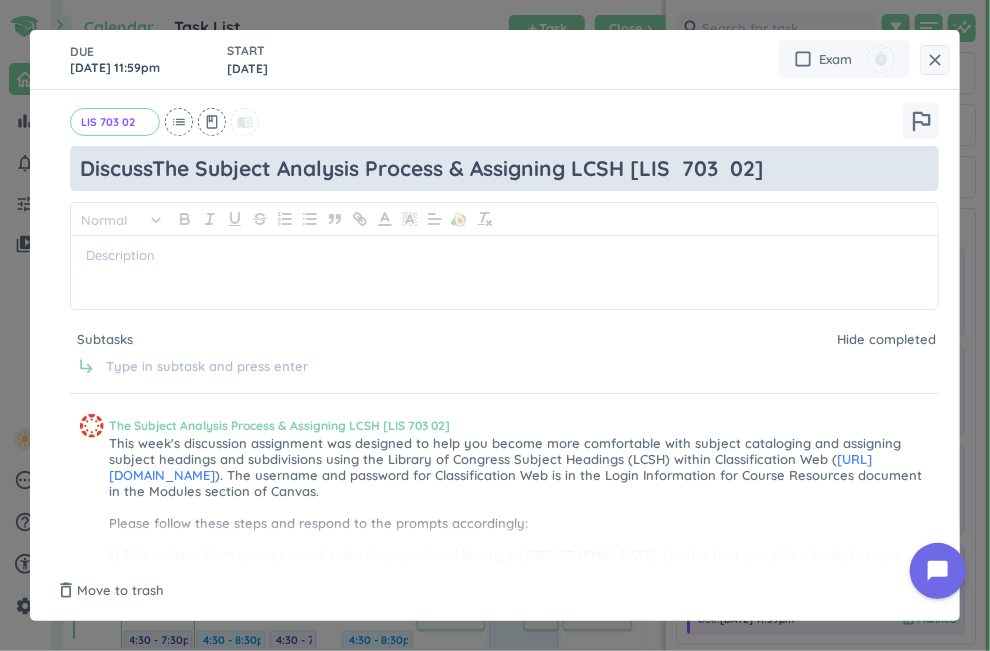type on "x" 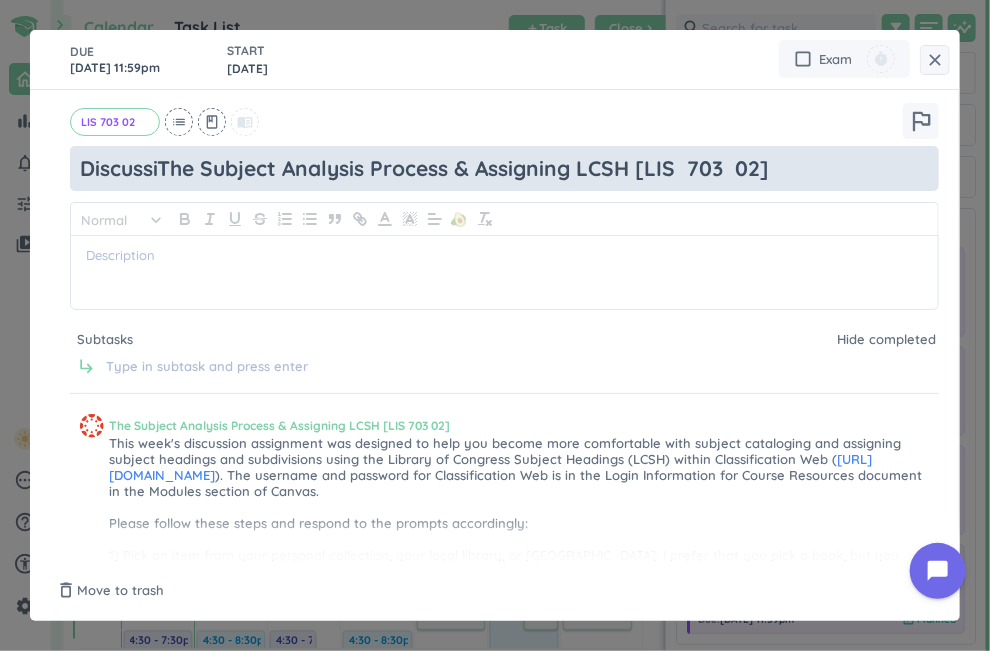 type on "x" 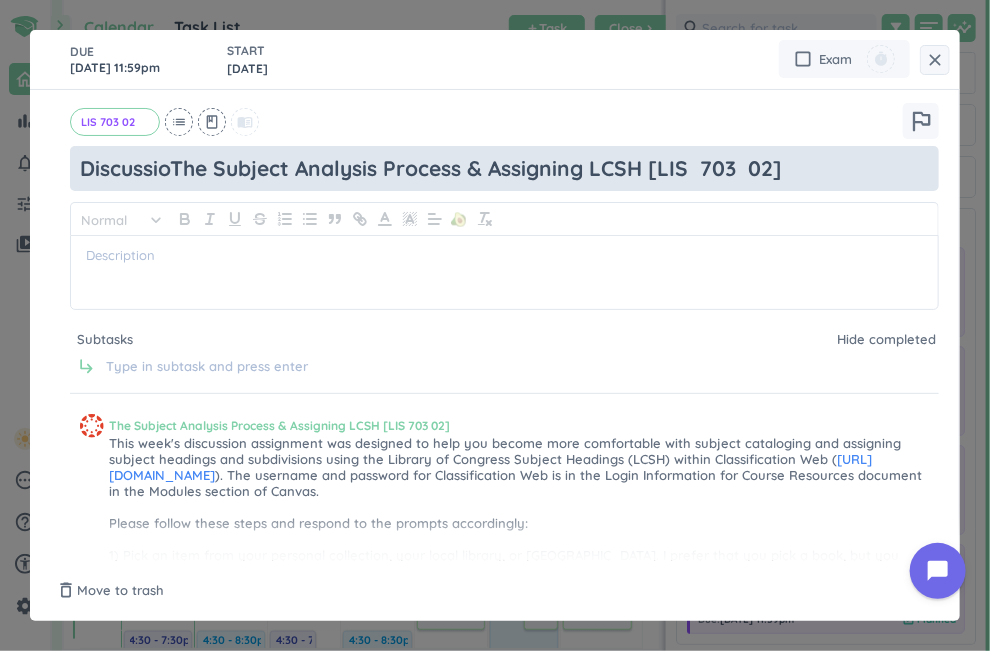 type on "x" 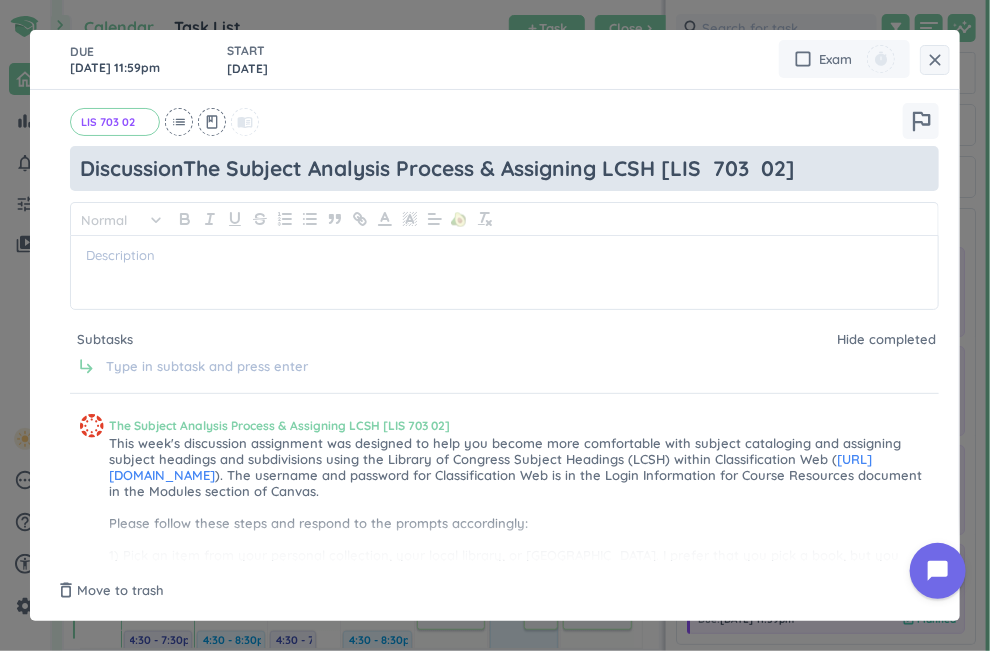 type on "x" 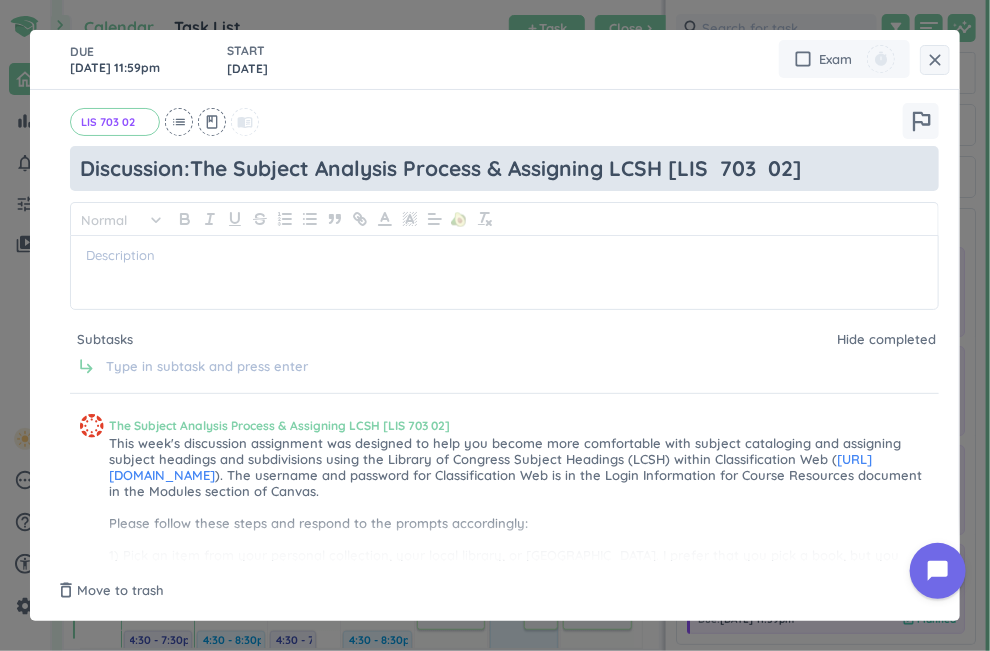 type on "x" 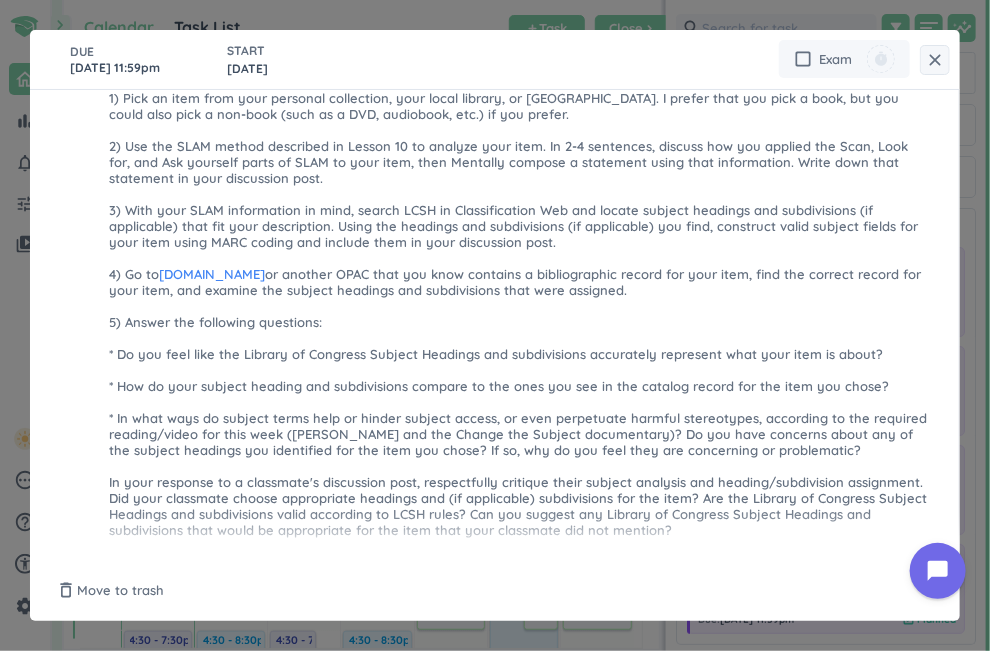 scroll, scrollTop: 722, scrollLeft: 0, axis: vertical 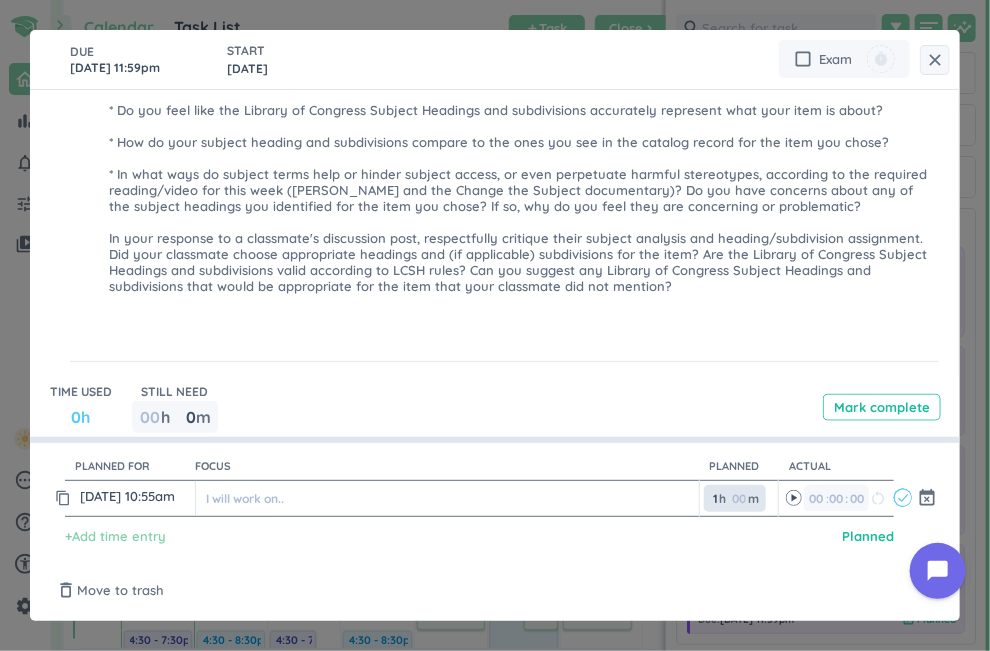 type on "Discussion: The Subject Analysis Process & Assigning LCSH [LIS  703  02]" 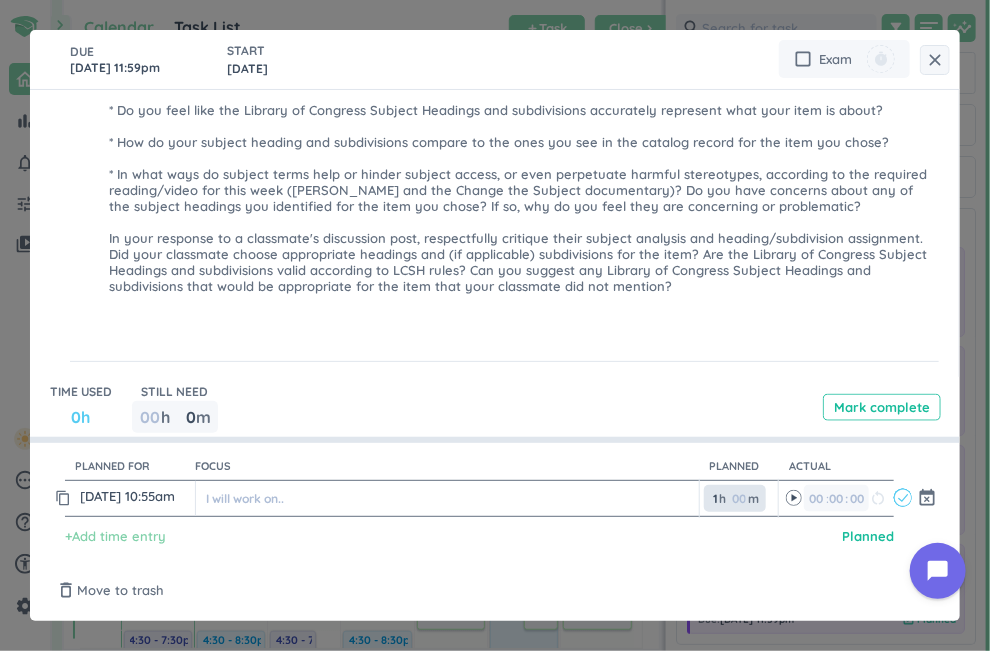 click at bounding box center (737, 498) 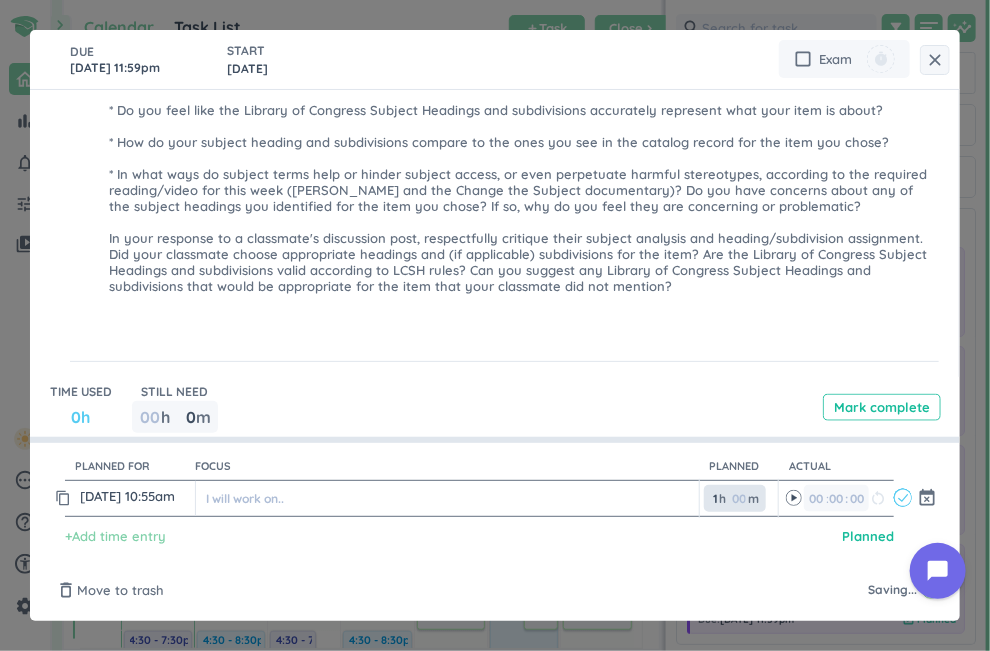 type on "x" 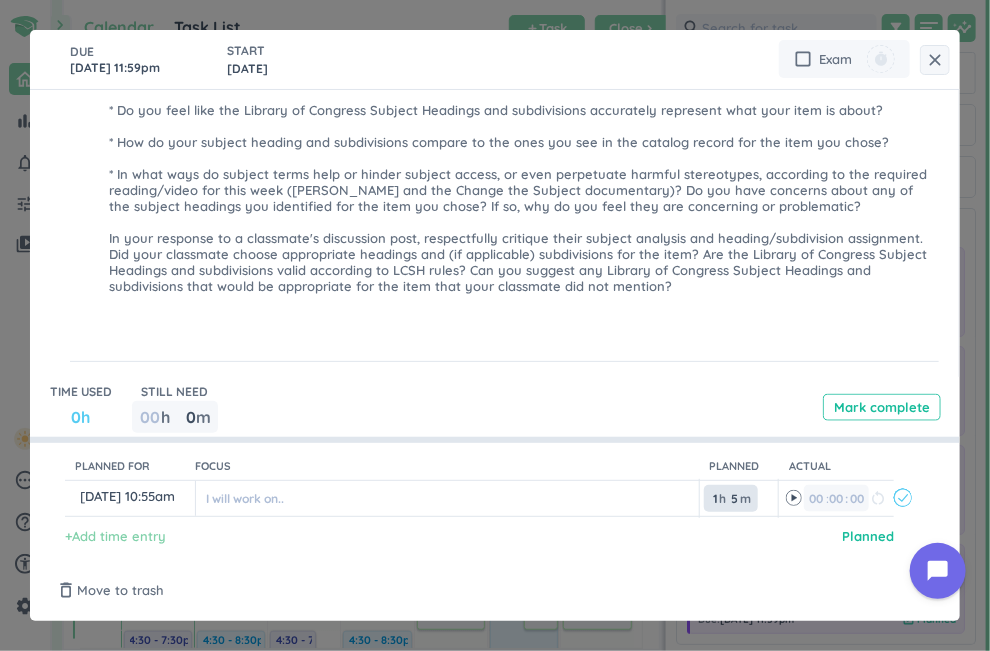 type on "5" 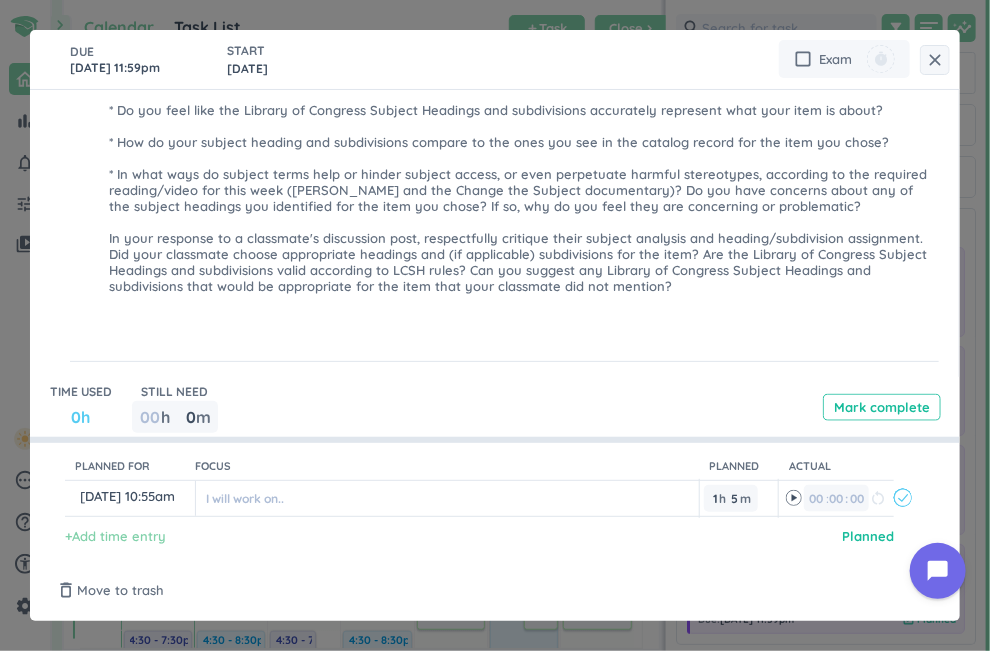 click on "+  Add time entry Planned" at bounding box center (495, 537) 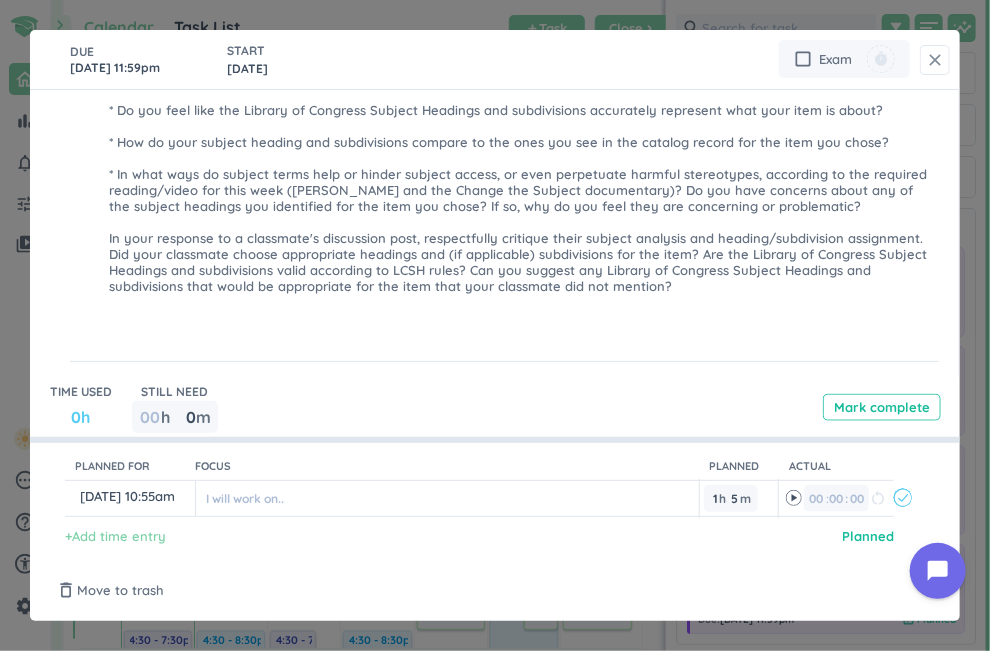 click on "close" at bounding box center [935, 60] 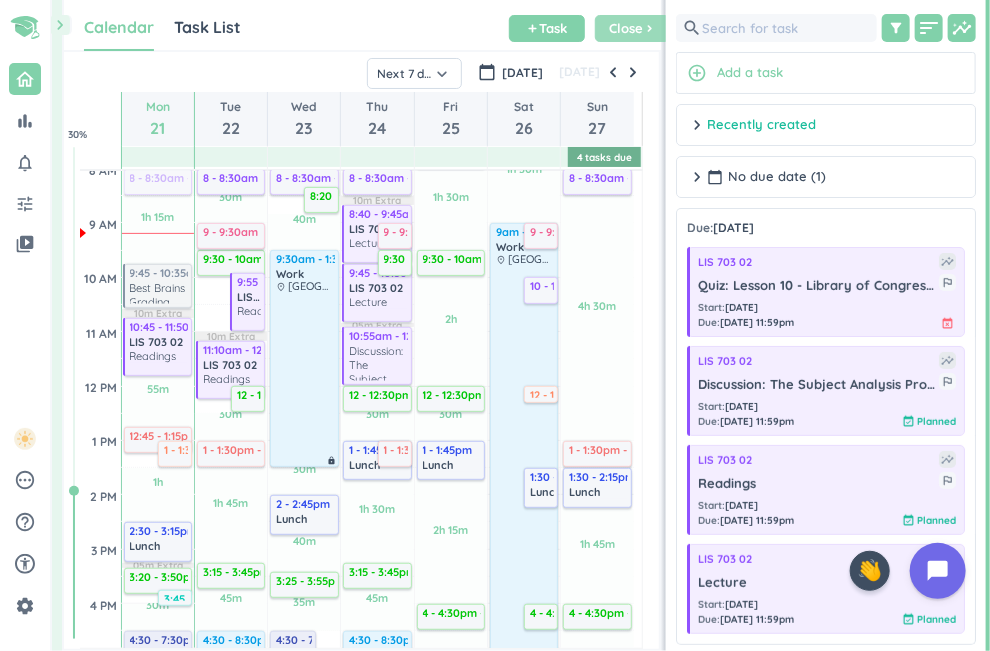 click on "Close" at bounding box center [627, 28] 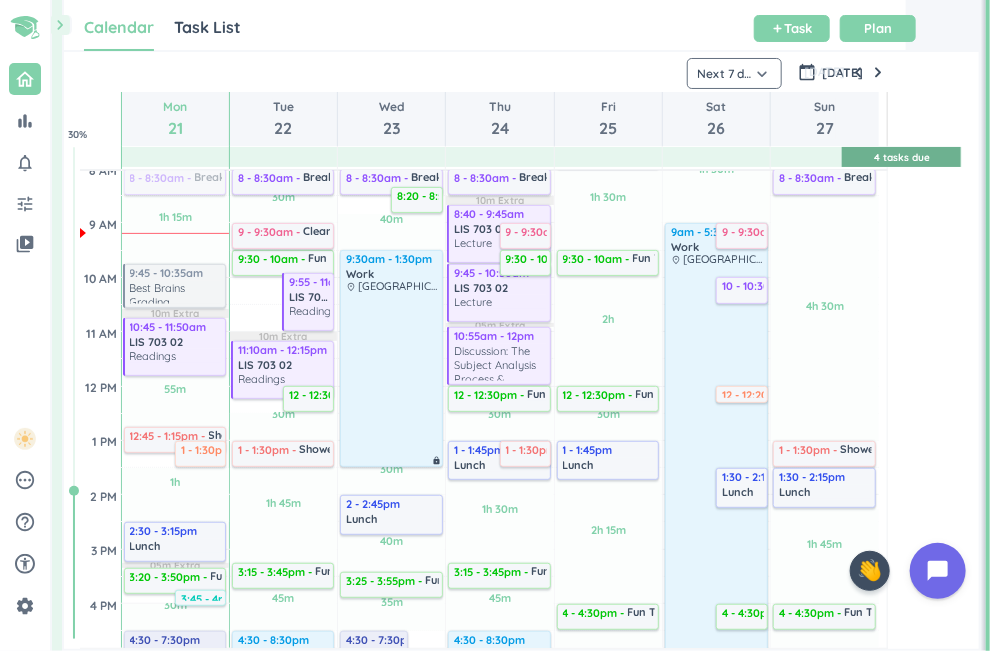 scroll, scrollTop: 1, scrollLeft: 0, axis: vertical 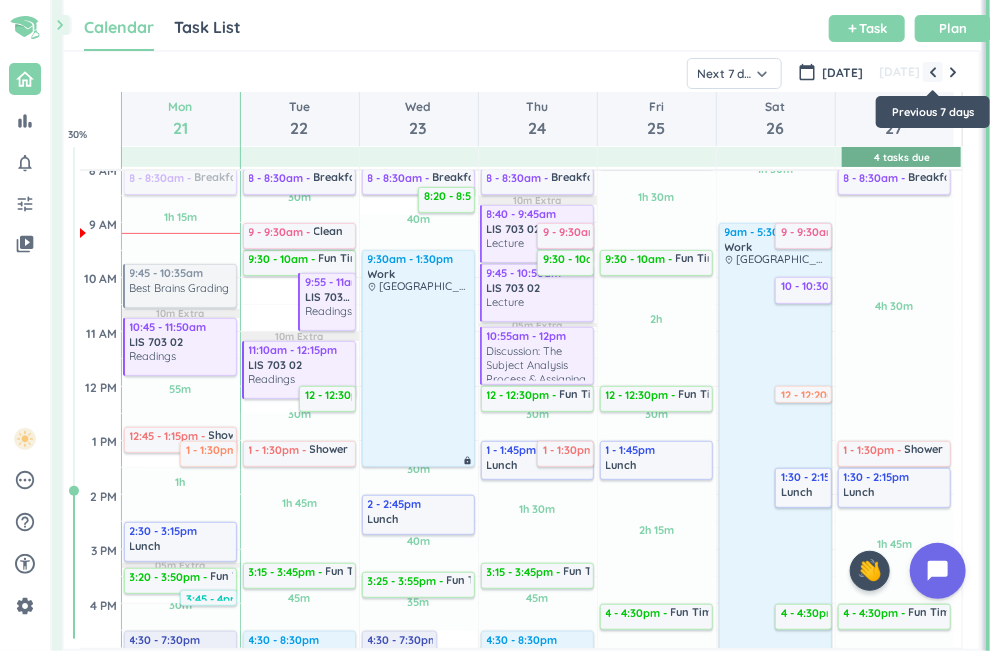 click at bounding box center [933, 72] 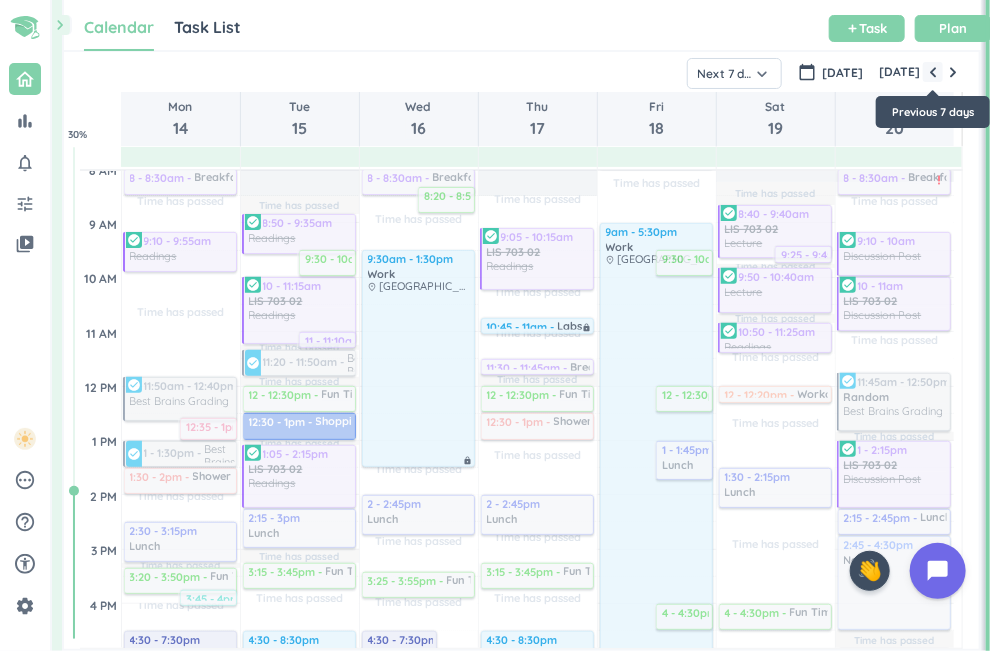 scroll, scrollTop: 110, scrollLeft: 0, axis: vertical 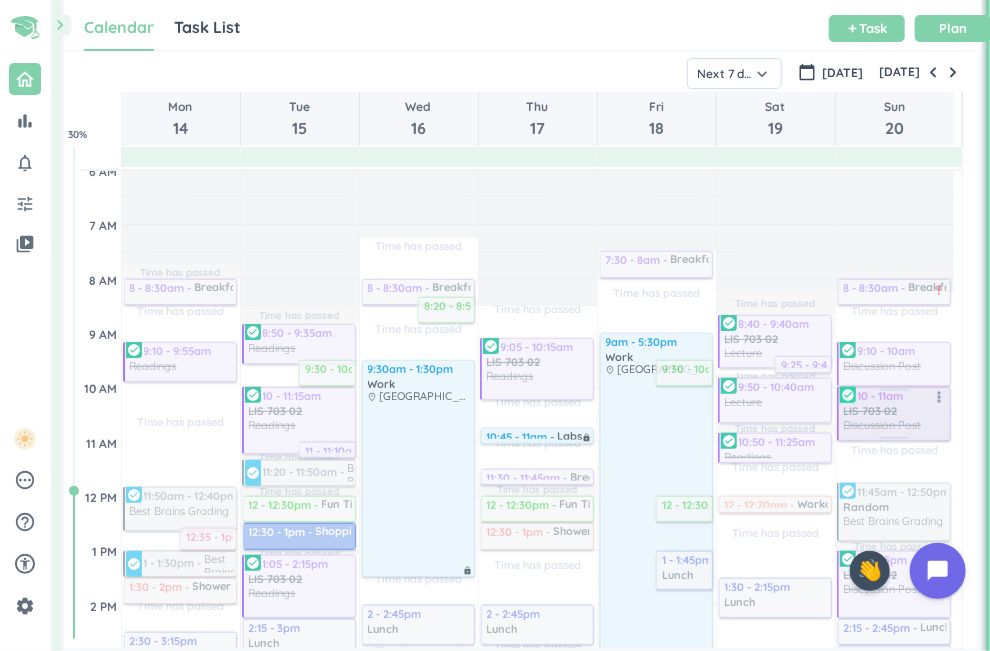 click at bounding box center [893, 414] 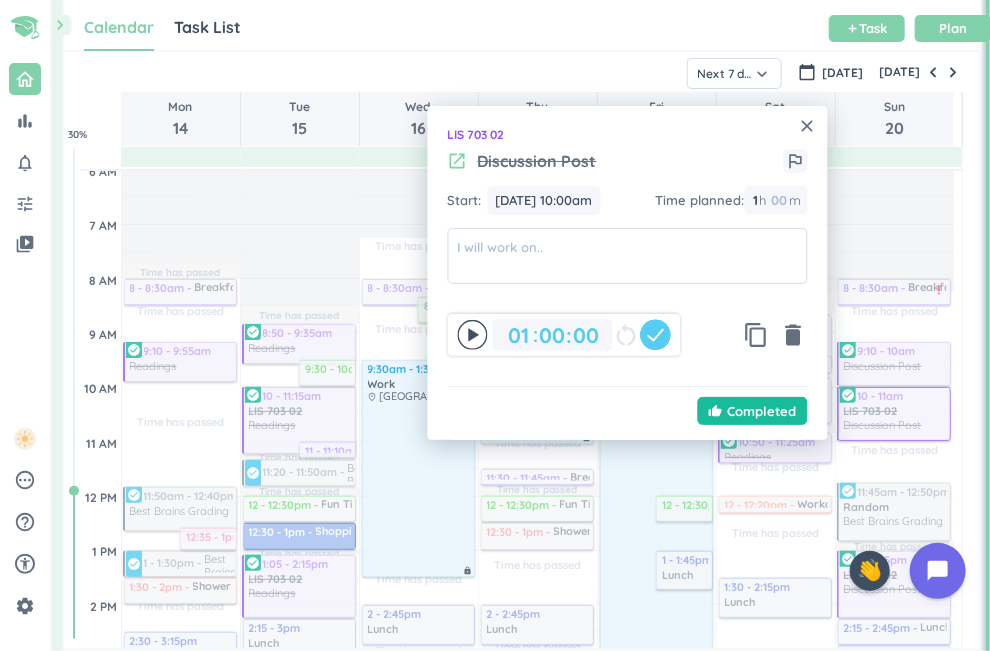 click on "Discussion Post" at bounding box center (537, 161) 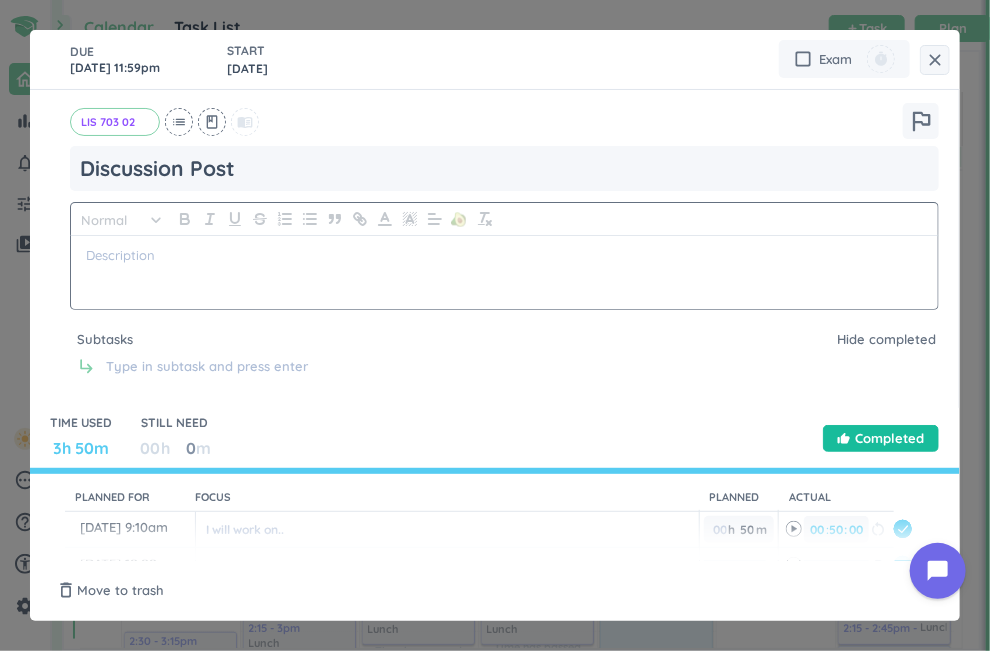 scroll, scrollTop: 145, scrollLeft: 0, axis: vertical 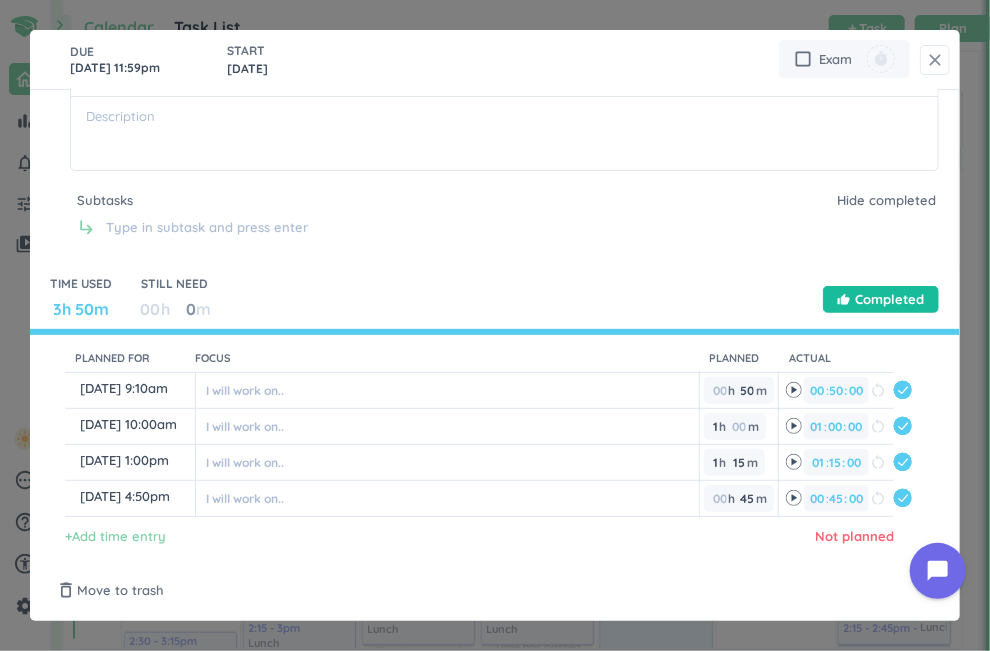 click on "close" at bounding box center (935, 60) 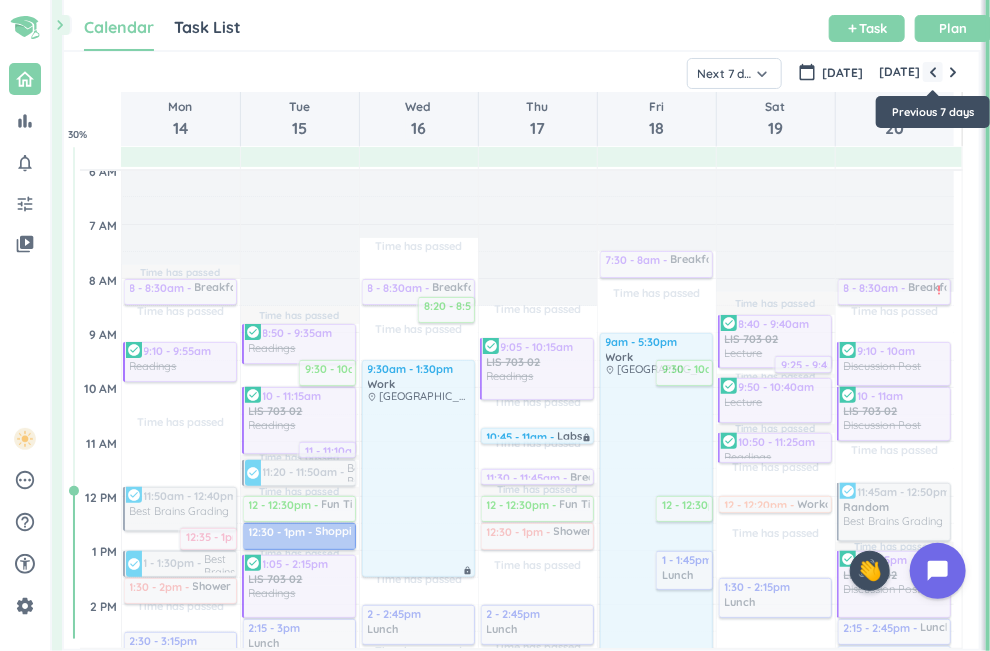 click at bounding box center [933, 72] 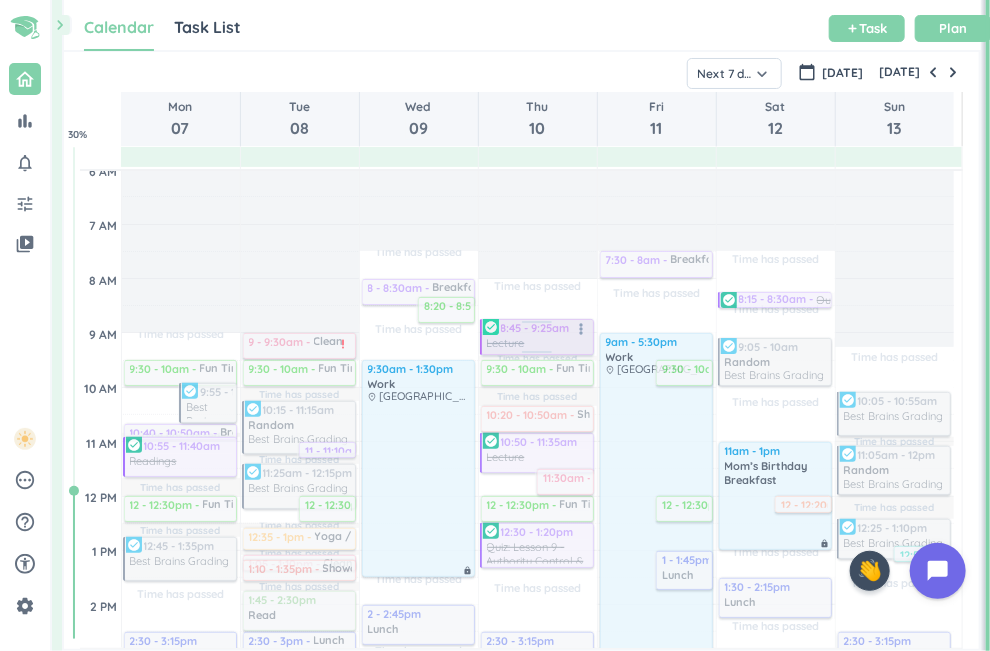 click at bounding box center [536, 337] 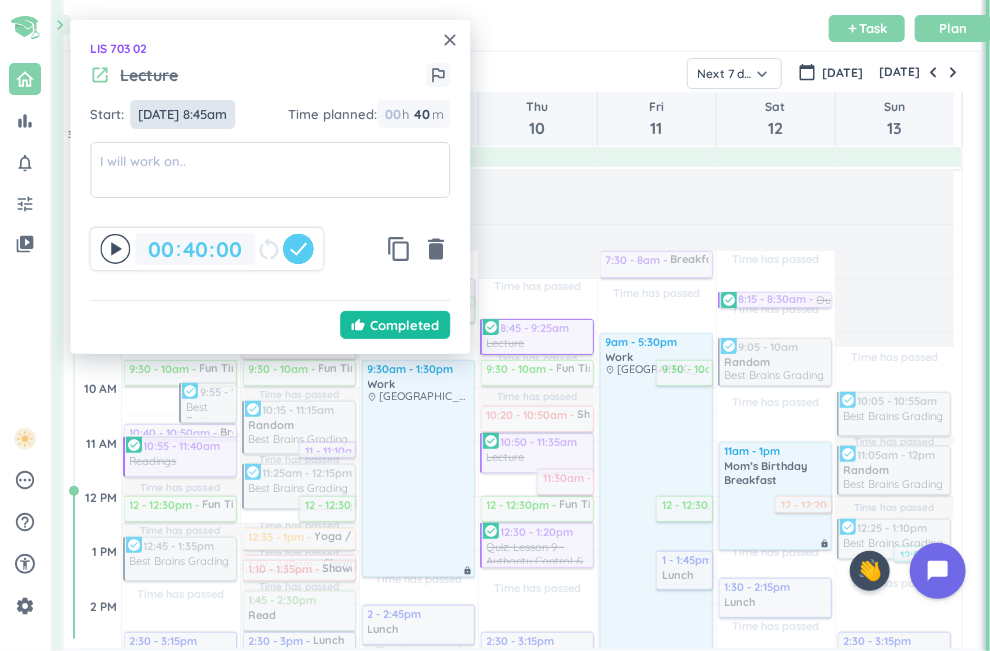 click on "[DATE] 8:45am" at bounding box center (182, 114) 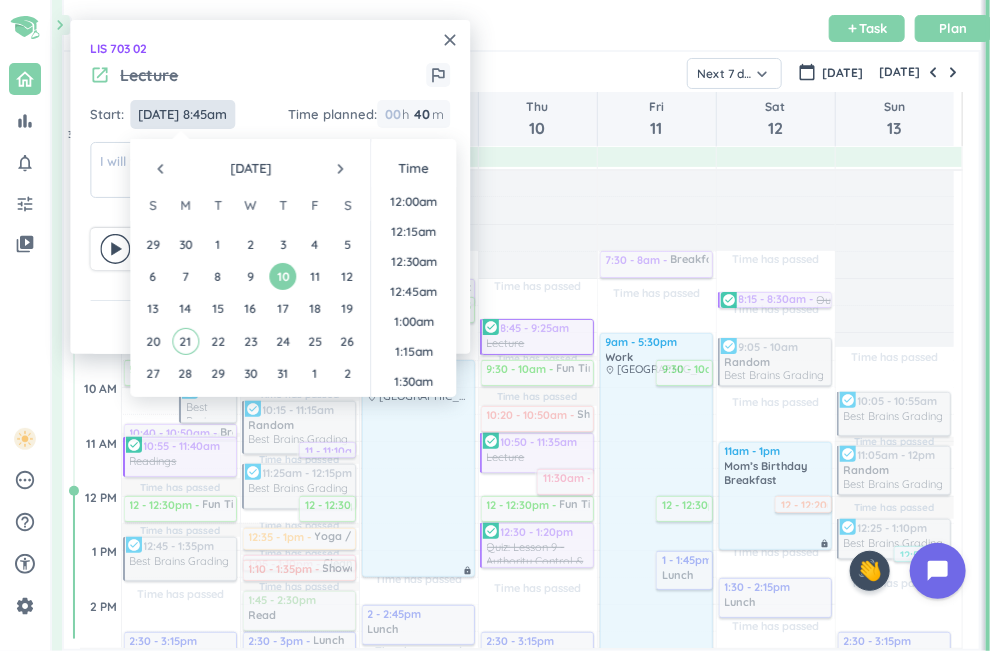 scroll, scrollTop: 960, scrollLeft: 0, axis: vertical 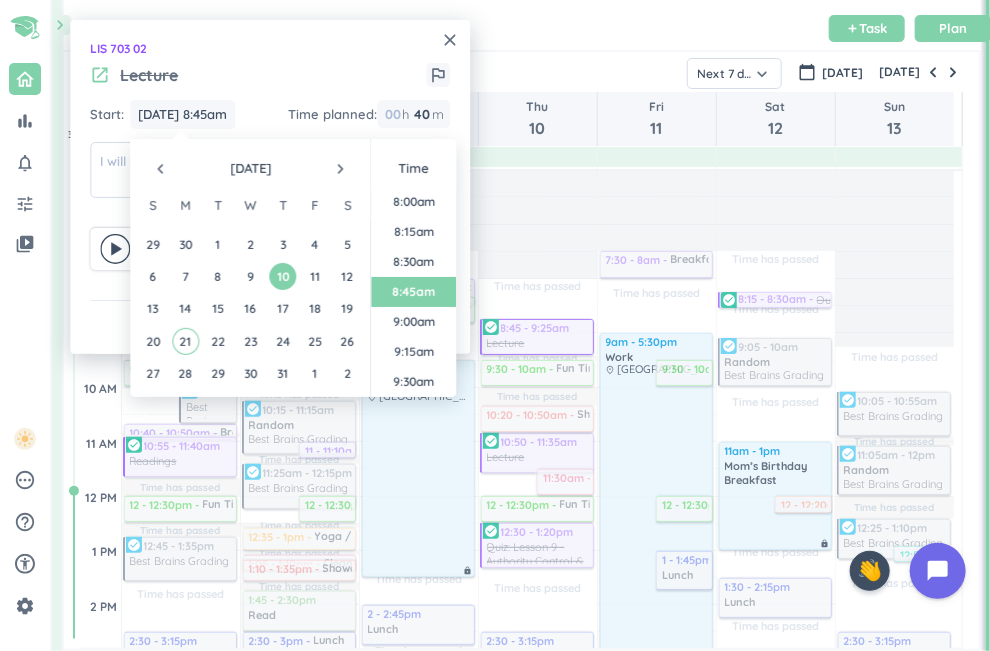click on "Lecture" at bounding box center [149, 75] 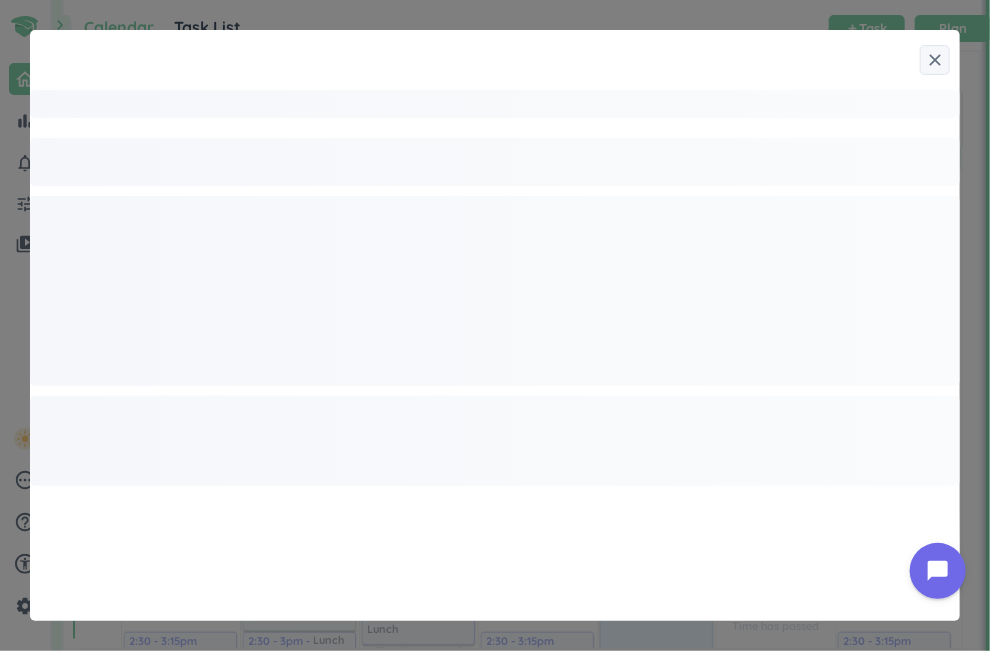 type on "x" 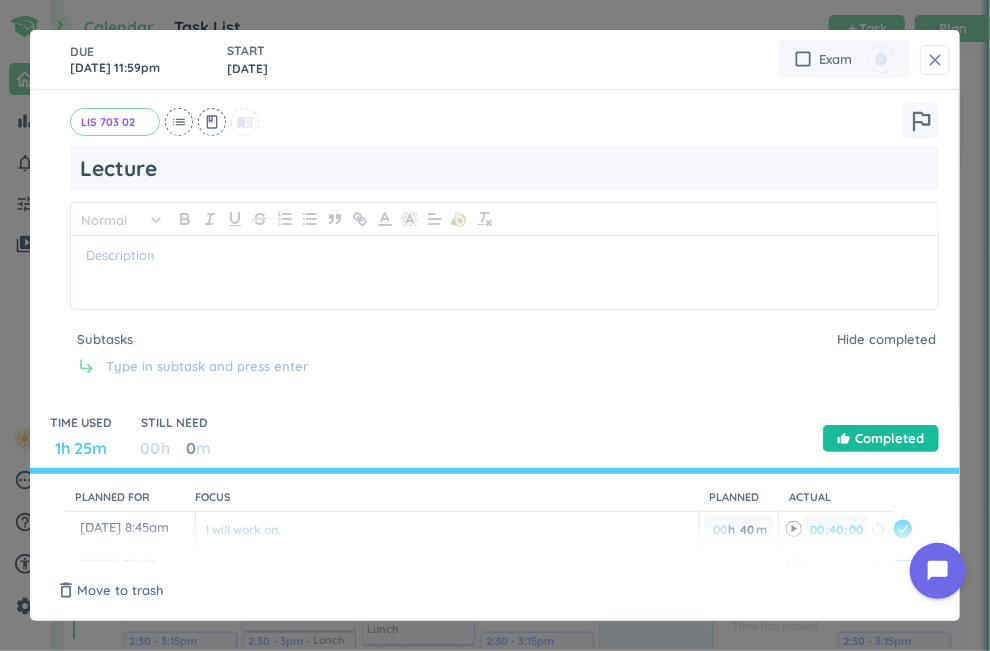 click on "close" at bounding box center (935, 60) 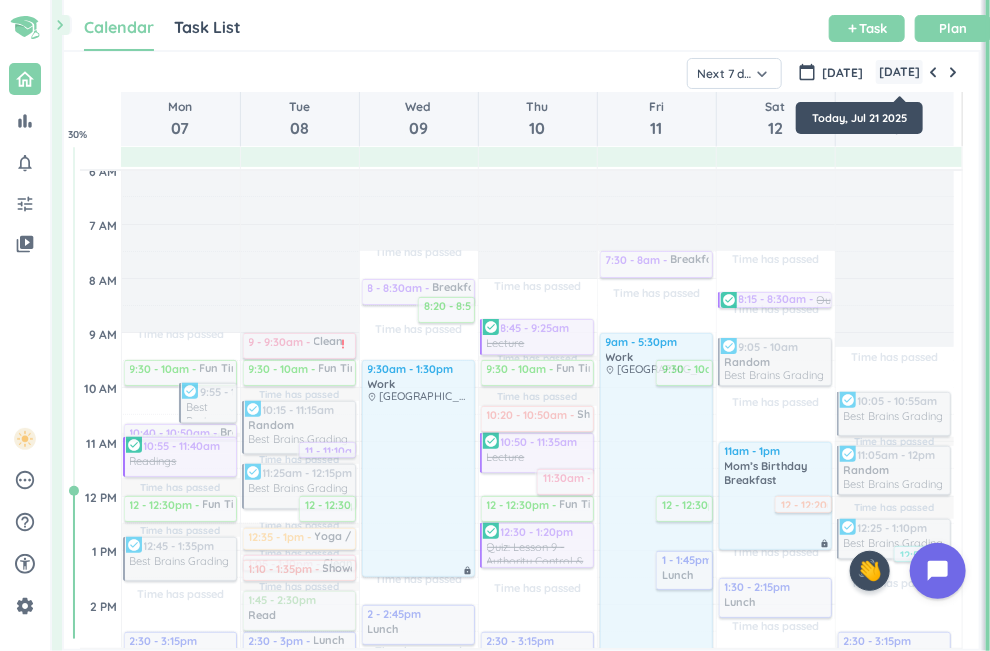 click on "[DATE]" at bounding box center (899, 72) 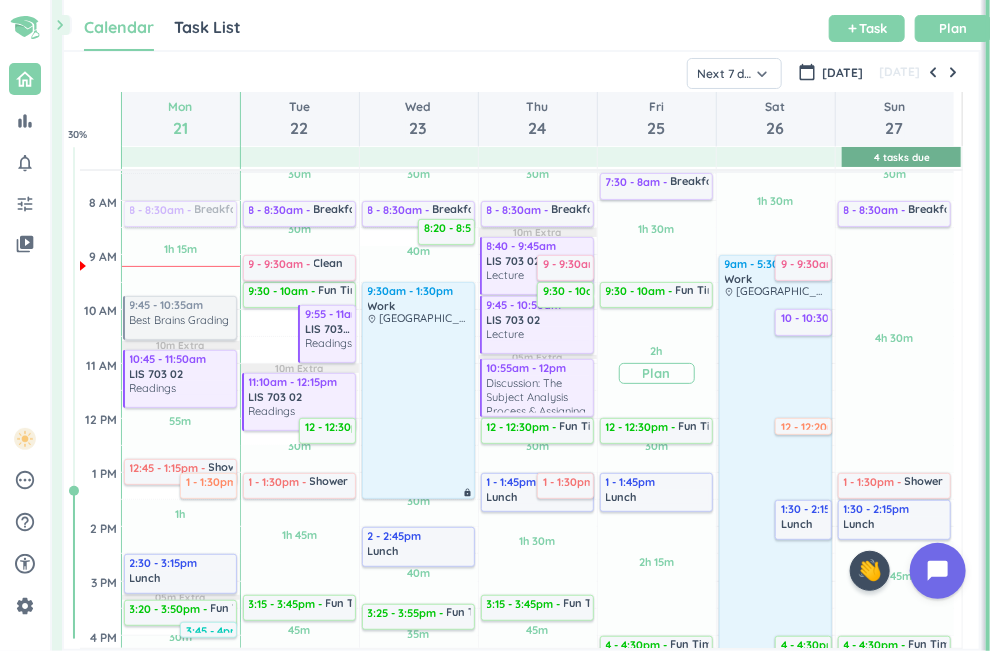 scroll, scrollTop: 189, scrollLeft: 0, axis: vertical 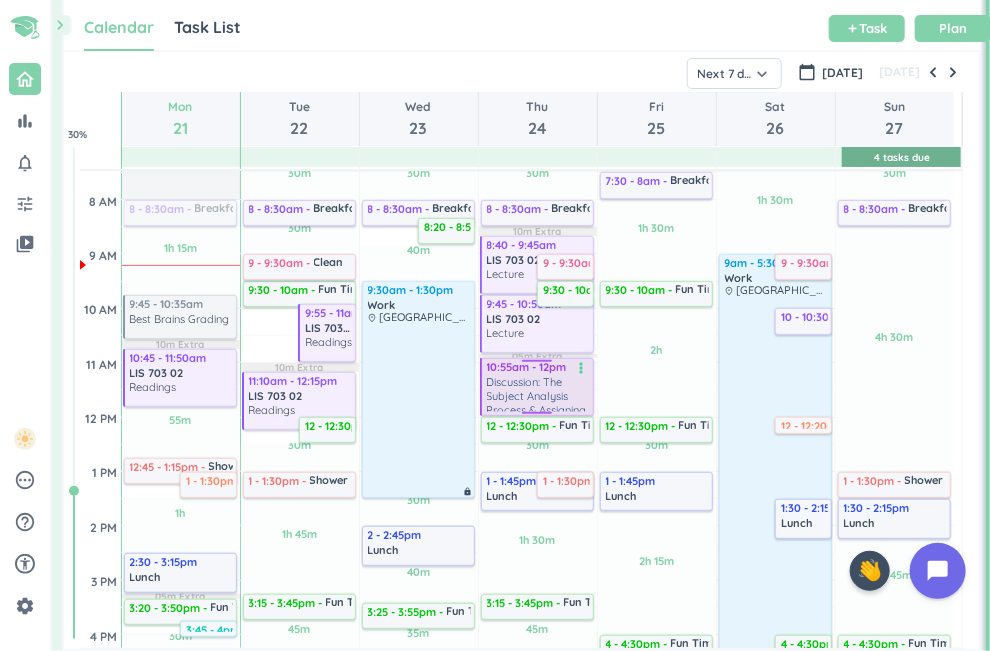 click on "Discussion: The Subject Analysis Process & Assigning LCSH [LIS  703  02]" at bounding box center (538, 393) 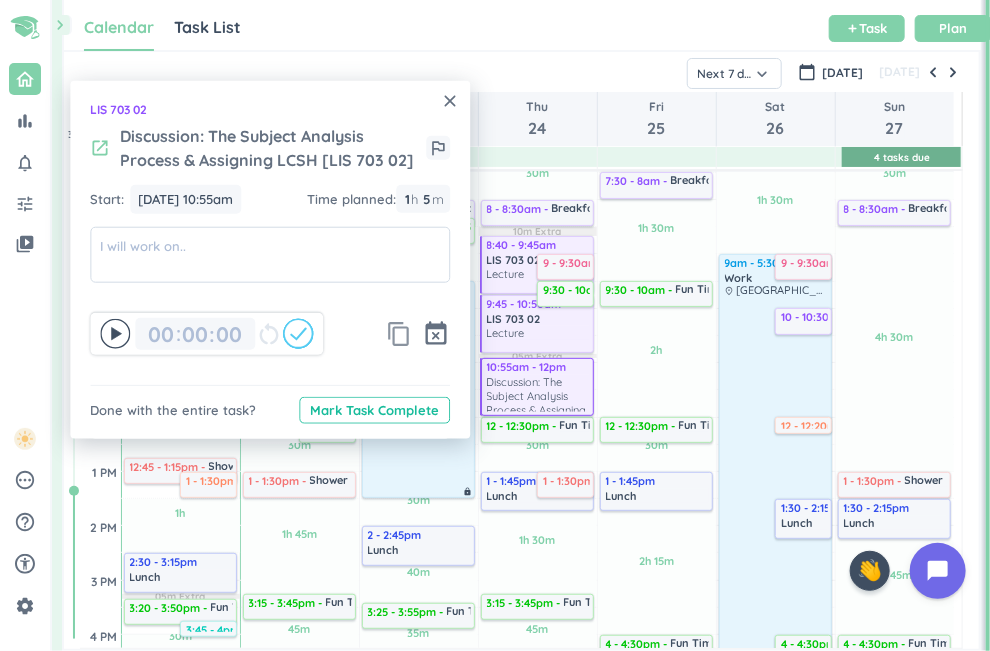 click on "content_copy" at bounding box center (399, 334) 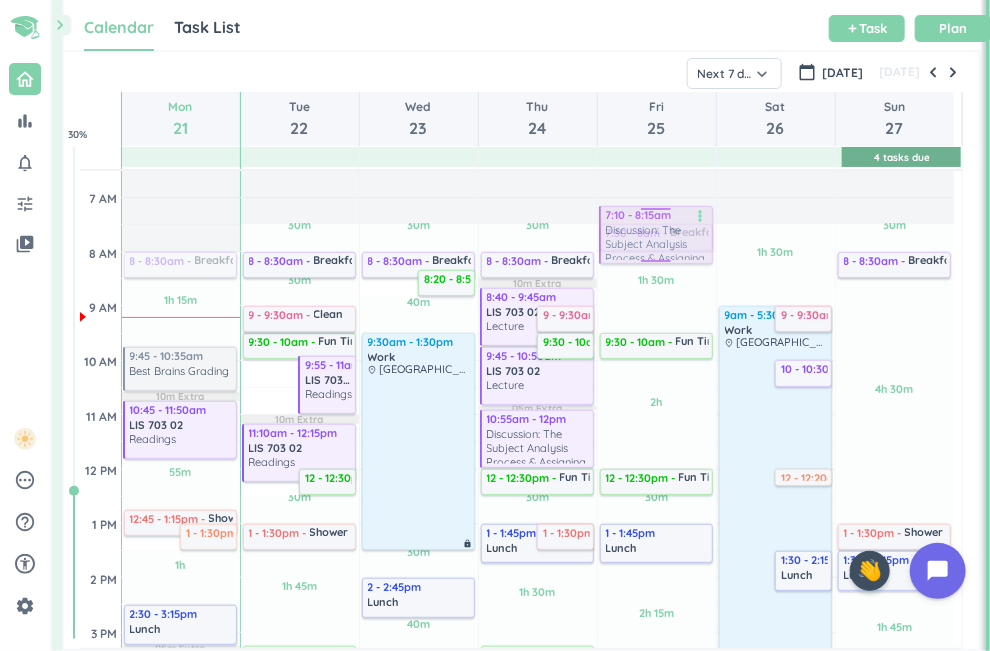 scroll, scrollTop: 135, scrollLeft: 0, axis: vertical 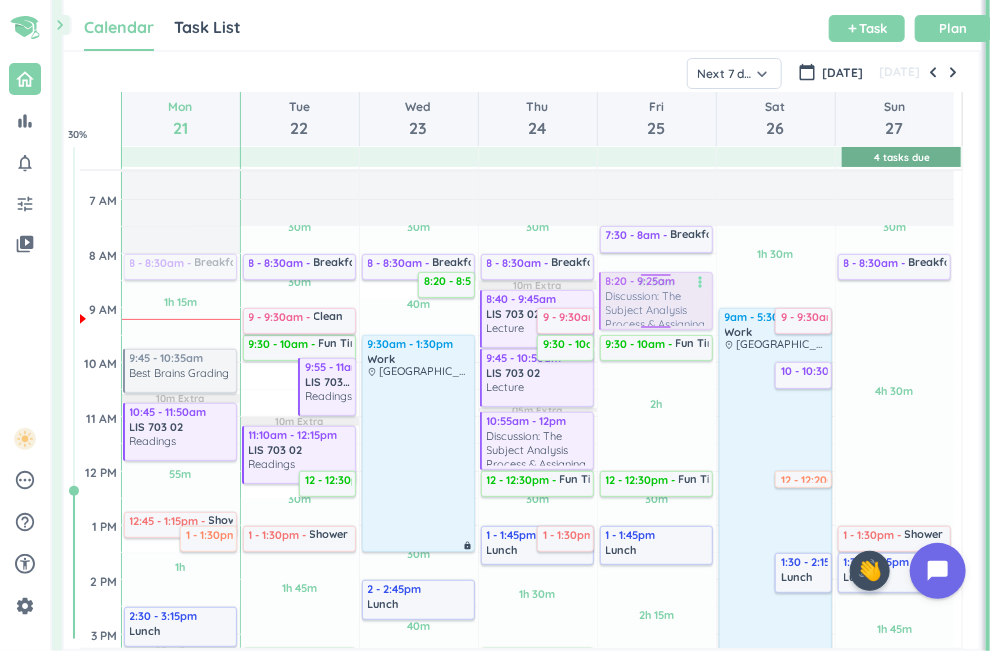 drag, startPoint x: 555, startPoint y: 394, endPoint x: 677, endPoint y: 300, distance: 154.01299 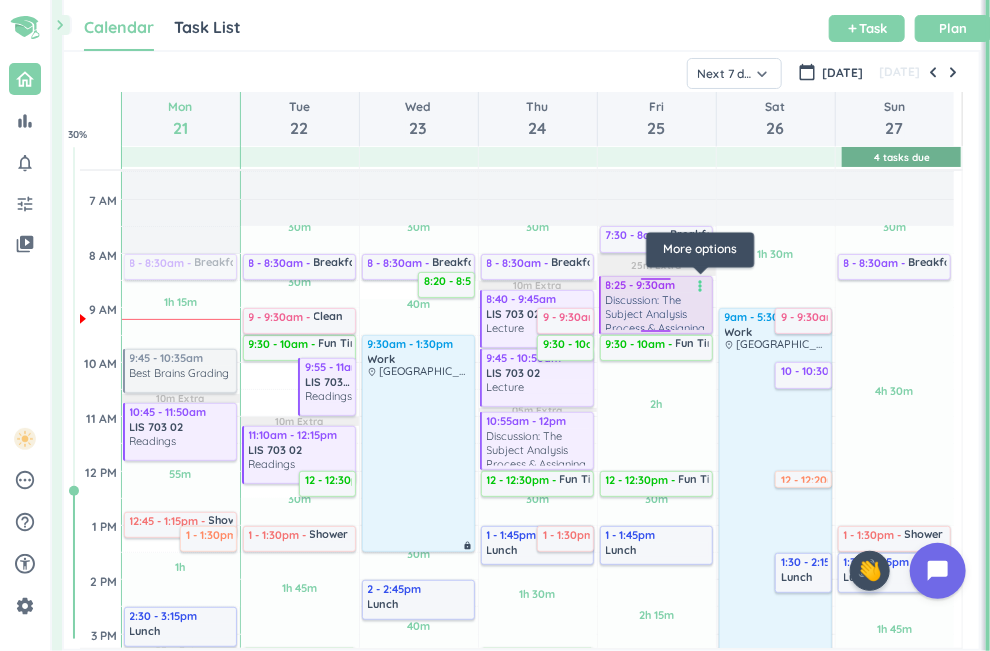 click on "more_vert" at bounding box center [701, 286] 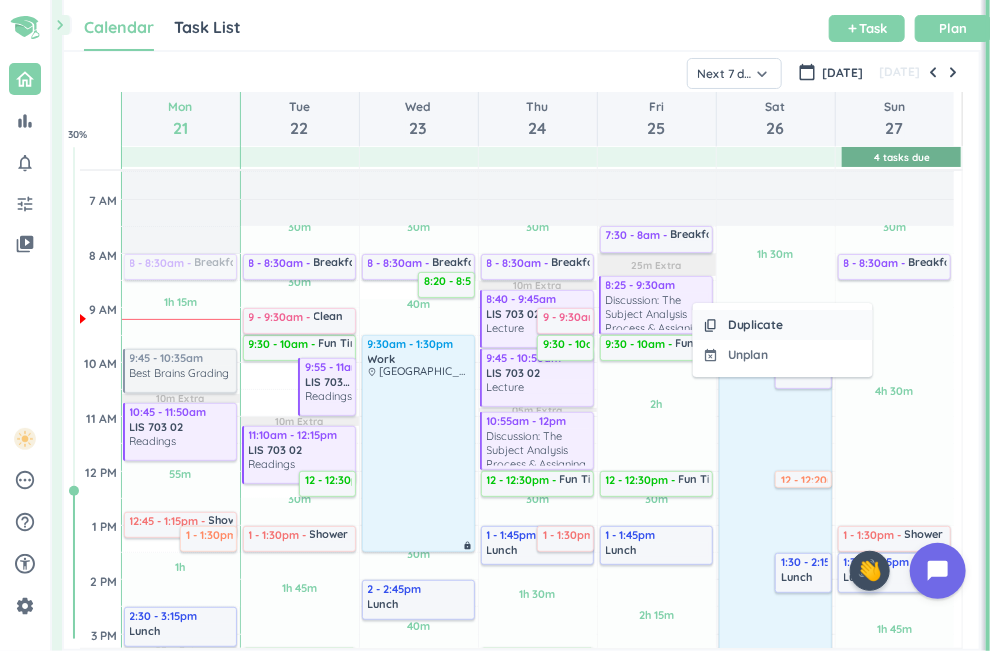 click on "content_copy" at bounding box center (710, 325) 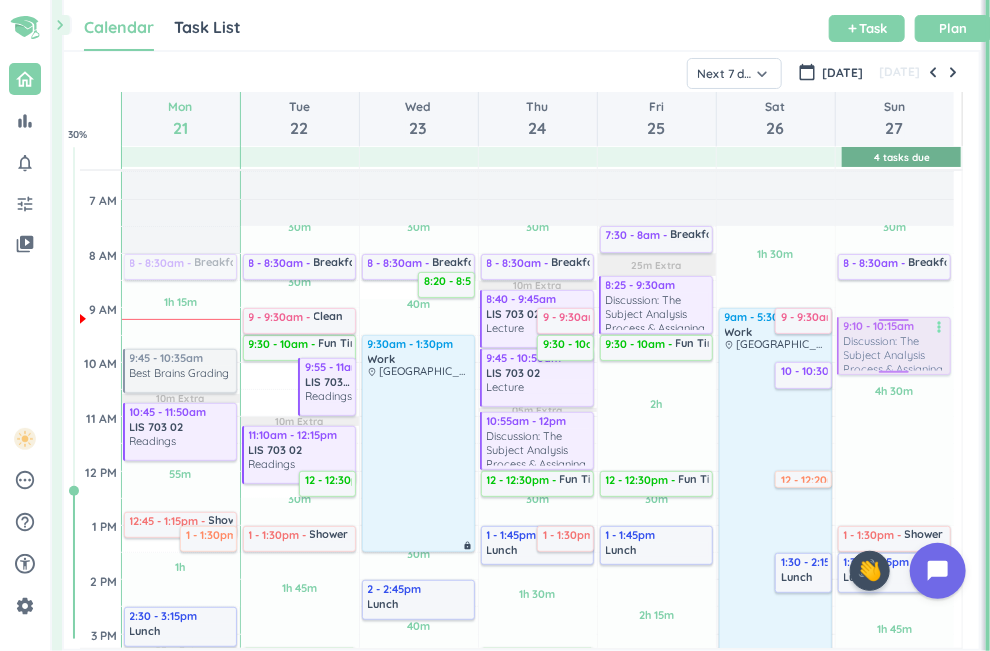 drag, startPoint x: 666, startPoint y: 307, endPoint x: 903, endPoint y: 352, distance: 241.23433 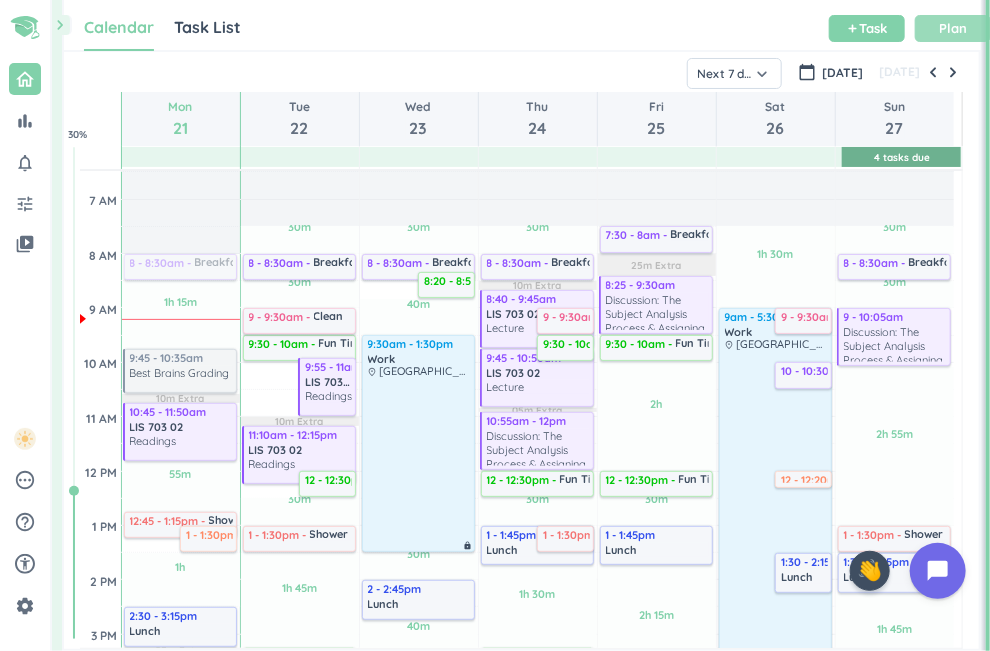 click on "Plan" at bounding box center (953, 28) 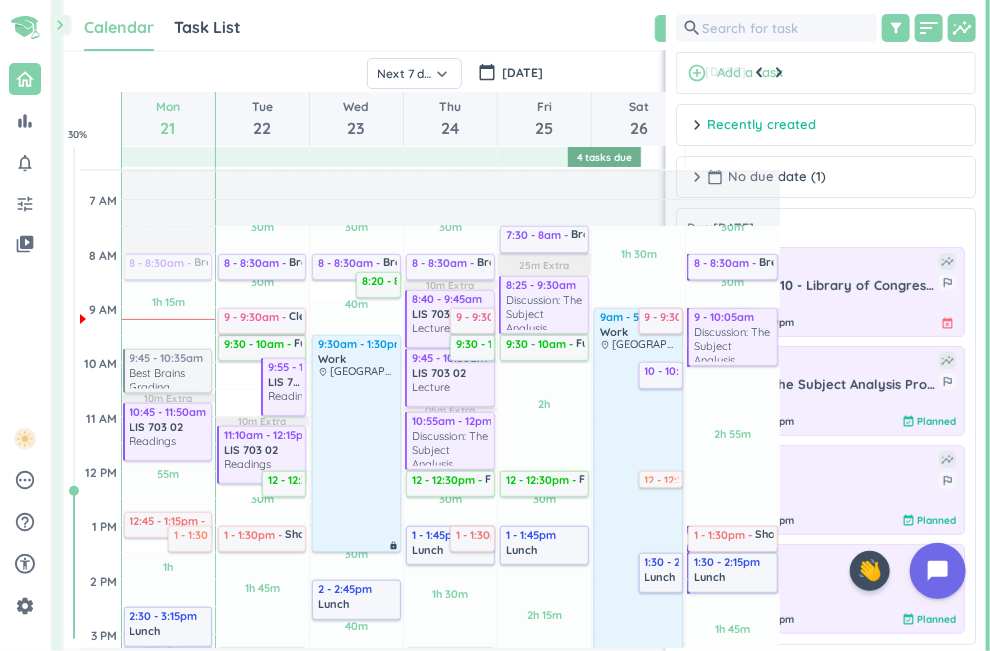 scroll, scrollTop: 42, scrollLeft: 607, axis: both 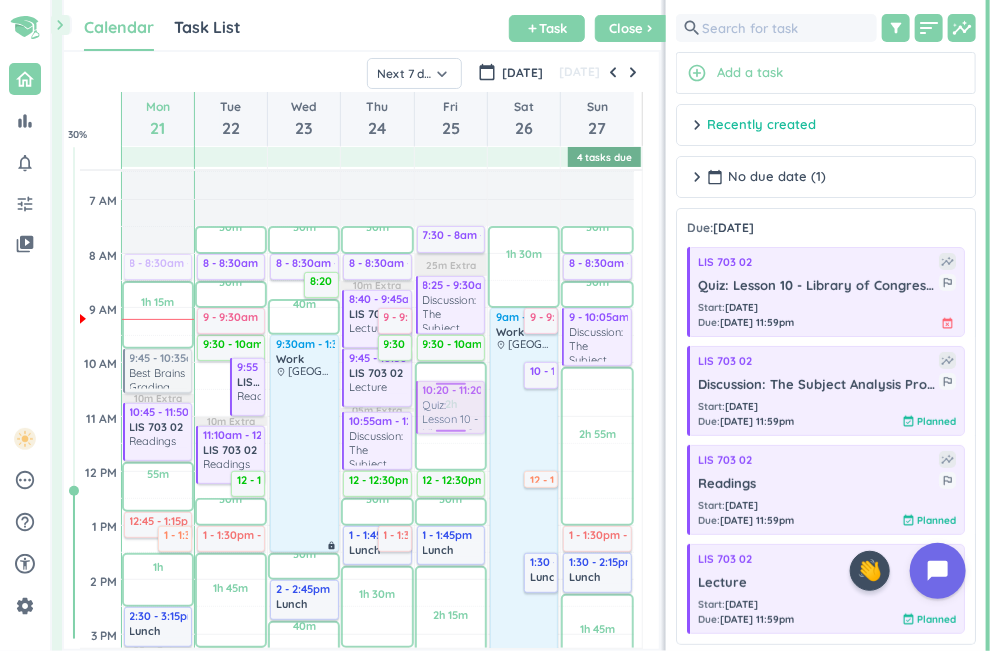 drag, startPoint x: 840, startPoint y: 279, endPoint x: 444, endPoint y: 382, distance: 409.176 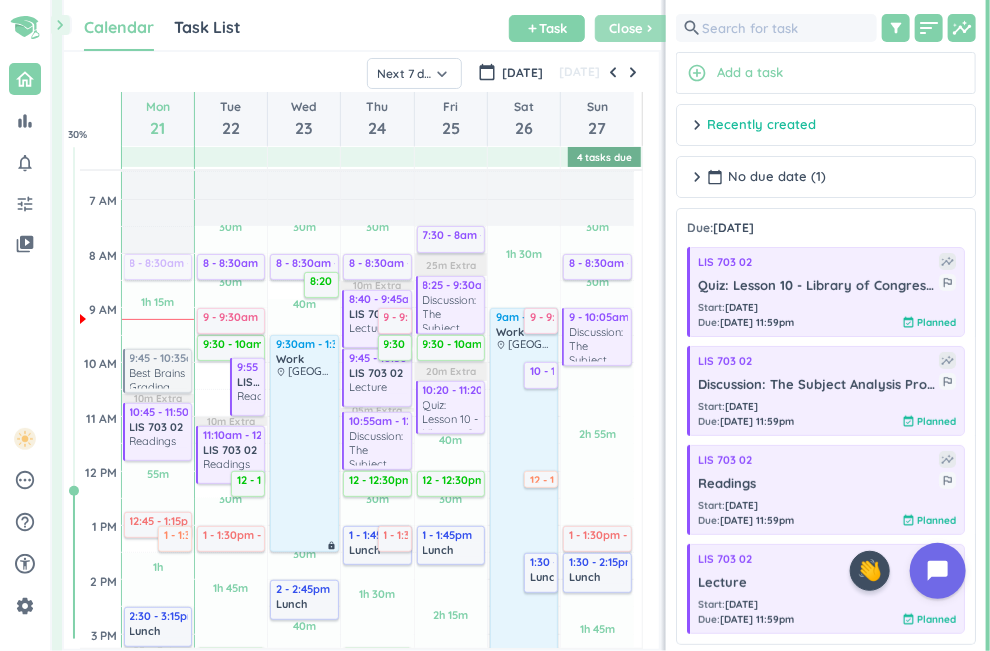 click on "Close" at bounding box center [627, 28] 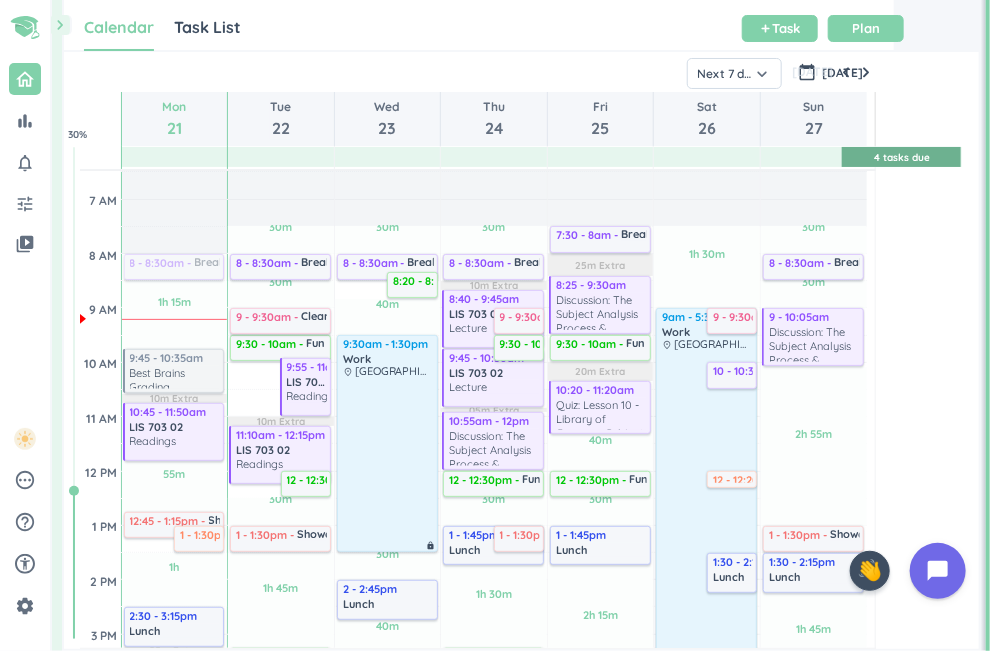 scroll, scrollTop: 1, scrollLeft: 0, axis: vertical 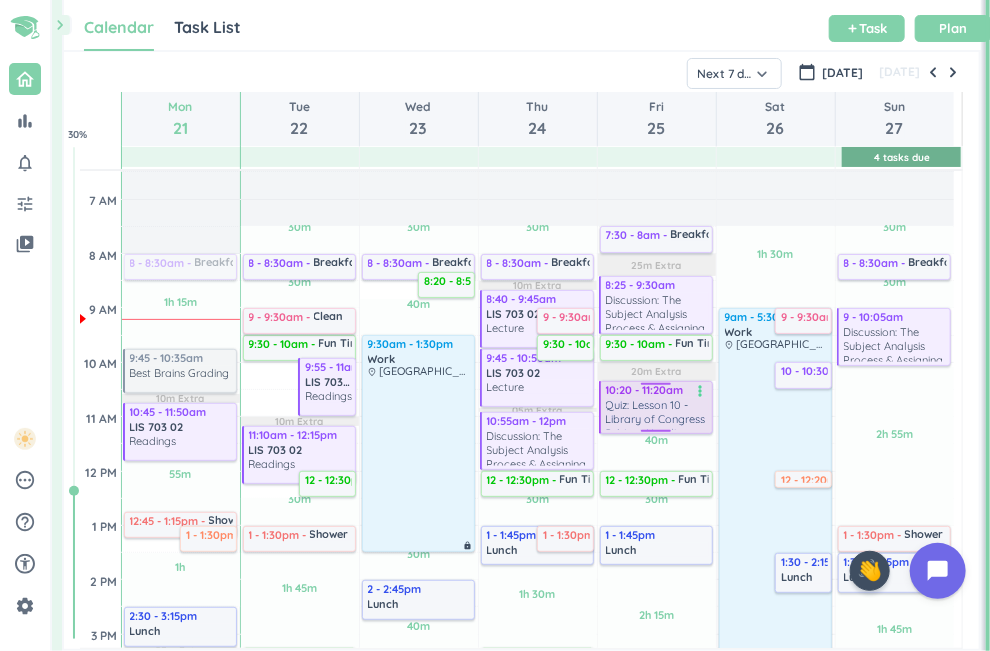 click on "Quiz: Lesson 10 - Library of Congress Subject Headings (LCSH) [LIS  703  02]" at bounding box center (657, 414) 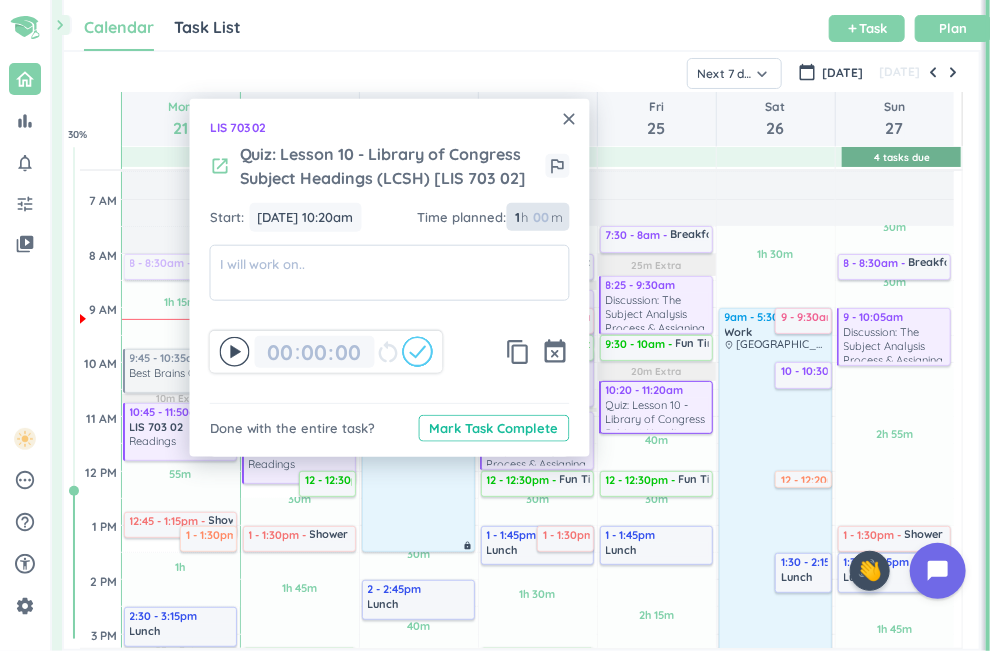 click at bounding box center [541, 217] 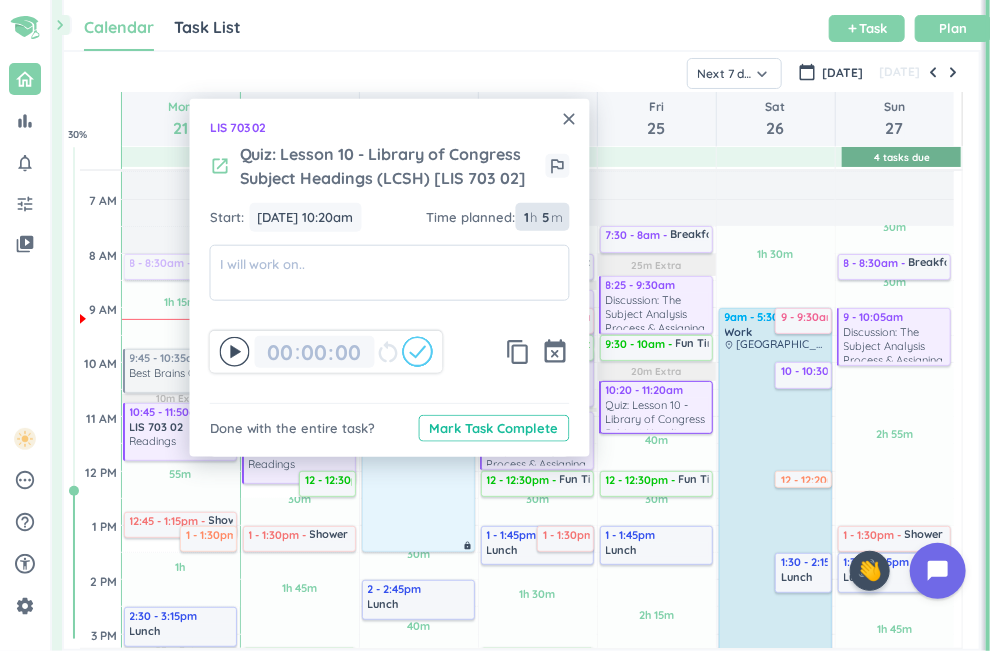 type on "5" 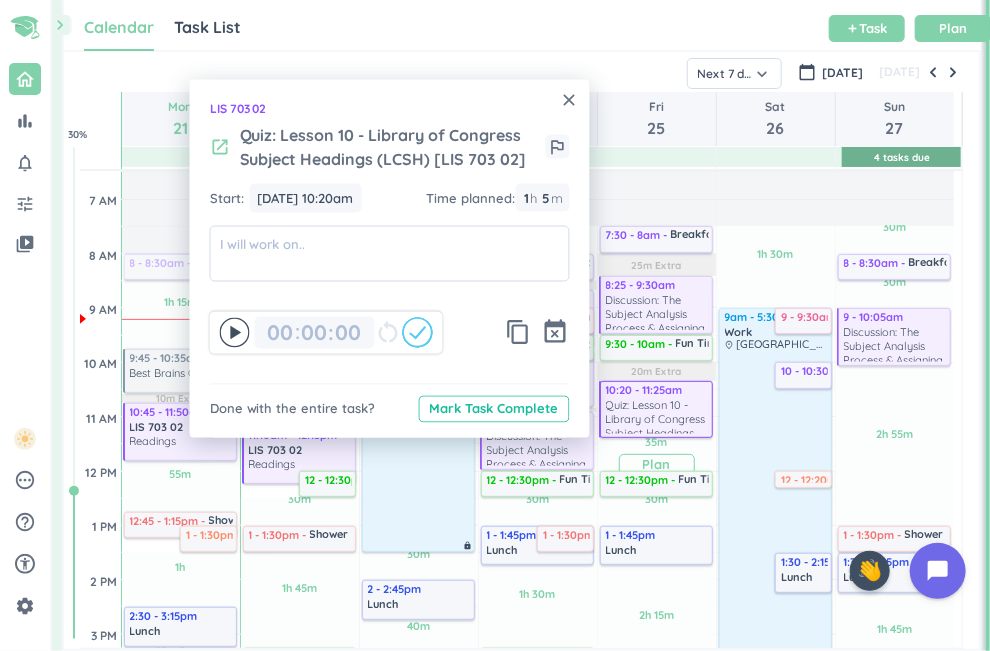 click on "Plan" at bounding box center [657, 464] 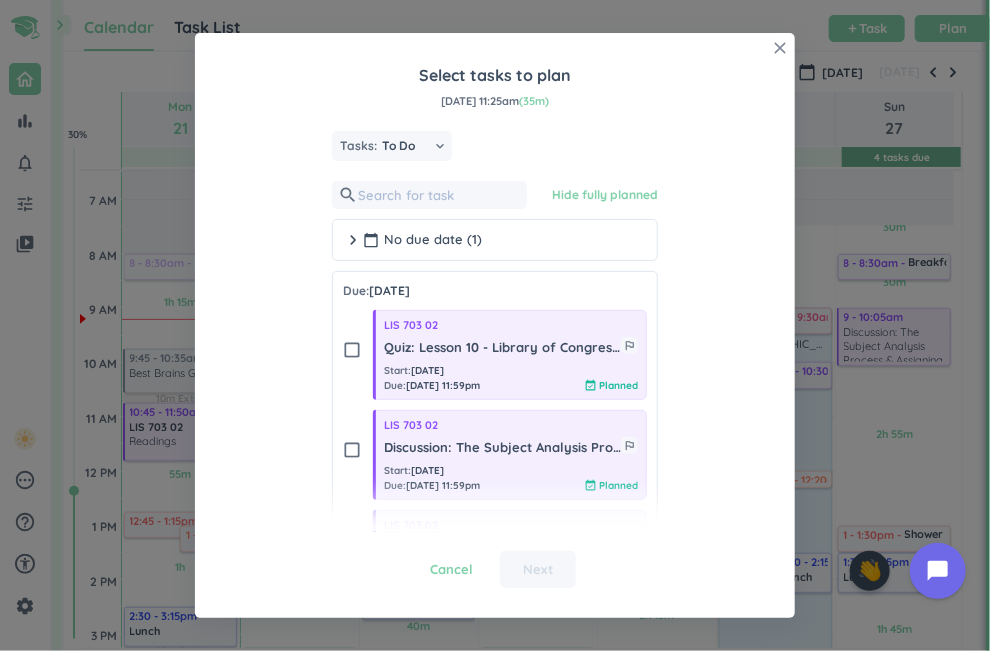 click on "close" at bounding box center [780, 48] 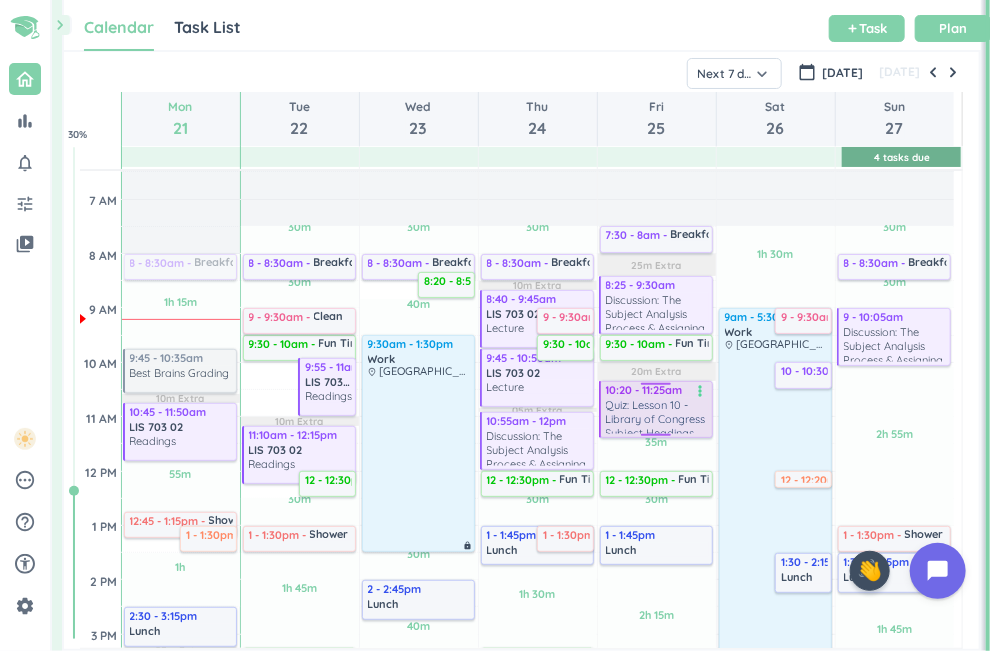 click on "Quiz: Lesson 10 - Library of Congress Subject Headings (LCSH) [LIS  703  02]" at bounding box center [657, 416] 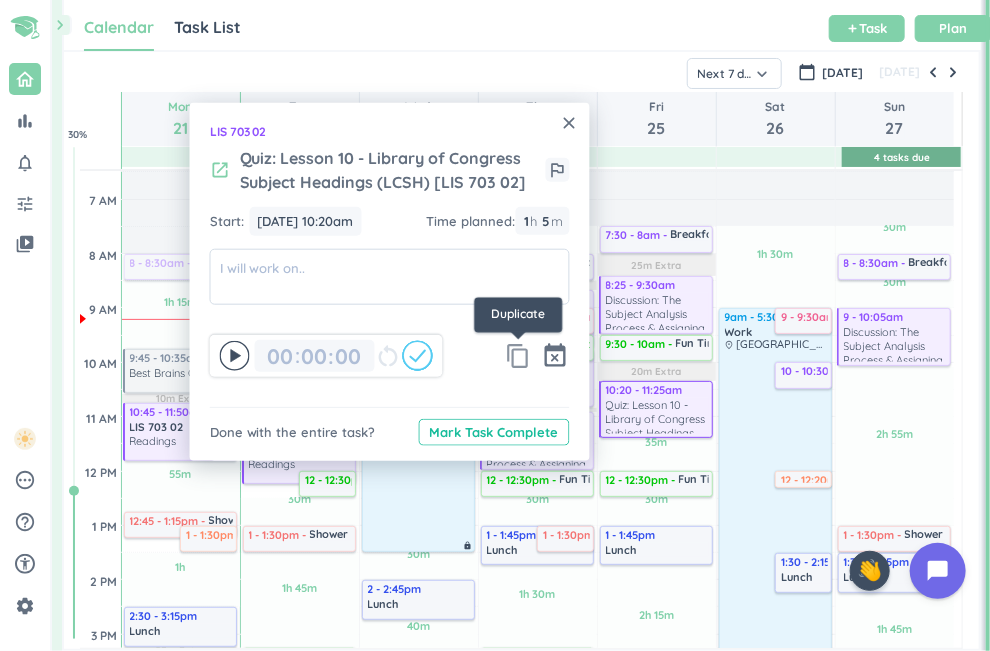 click on "content_copy" at bounding box center [519, 356] 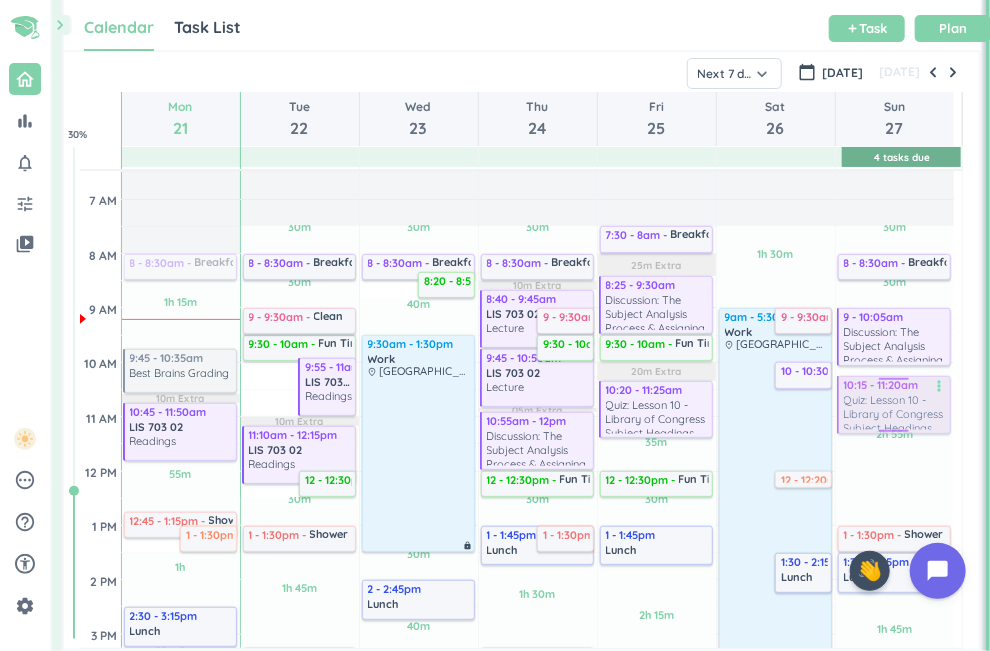 drag, startPoint x: 671, startPoint y: 404, endPoint x: 893, endPoint y: 402, distance: 222.009 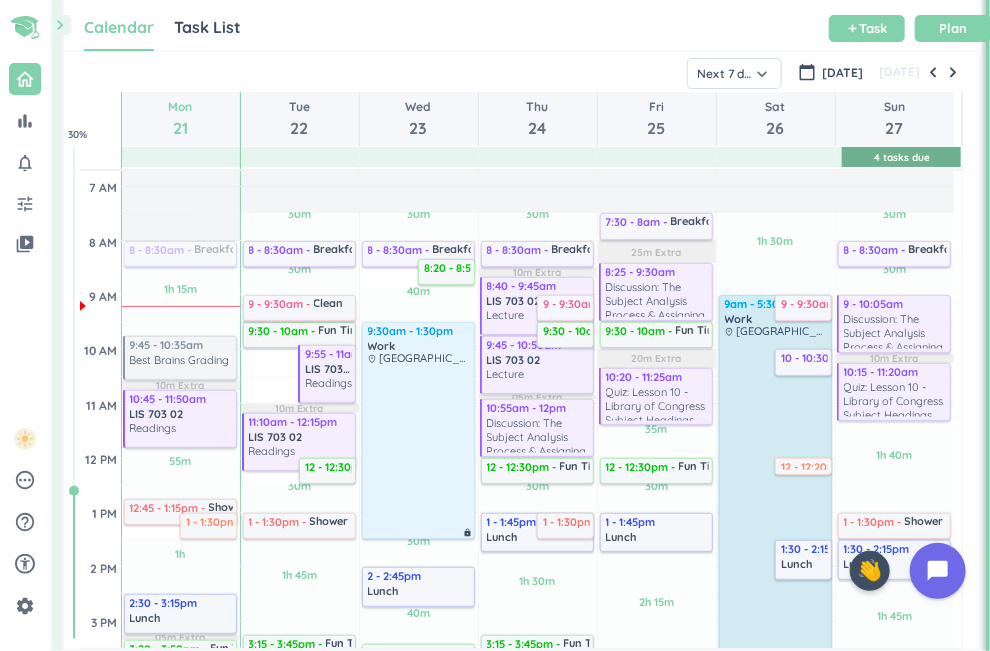 scroll, scrollTop: 118, scrollLeft: 0, axis: vertical 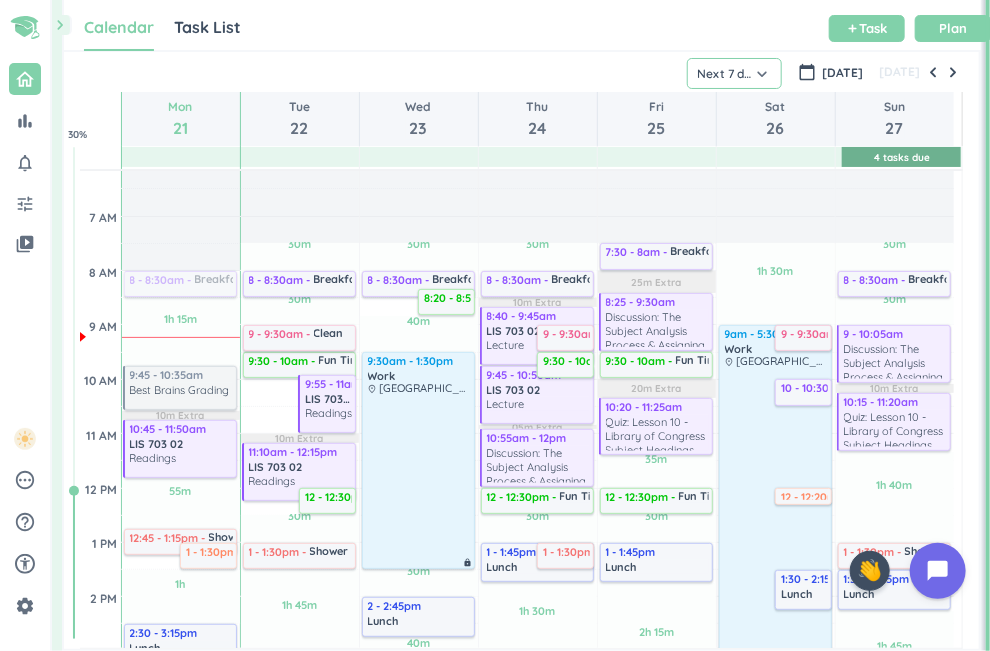 click on "Next 7 days" 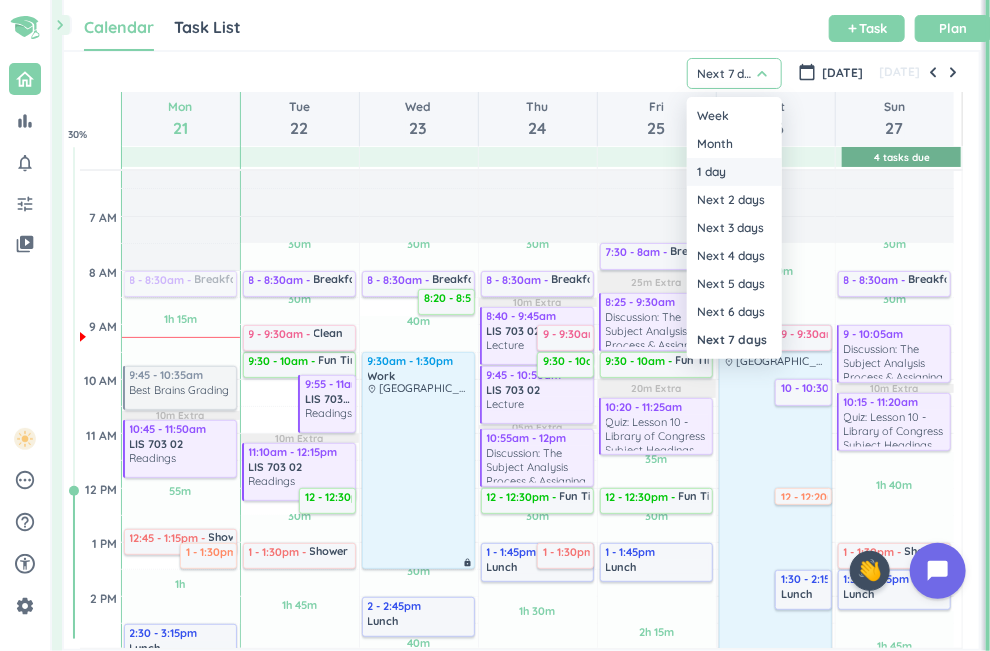 click on "1 day" at bounding box center [734, 172] 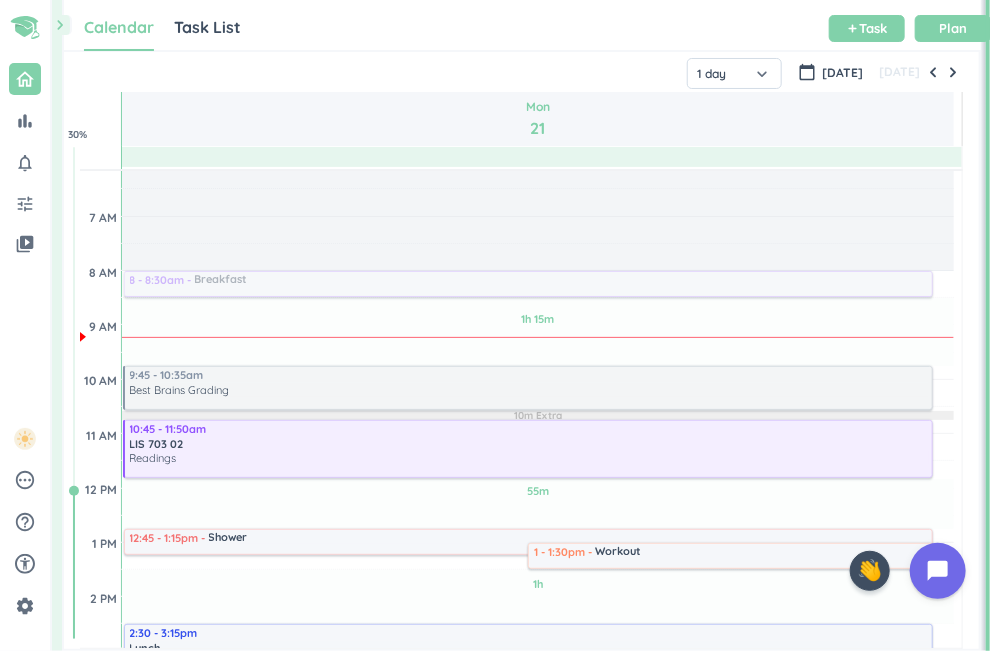 scroll, scrollTop: 110, scrollLeft: 0, axis: vertical 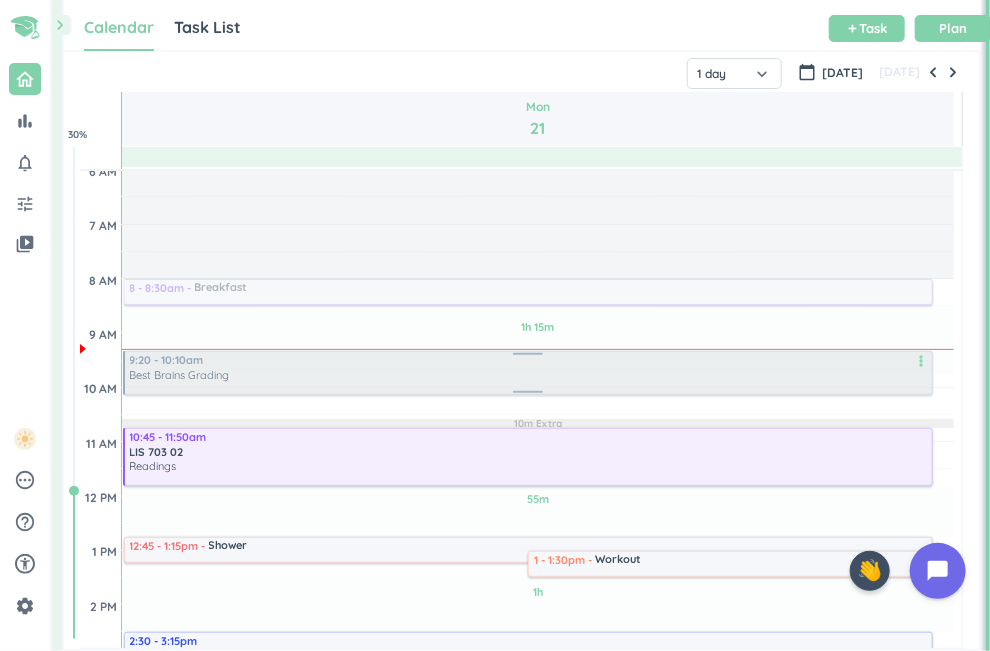drag, startPoint x: 587, startPoint y: 396, endPoint x: 575, endPoint y: 367, distance: 31.38471 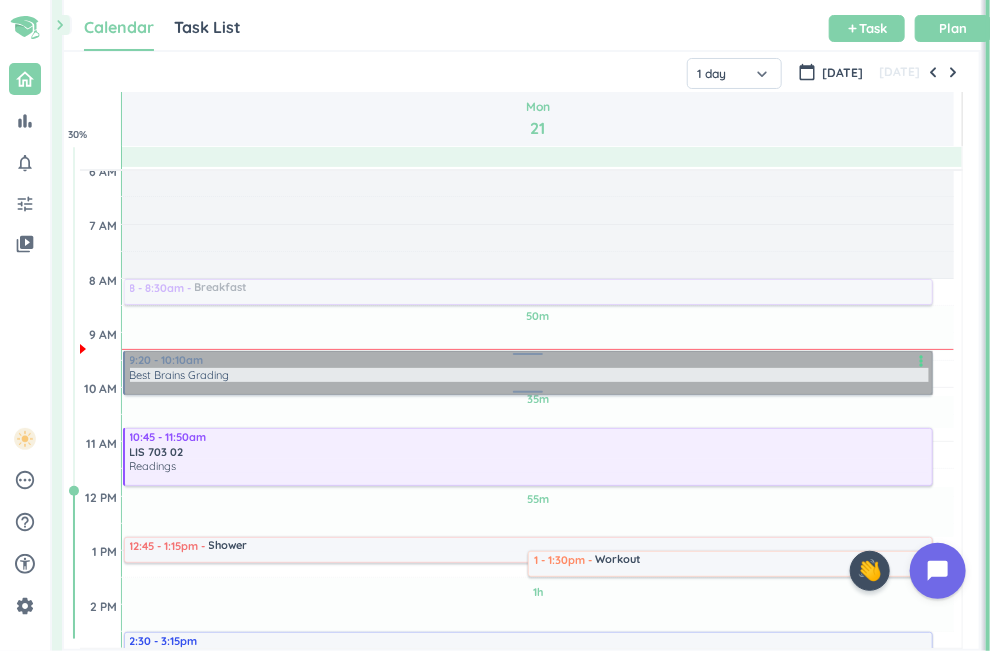 drag, startPoint x: 575, startPoint y: 367, endPoint x: 308, endPoint y: 365, distance: 267.00748 